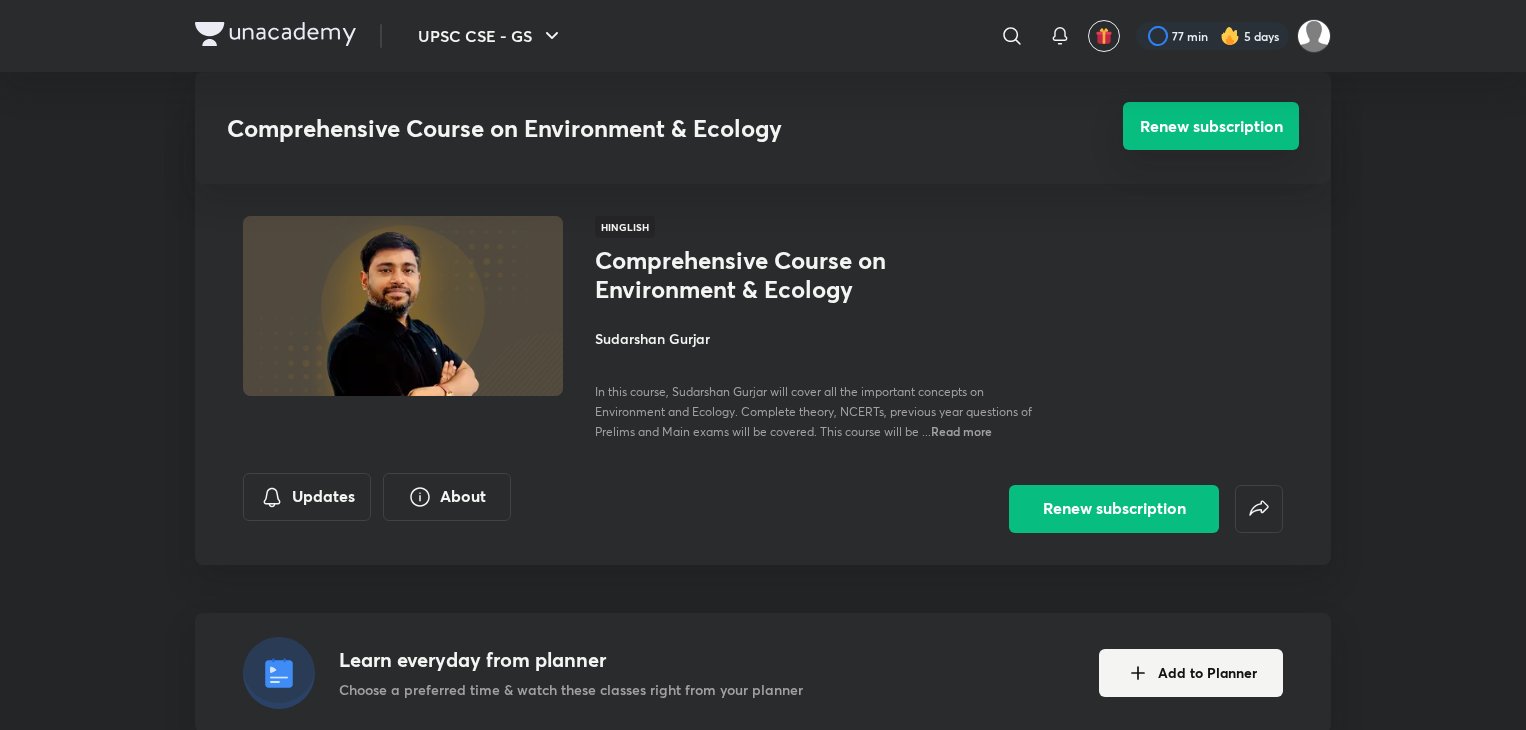 scroll, scrollTop: 3976, scrollLeft: 0, axis: vertical 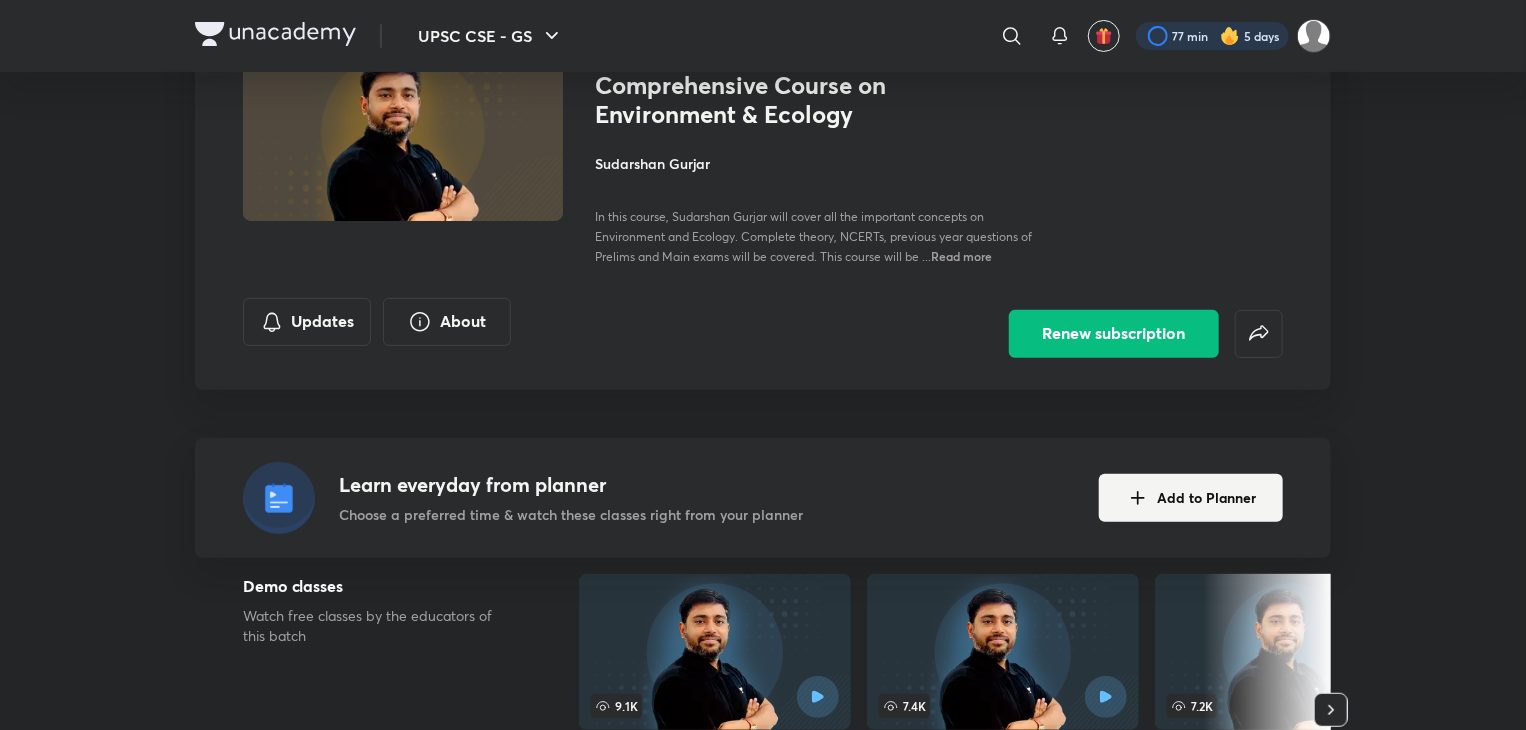 click at bounding box center [1212, 36] 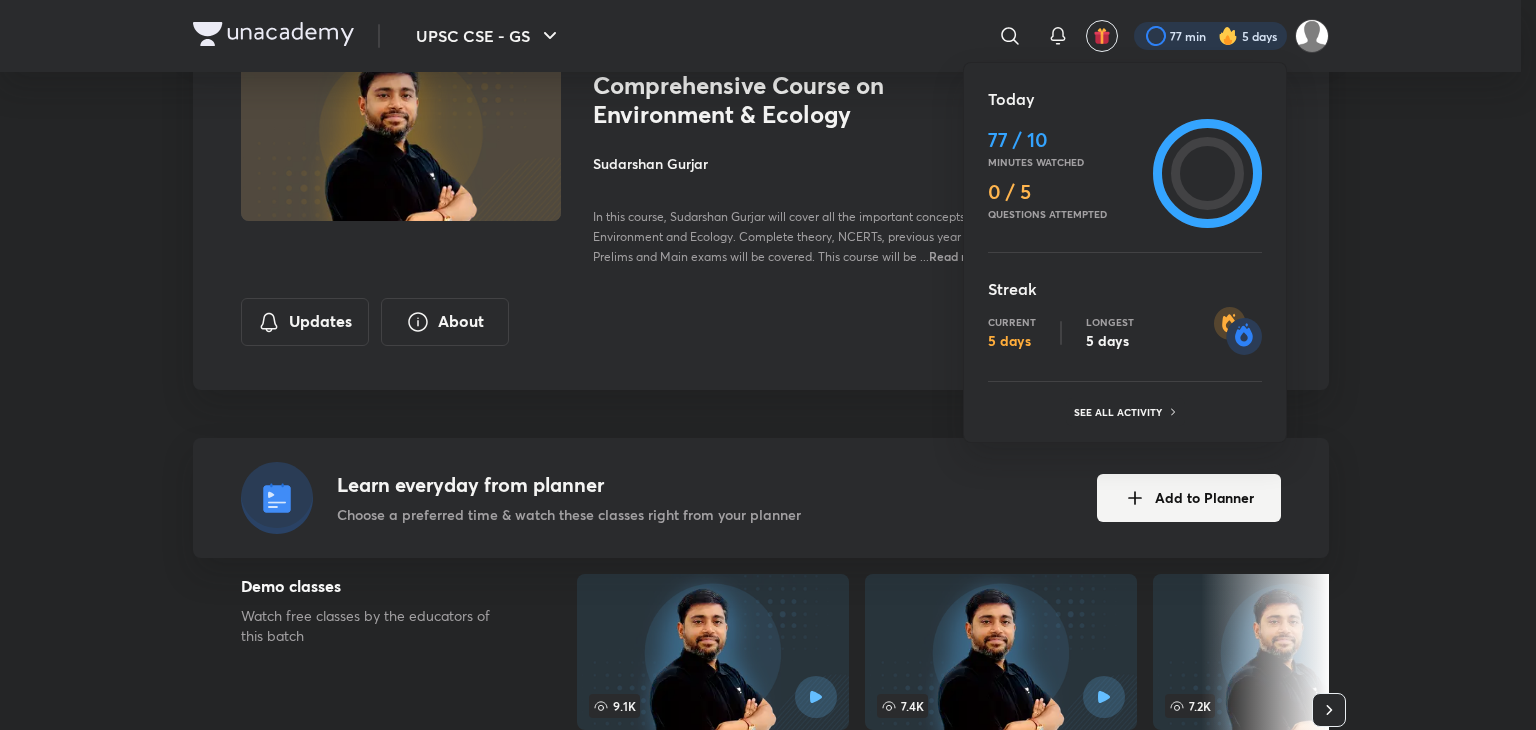 click at bounding box center (768, 365) 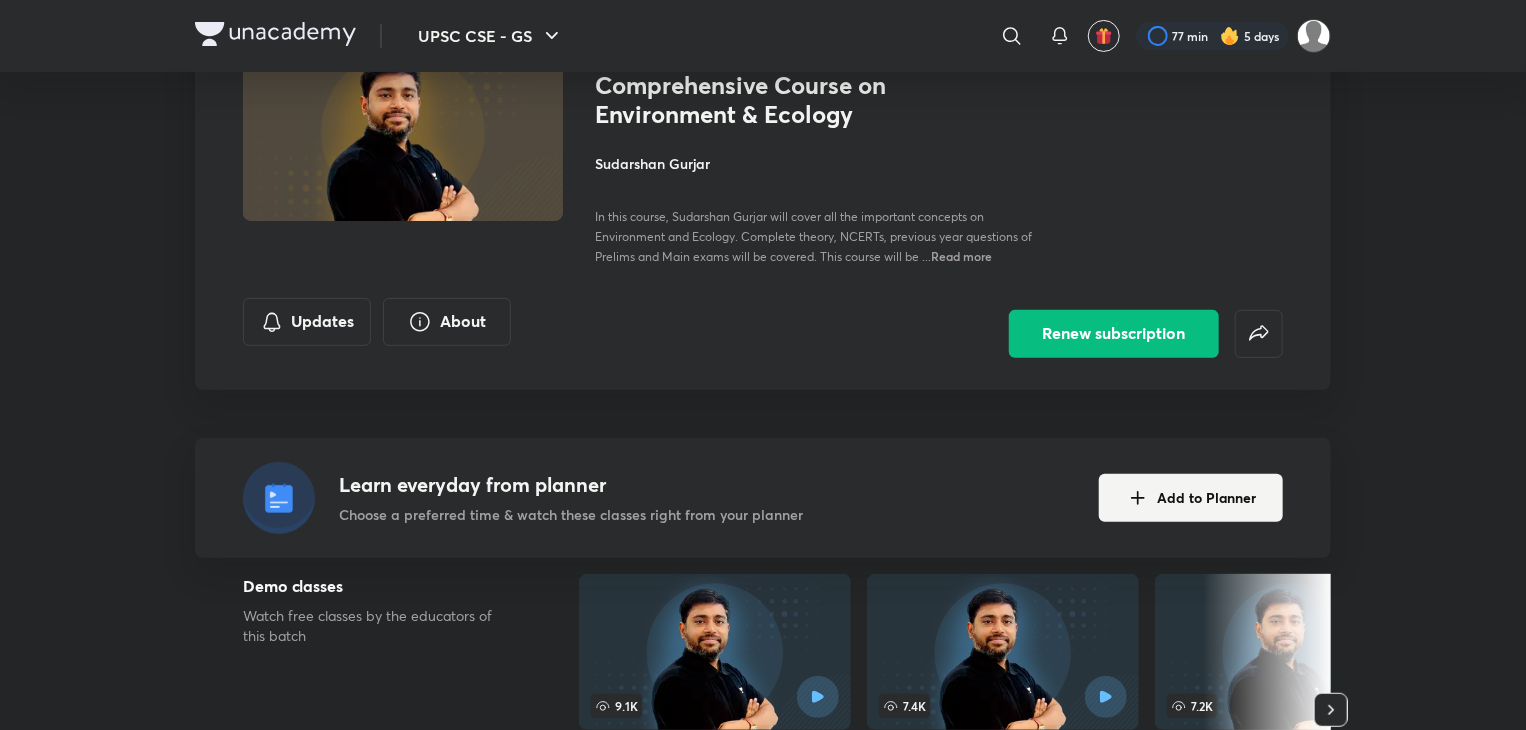 drag, startPoint x: 1524, startPoint y: 104, endPoint x: 1534, endPoint y: 110, distance: 11.661903 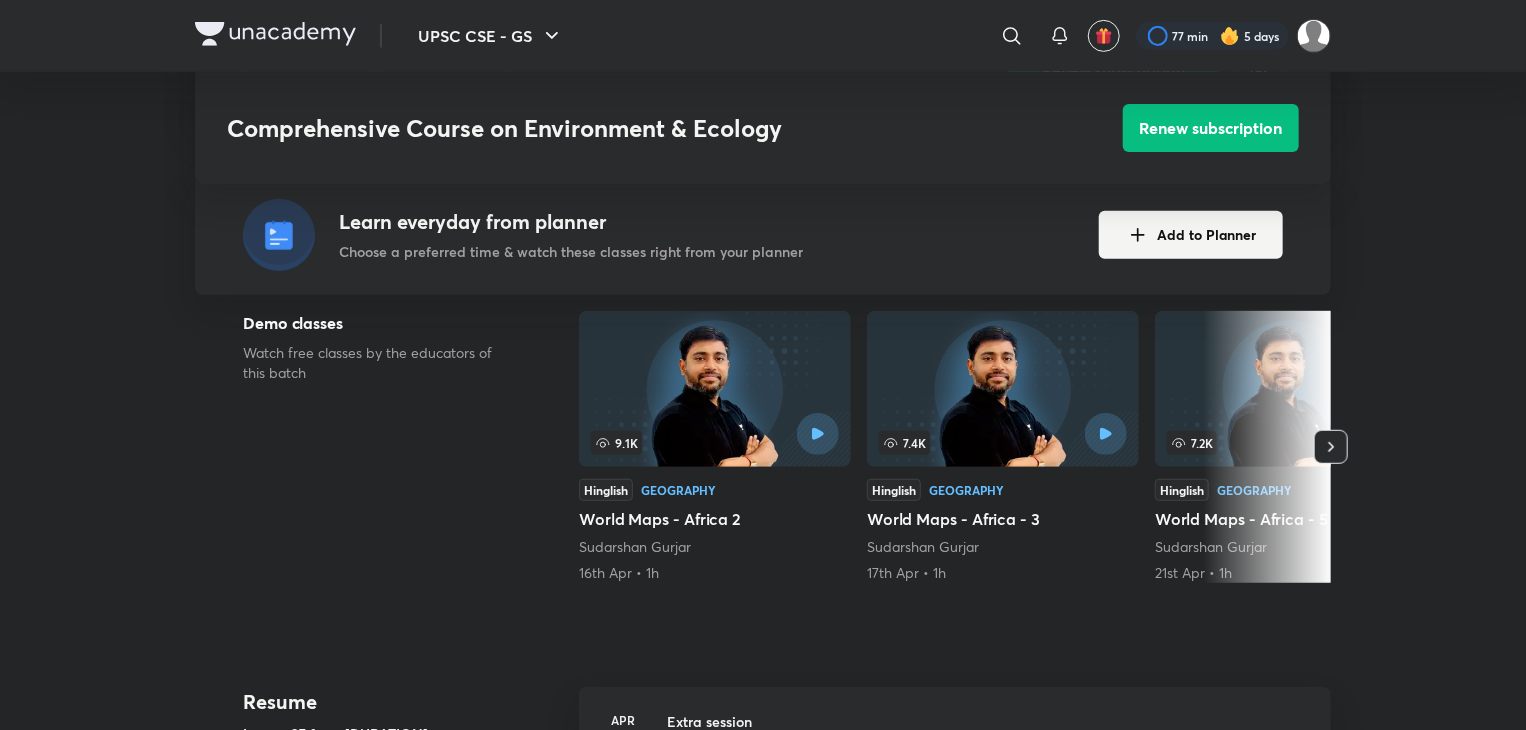 scroll, scrollTop: 422, scrollLeft: 0, axis: vertical 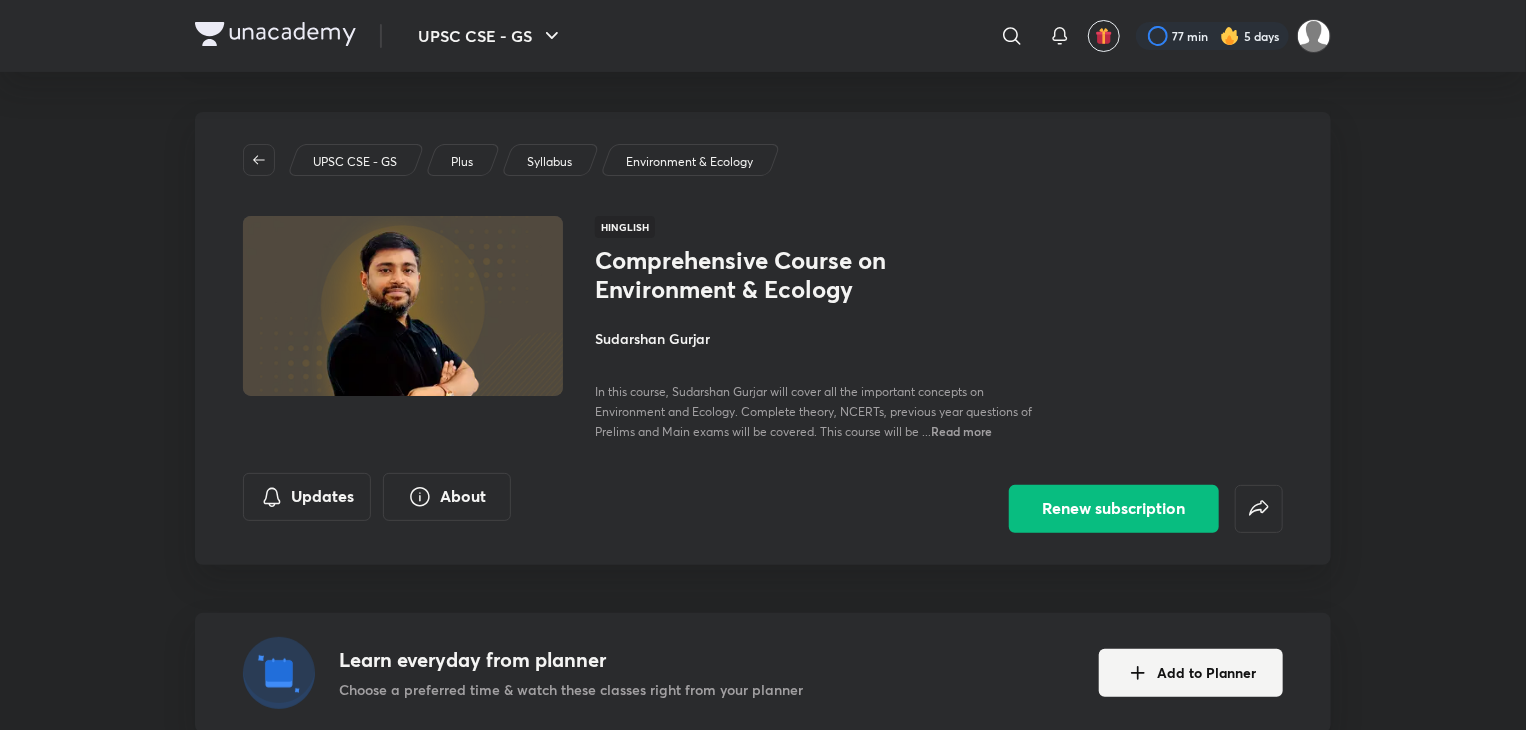 click on "Environment & Ecology" at bounding box center [690, 160] 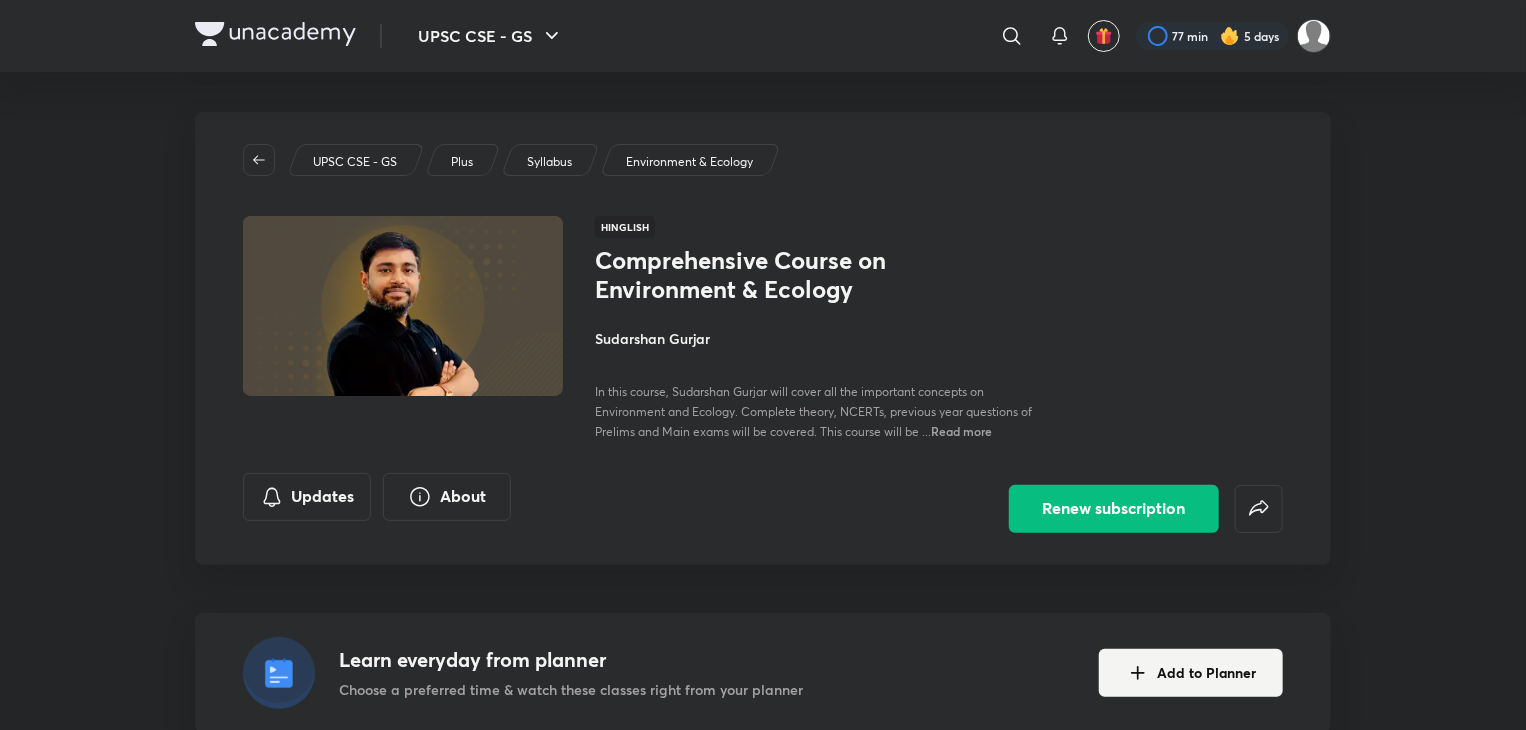 click on "Environment & Ecology" at bounding box center [689, 162] 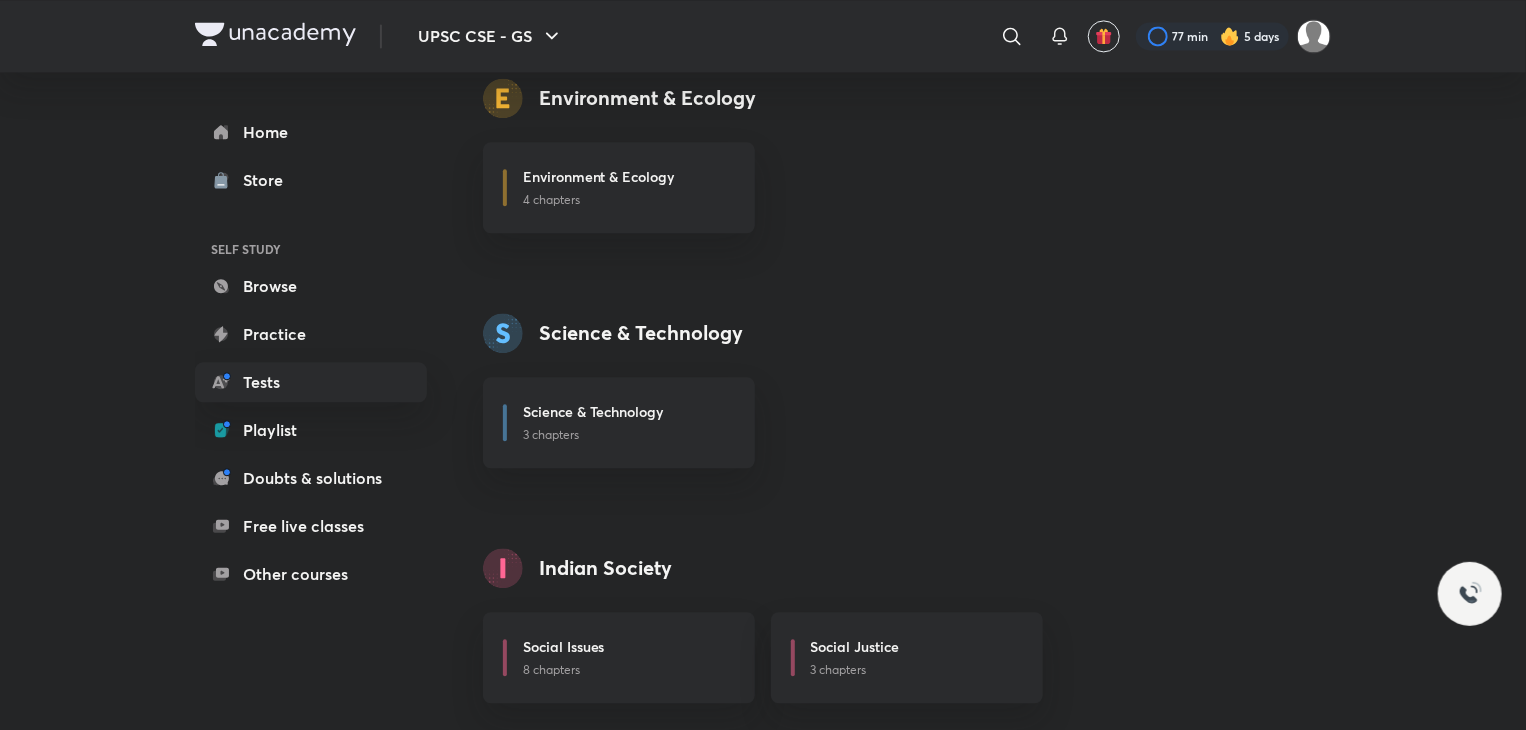 scroll, scrollTop: 2287, scrollLeft: 0, axis: vertical 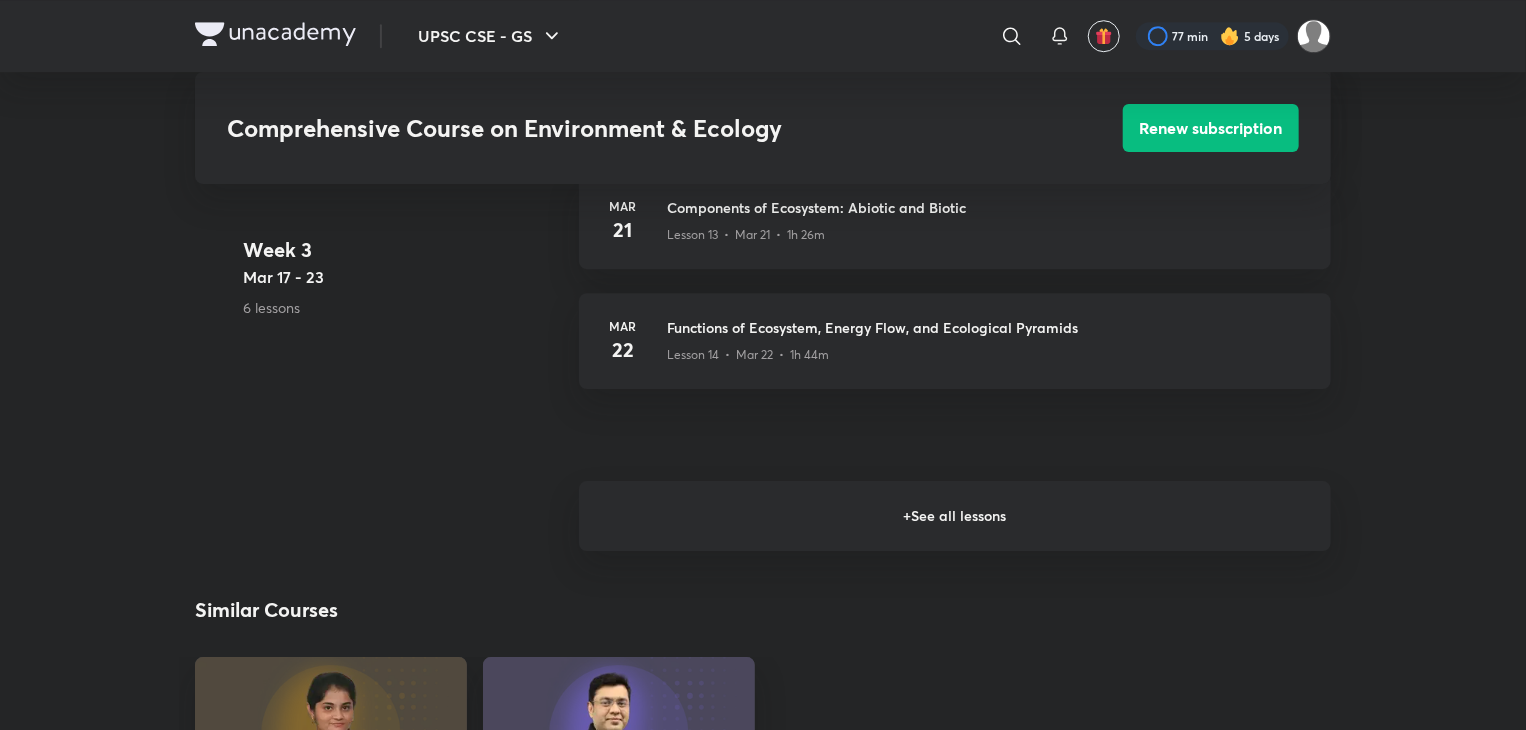 click on "+  See all lessons" at bounding box center (955, 516) 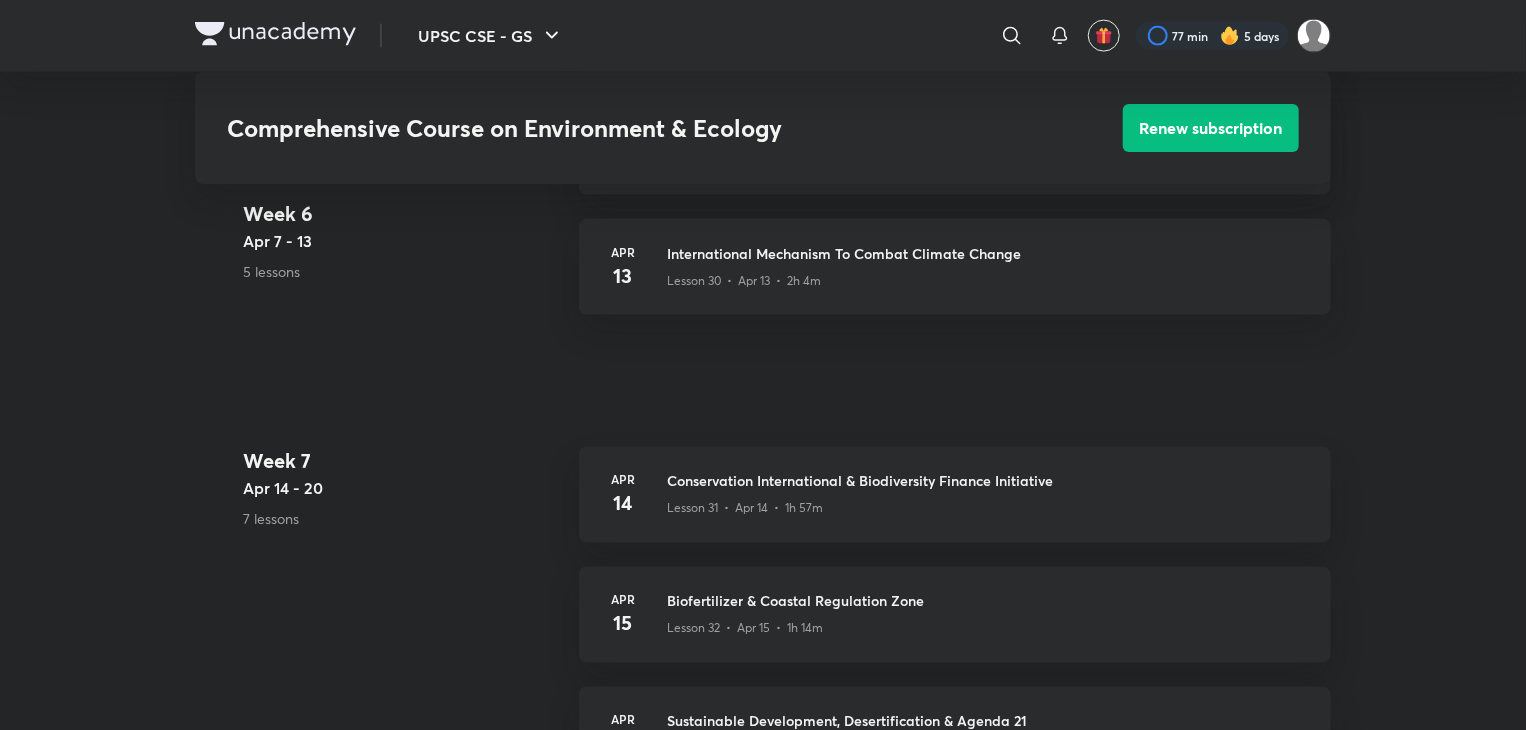scroll, scrollTop: 5255, scrollLeft: 0, axis: vertical 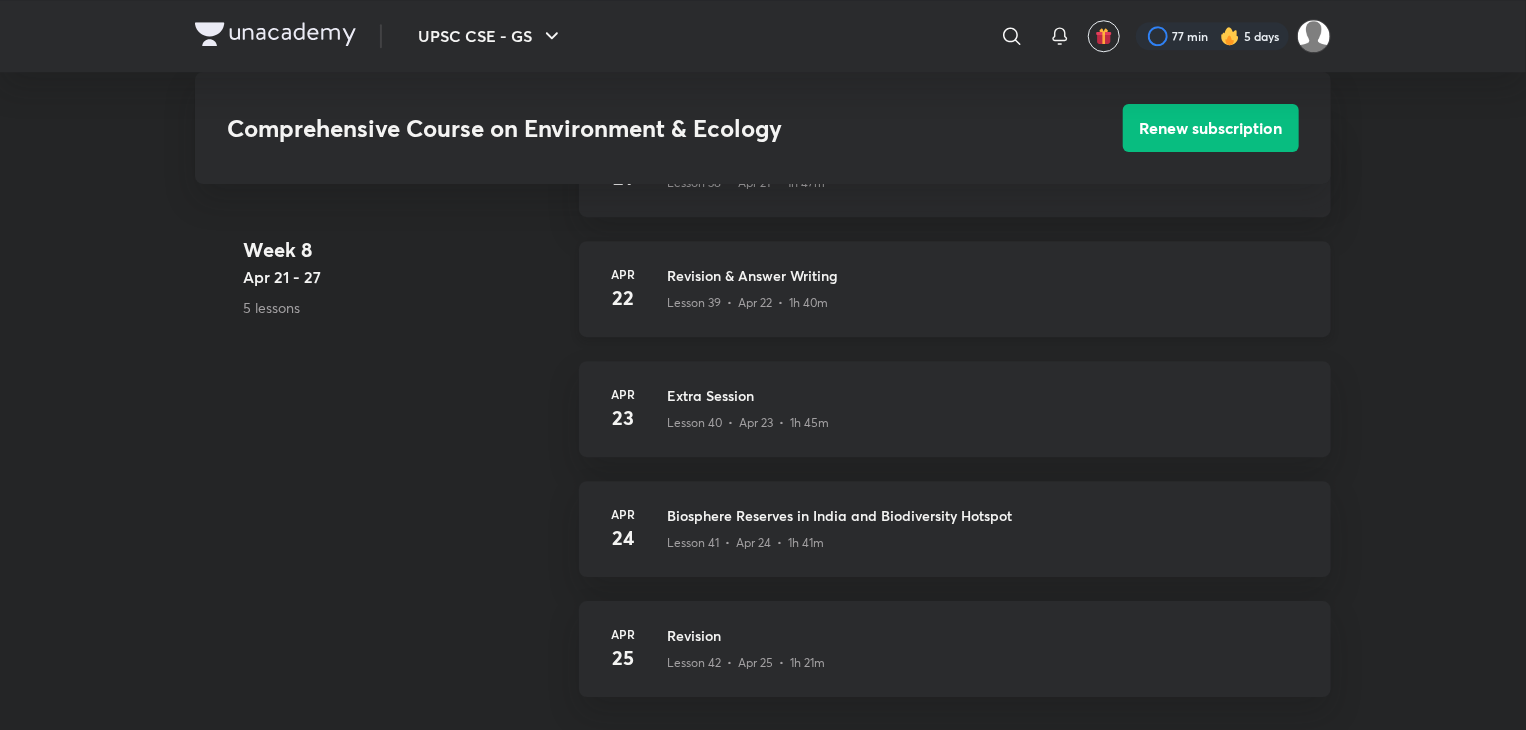 click on "Lesson 39  •  Apr 22  •  1h 40m" at bounding box center (747, 303) 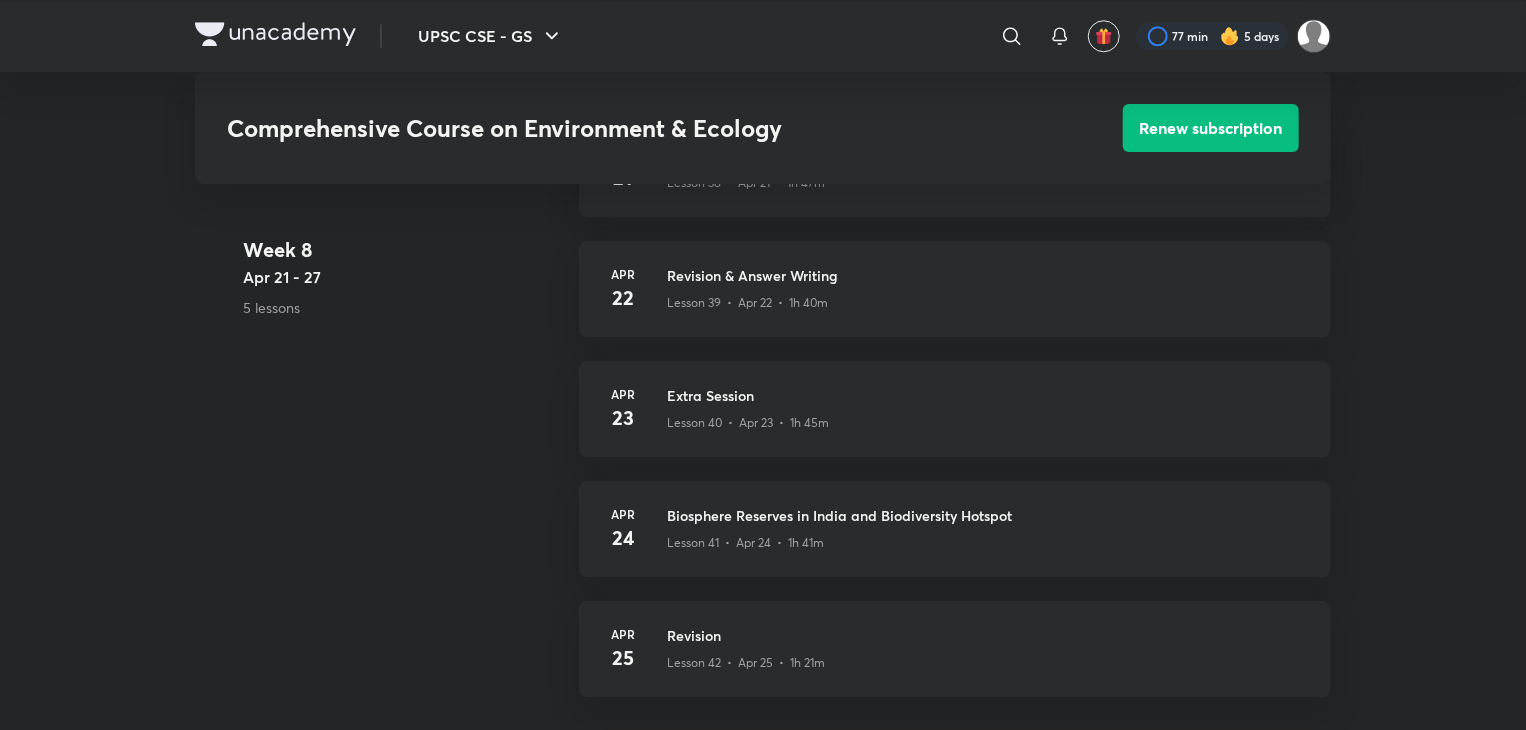 scroll, scrollTop: 0, scrollLeft: 0, axis: both 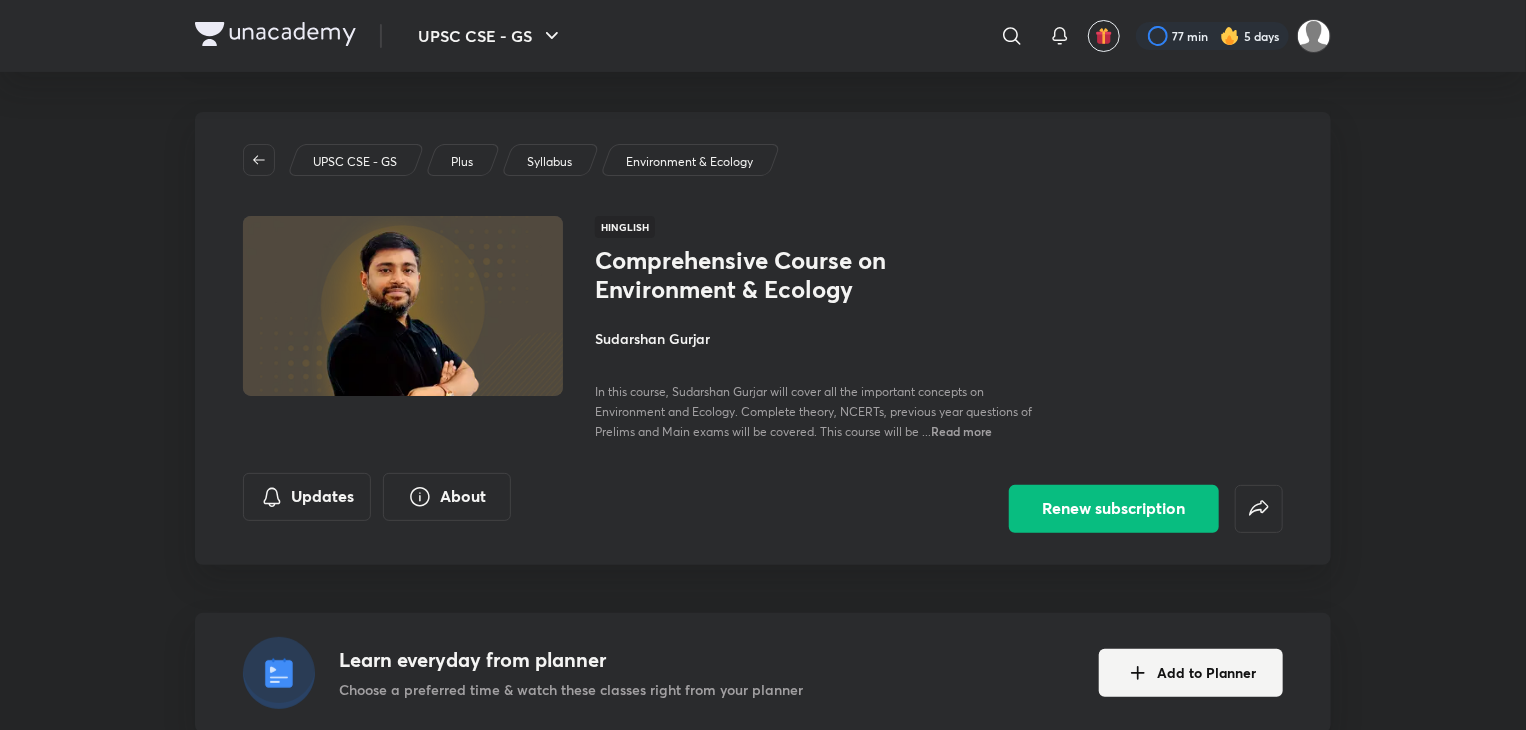 click at bounding box center [275, 34] 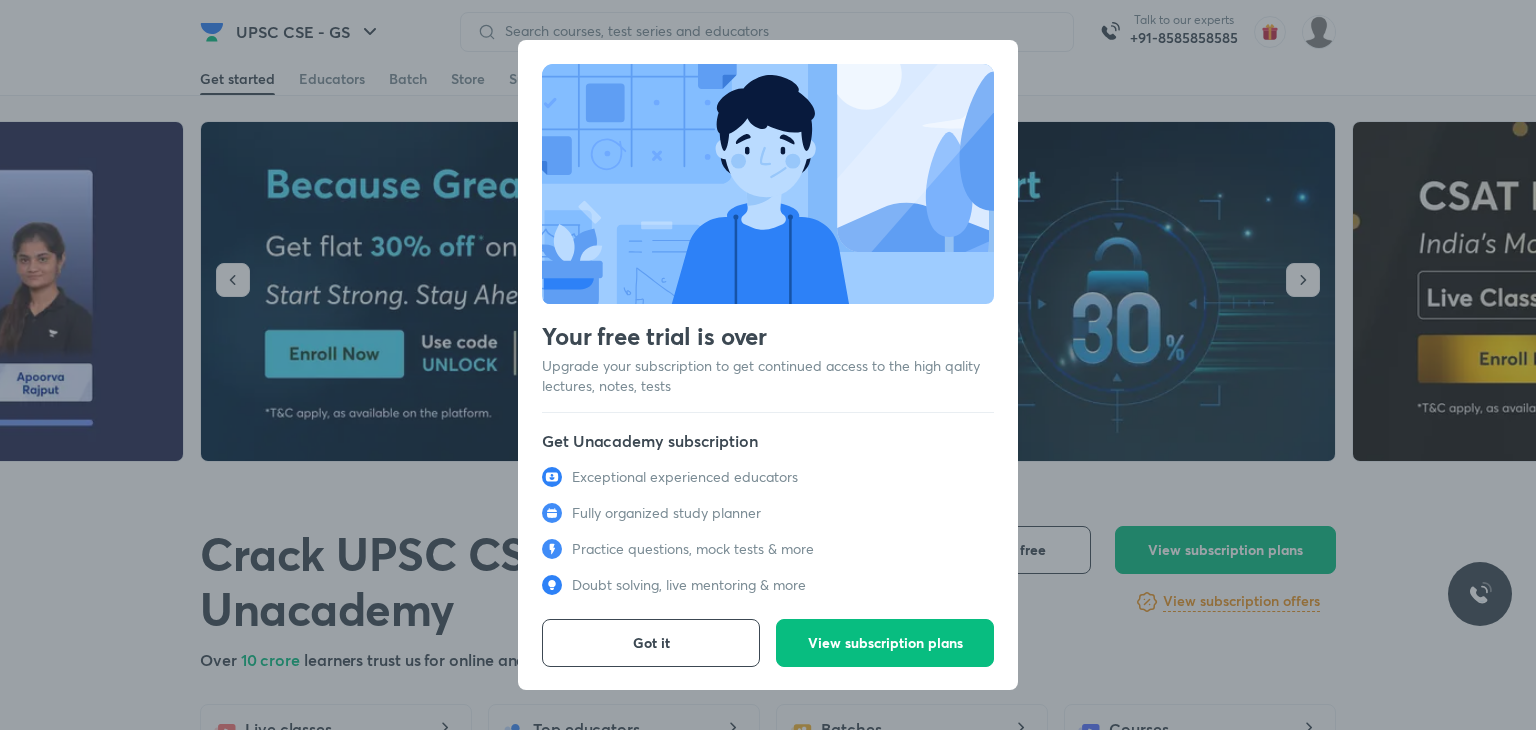 scroll, scrollTop: 0, scrollLeft: 0, axis: both 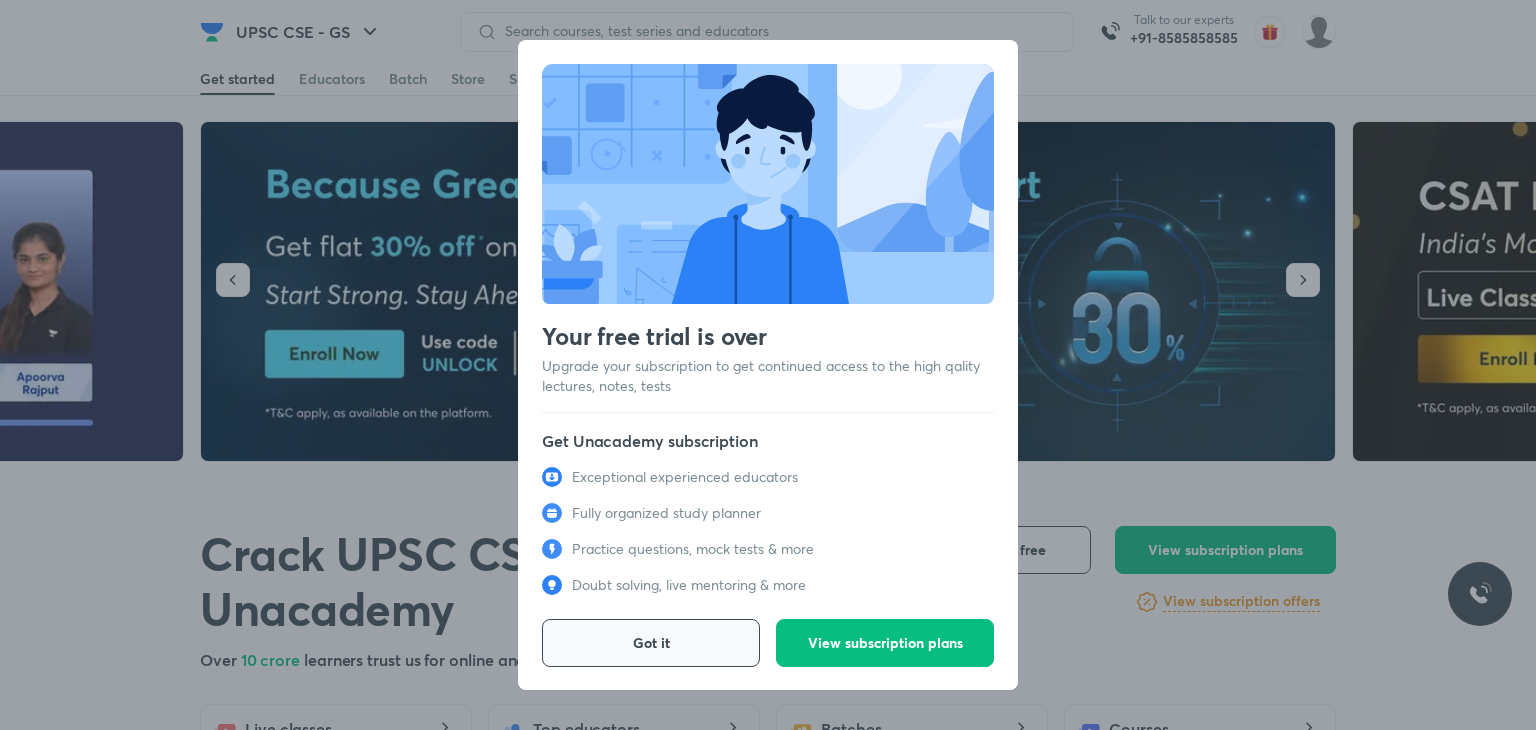 click on "Got it" at bounding box center [651, 643] 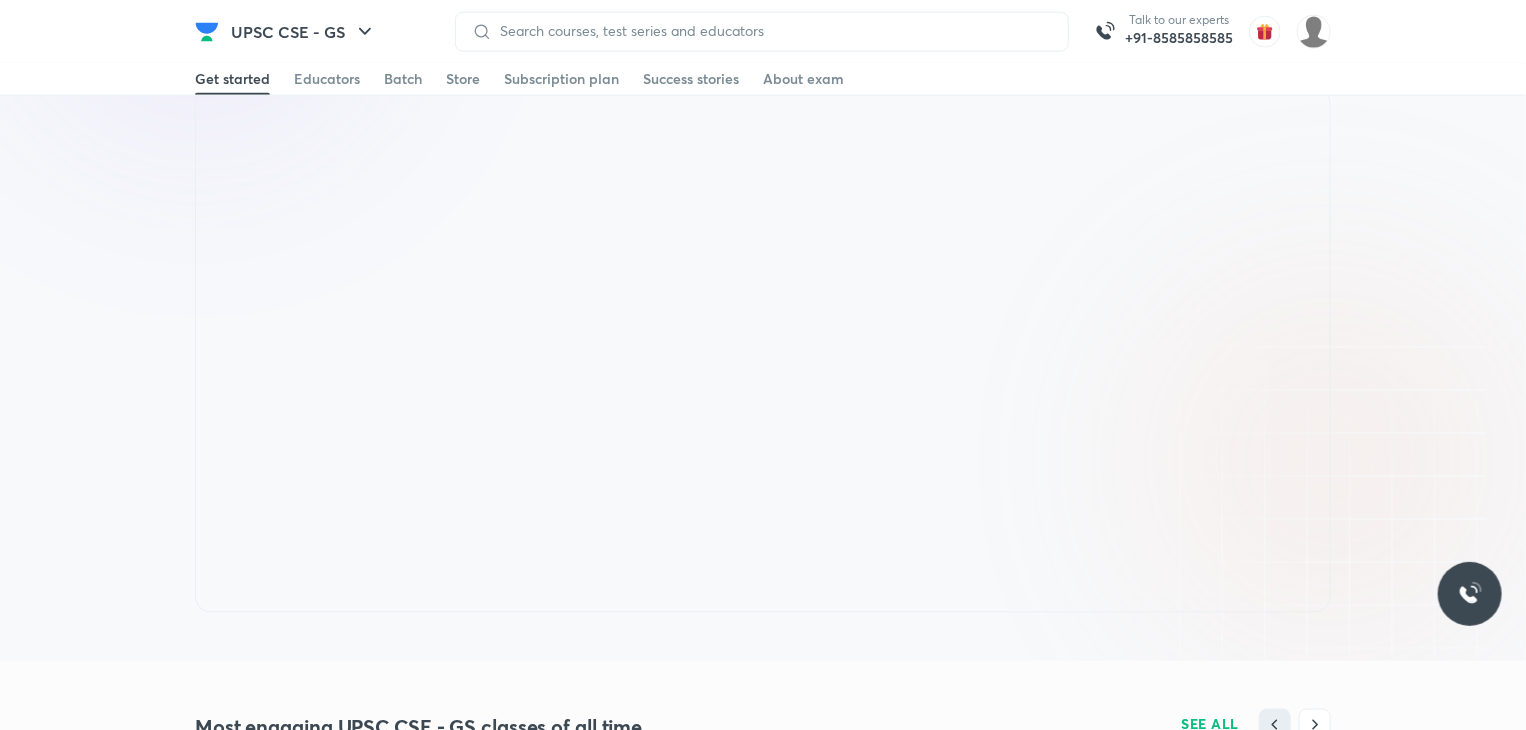 scroll, scrollTop: 1200, scrollLeft: 0, axis: vertical 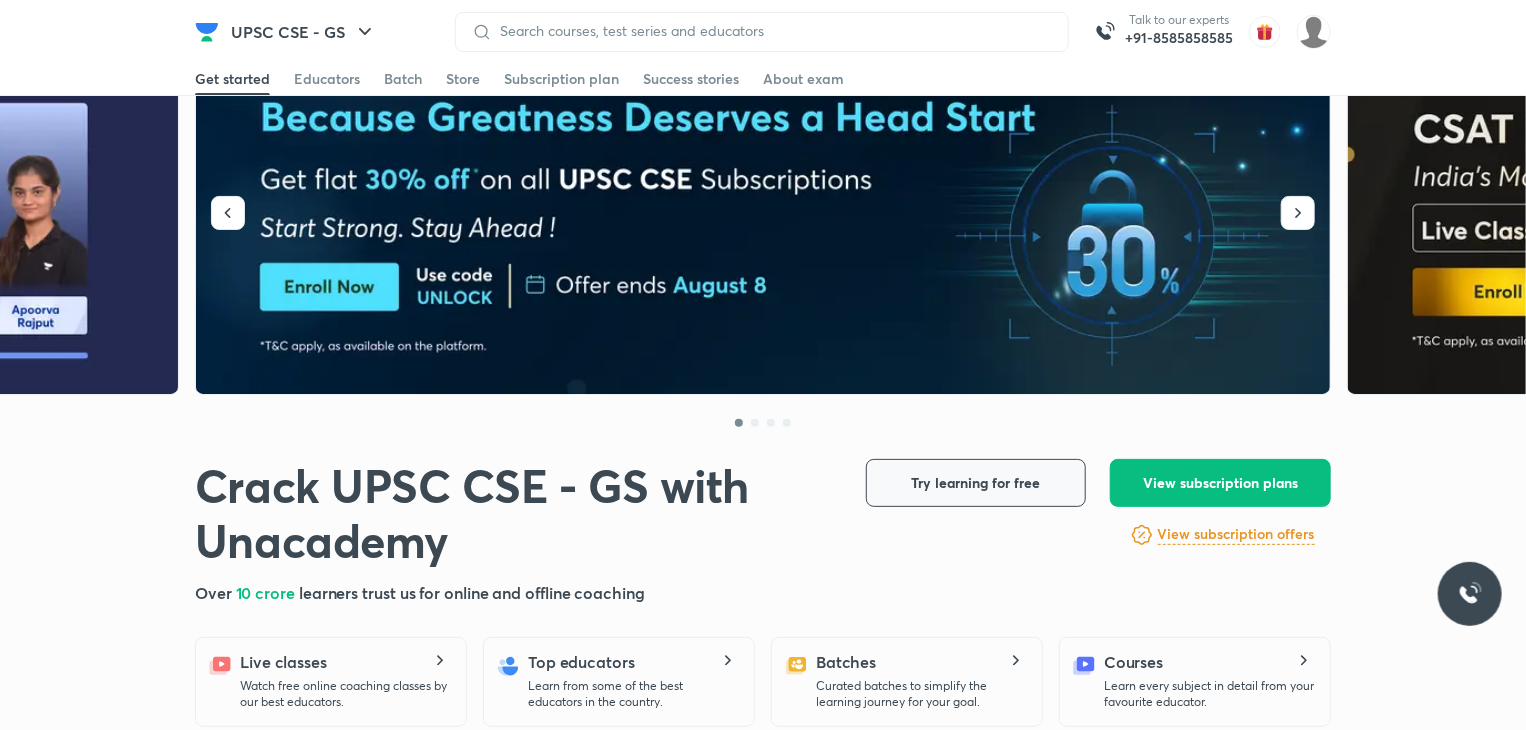 click on "Try learning for free" at bounding box center (976, 483) 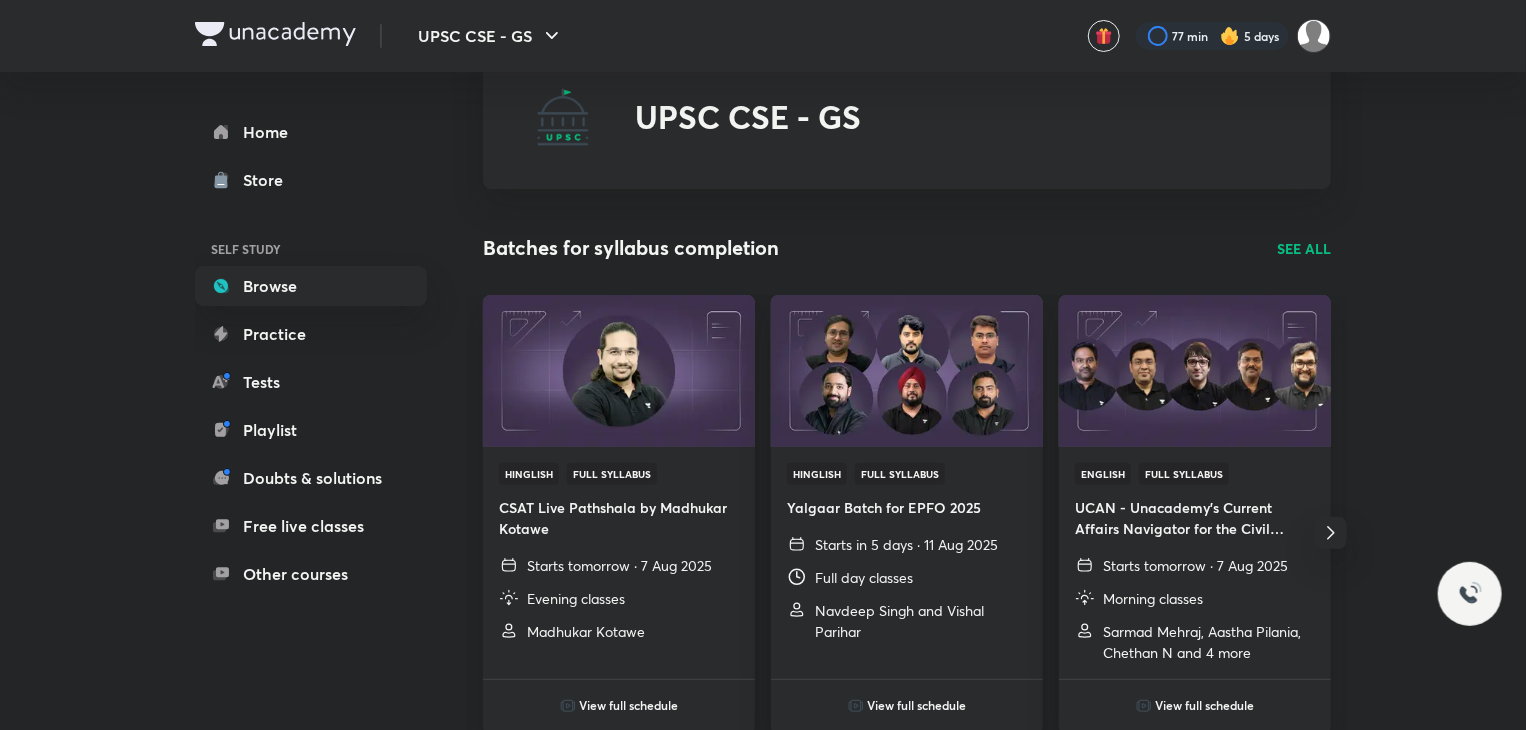 scroll, scrollTop: 0, scrollLeft: 0, axis: both 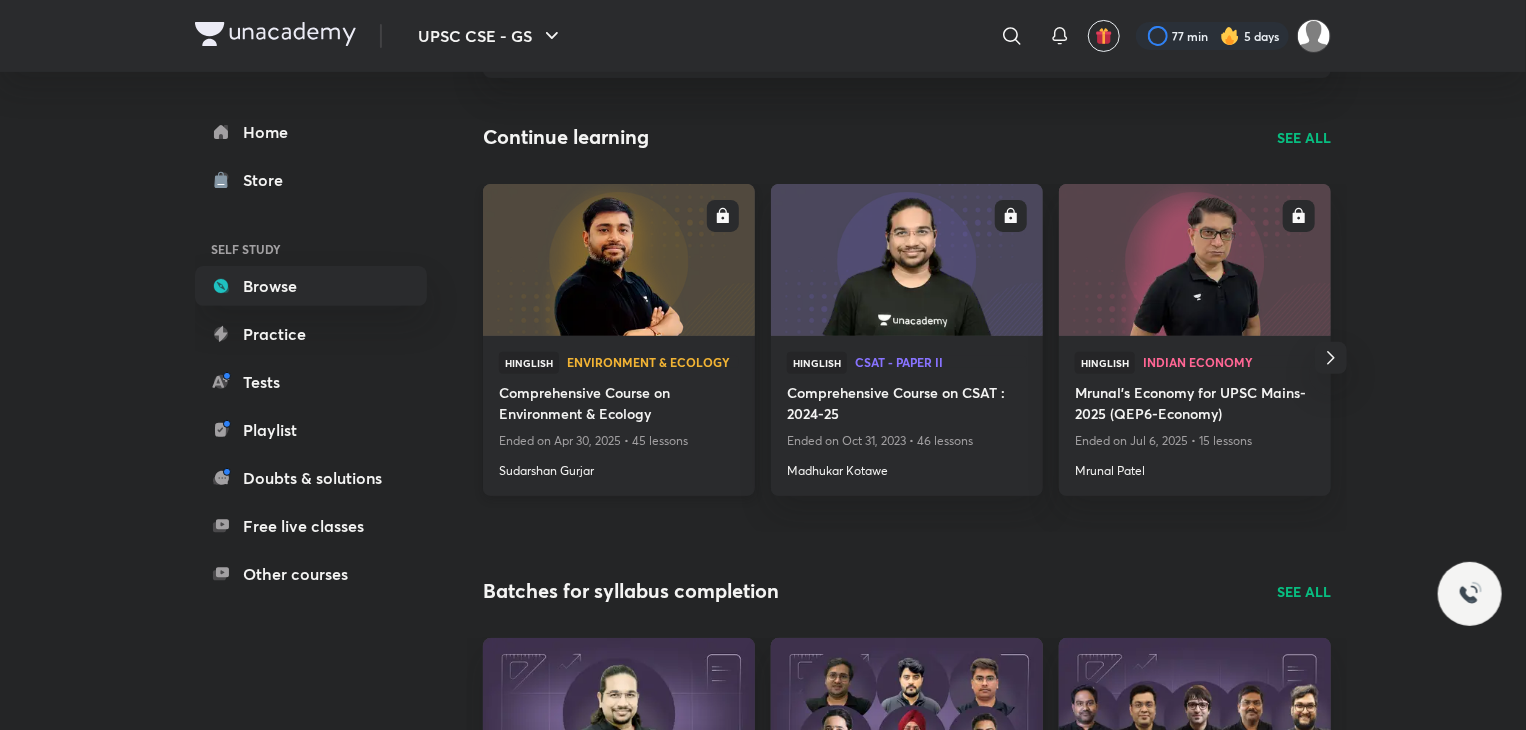 click at bounding box center (618, 259) 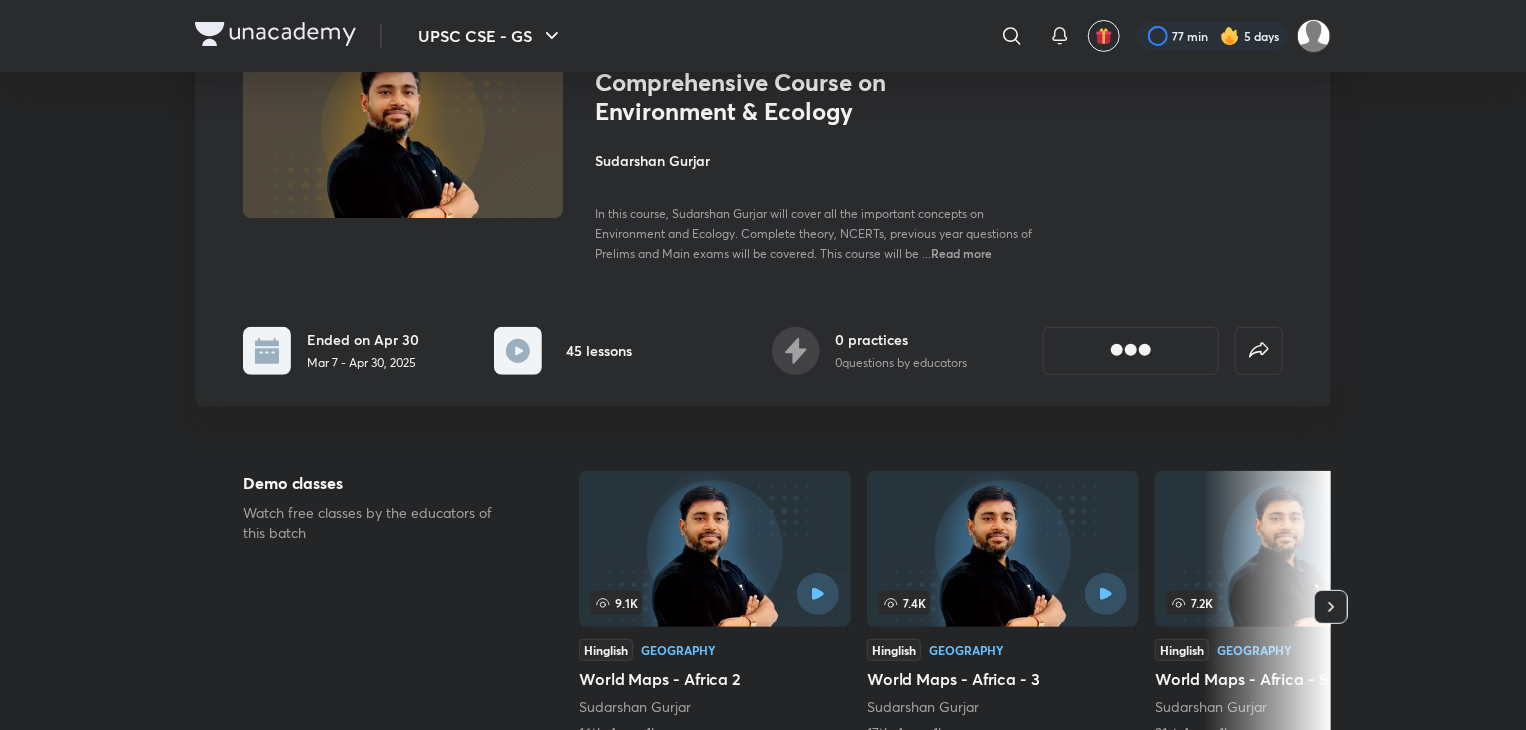 scroll, scrollTop: 0, scrollLeft: 0, axis: both 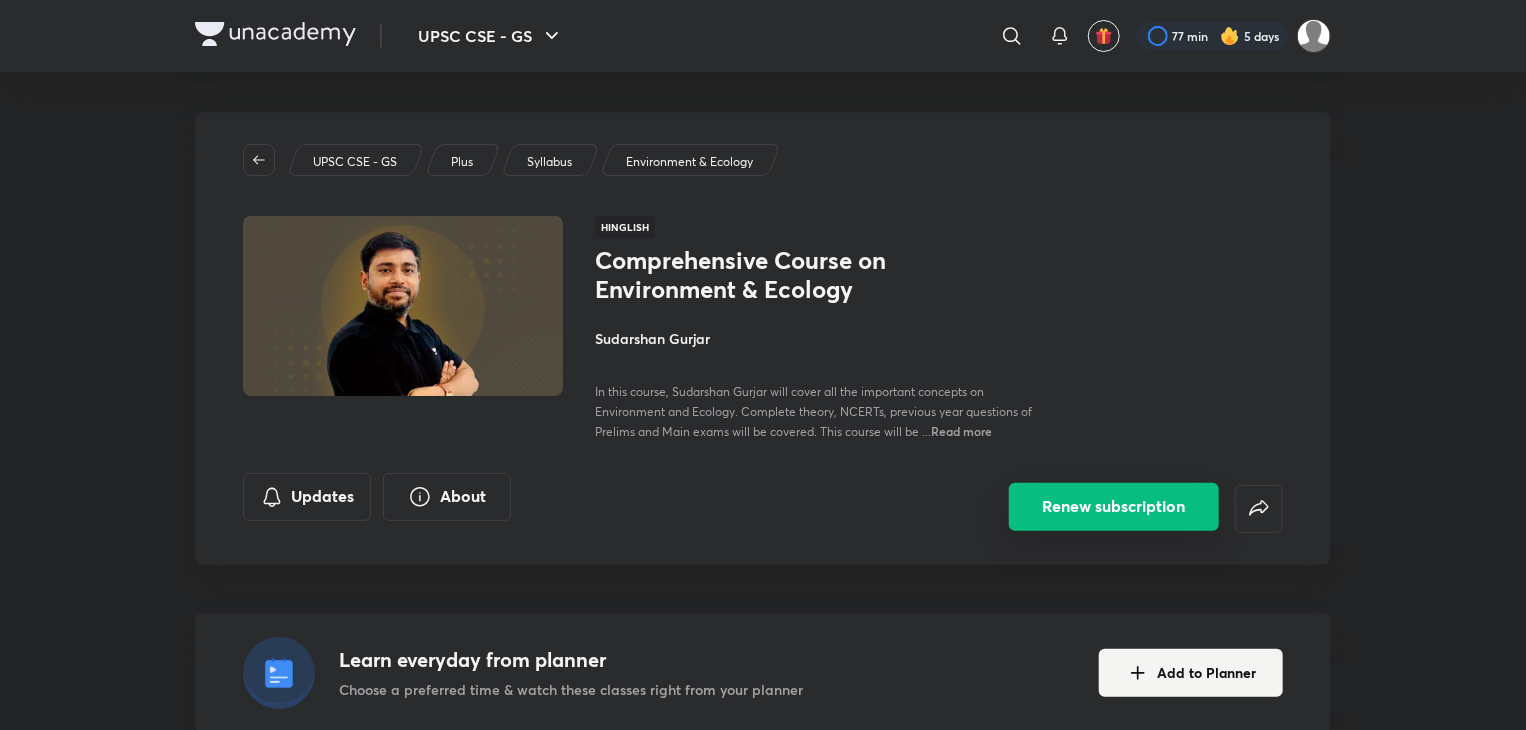 click on "Renew subscription" at bounding box center [1114, 507] 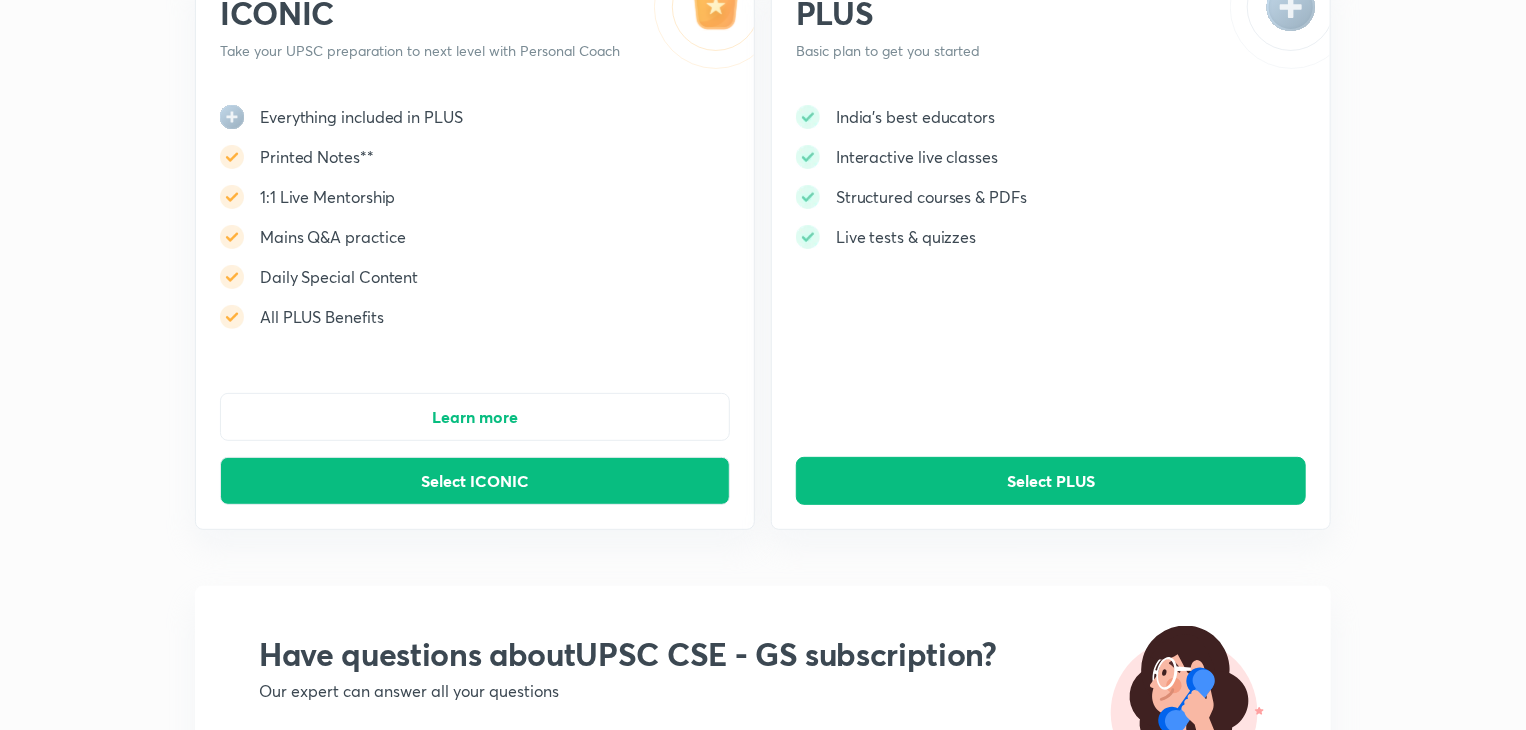 scroll, scrollTop: 0, scrollLeft: 0, axis: both 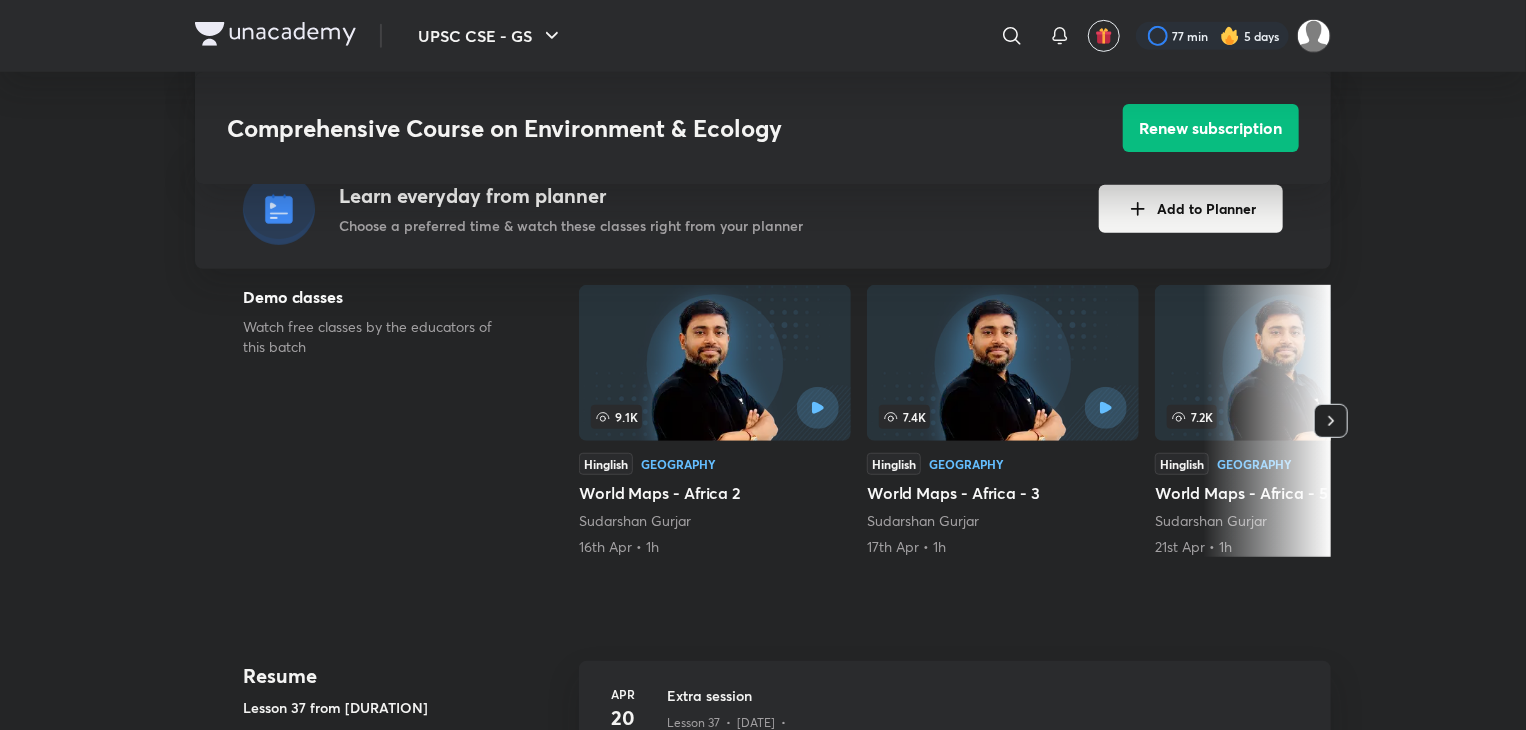 click 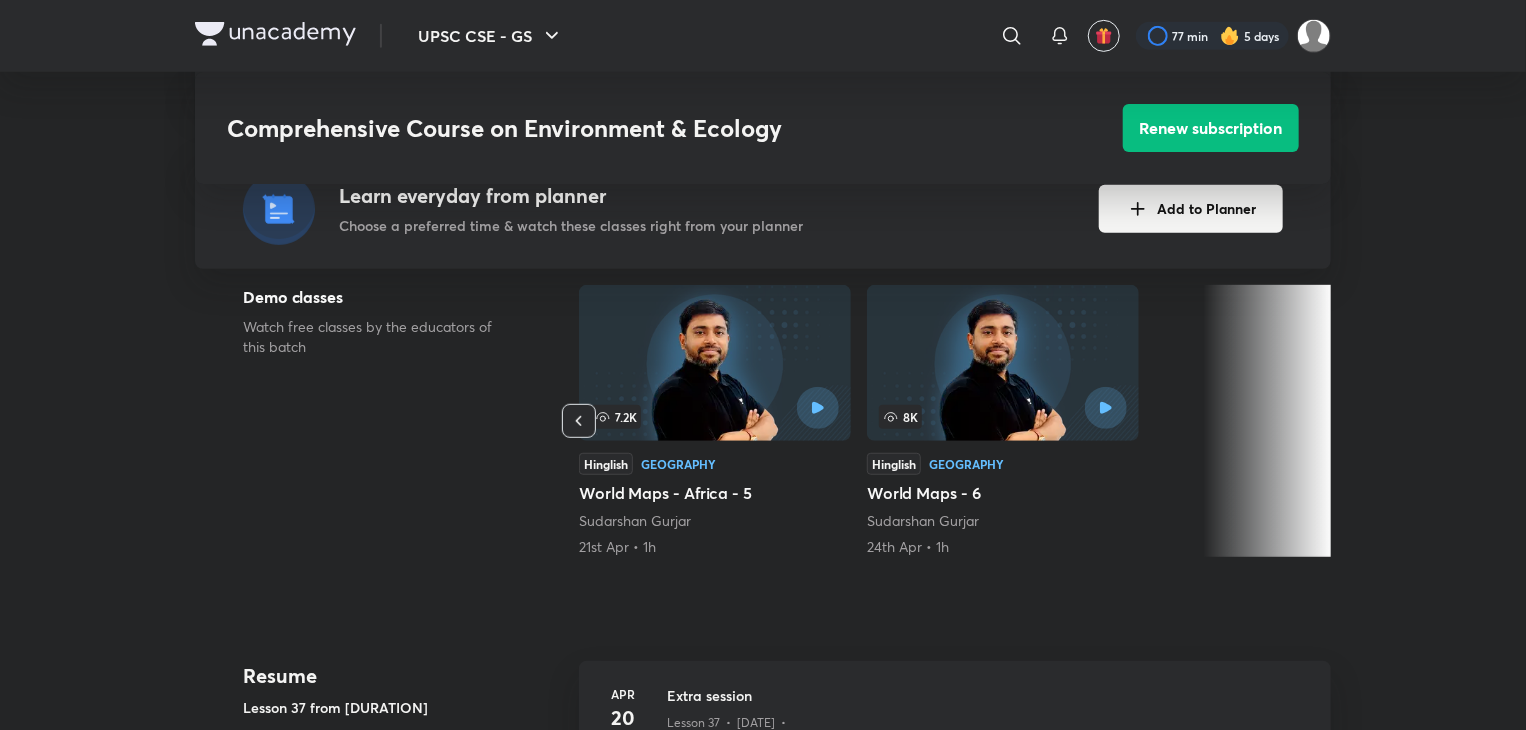 click on "UPSC CSE - GS [NUMBER] min [NUMBER] days Comprehensive Course on Environment & Ecology Renew subscription UPSC CSE - GS Plus Syllabus Environment & Ecology Hinglish Comprehensive Course on Environment & Ecology [PERSON] In this course, [PERSON] will cover all the important concepts on Environment and Ecology. Complete theory, NCERTs, previous year questions of Prelims and Main exams will be covered. This course will be ... Read more Updates About Renew subscription Learn everyday from planner Choose a preferred time & watch these classes right from your planner Add to Planner Demo classes Watch free classes by the educators of this batch [NUMBER]K Hinglish Geography World Maps - Africa [NUMBER] [PERSON] [MONTH] [DAY] • [DURATION] 7.4K Hinglish Geography World Maps - Africa - [NUMBER] [PERSON] [MONTH] [DAY] • [DURATION] 7.2K Hinglish Geography World Maps - Africa - [NUMBER] [PERSON] [MONTH] [DAY] • [DURATION] 8K Hinglish Geography World Maps - [NUMBER] [PERSON] [MONTH] [DAY] • [DURATION] Resume Lesson 37 from [DURATION] [MONTH] [DAY] Week [NUMBER]" at bounding box center (763, 1889) 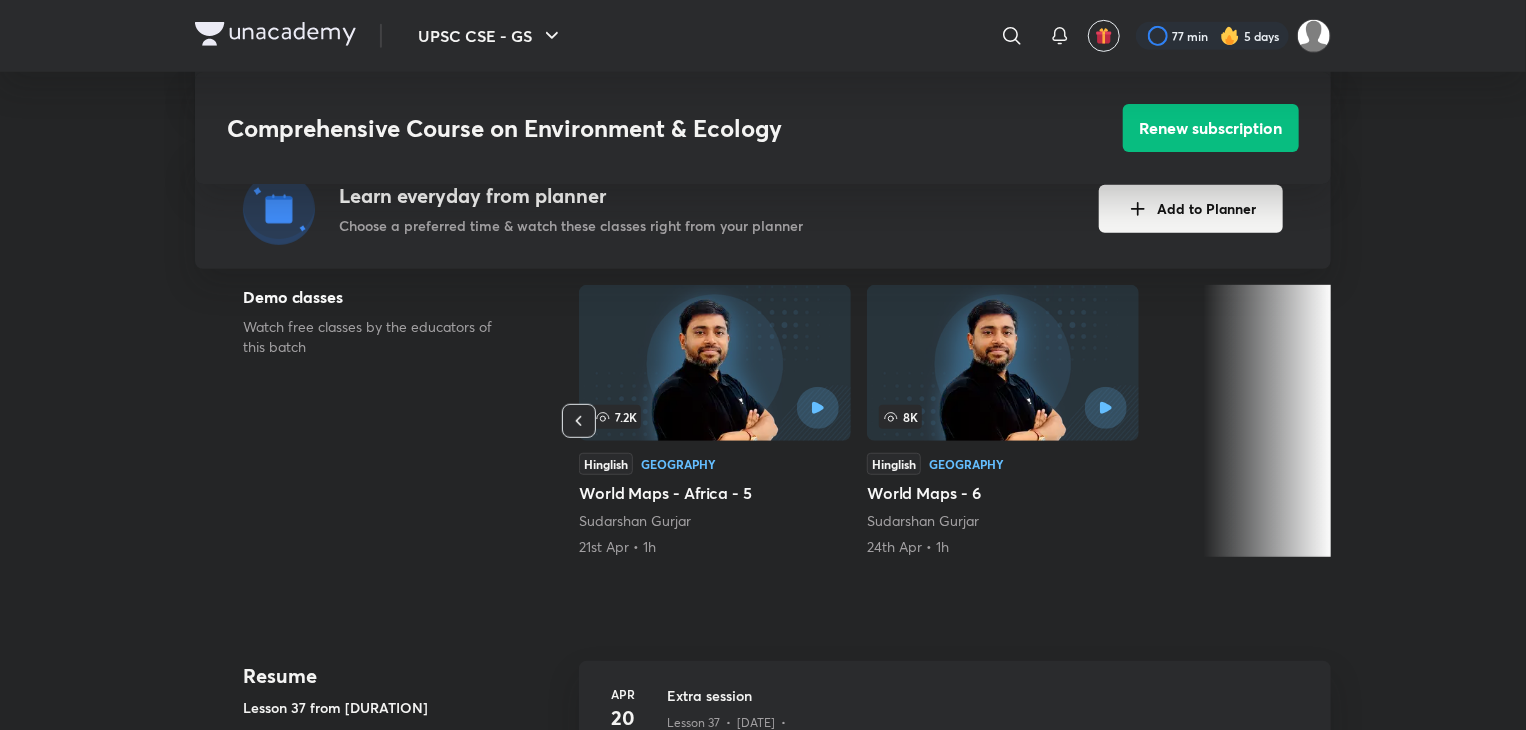 click on "UPSC CSE - GS [NUMBER] min [NUMBER] days Comprehensive Course on Environment & Ecology Renew subscription UPSC CSE - GS Plus Syllabus Environment & Ecology Hinglish Comprehensive Course on Environment & Ecology [PERSON] In this course, [PERSON] will cover all the important concepts on Environment and Ecology. Complete theory, NCERTs, previous year questions of Prelims and Main exams will be covered. This course will be ... Read more Updates About Renew subscription Learn everyday from planner Choose a preferred time & watch these classes right from your planner Add to Planner Demo classes Watch free classes by the educators of this batch [NUMBER]K Hinglish Geography World Maps - Africa [NUMBER] [PERSON] [MONTH] [DAY] • [DURATION] 7.4K Hinglish Geography World Maps - Africa - [NUMBER] [PERSON] [MONTH] [DAY] • [DURATION] 7.2K Hinglish Geography World Maps - Africa - [NUMBER] [PERSON] [MONTH] [DAY] • [DURATION] 8K Hinglish Geography World Maps - [NUMBER] [PERSON] [MONTH] [DAY] • [DURATION] Resume Lesson 37 from [DURATION] [MONTH] [DAY] Week [NUMBER]" at bounding box center (763, 1889) 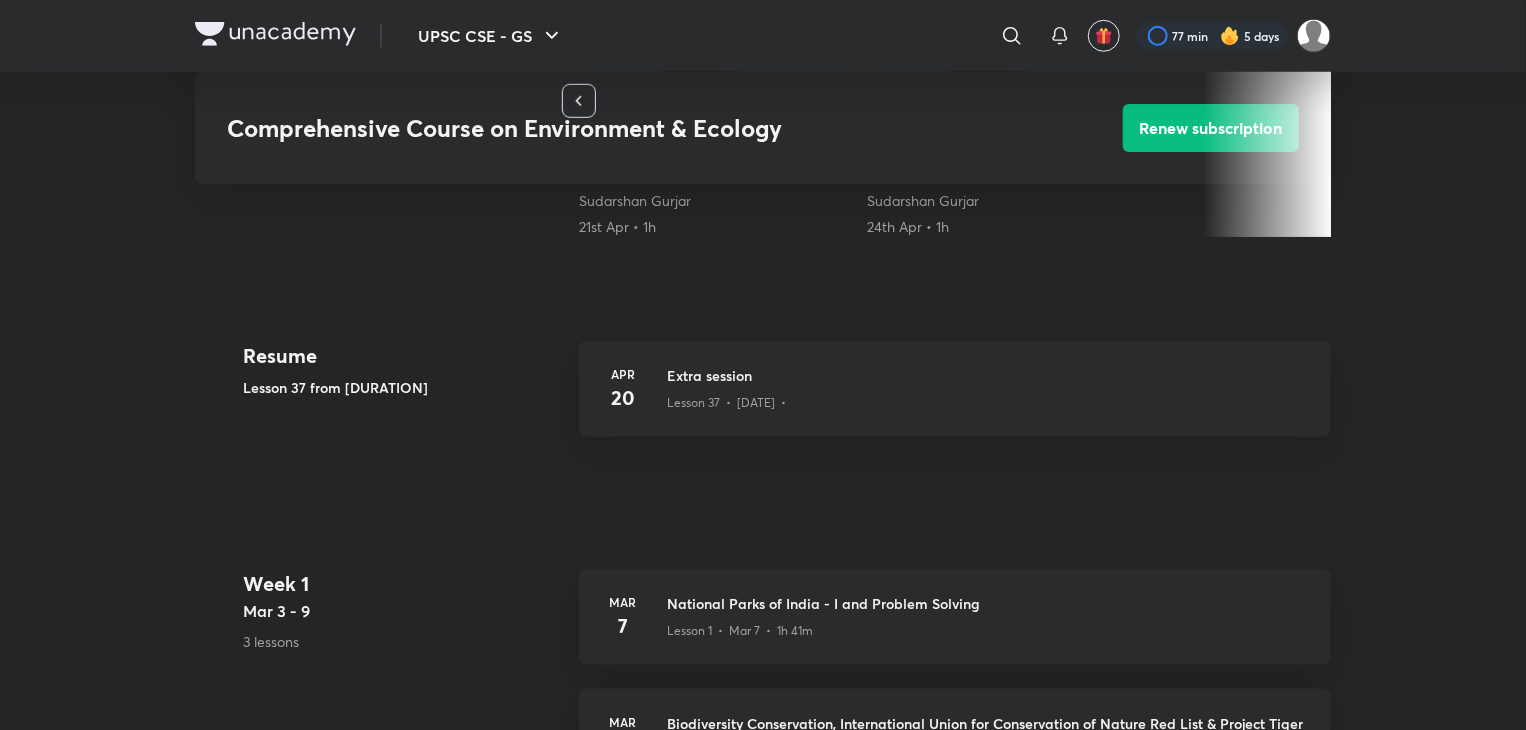 scroll, scrollTop: 800, scrollLeft: 0, axis: vertical 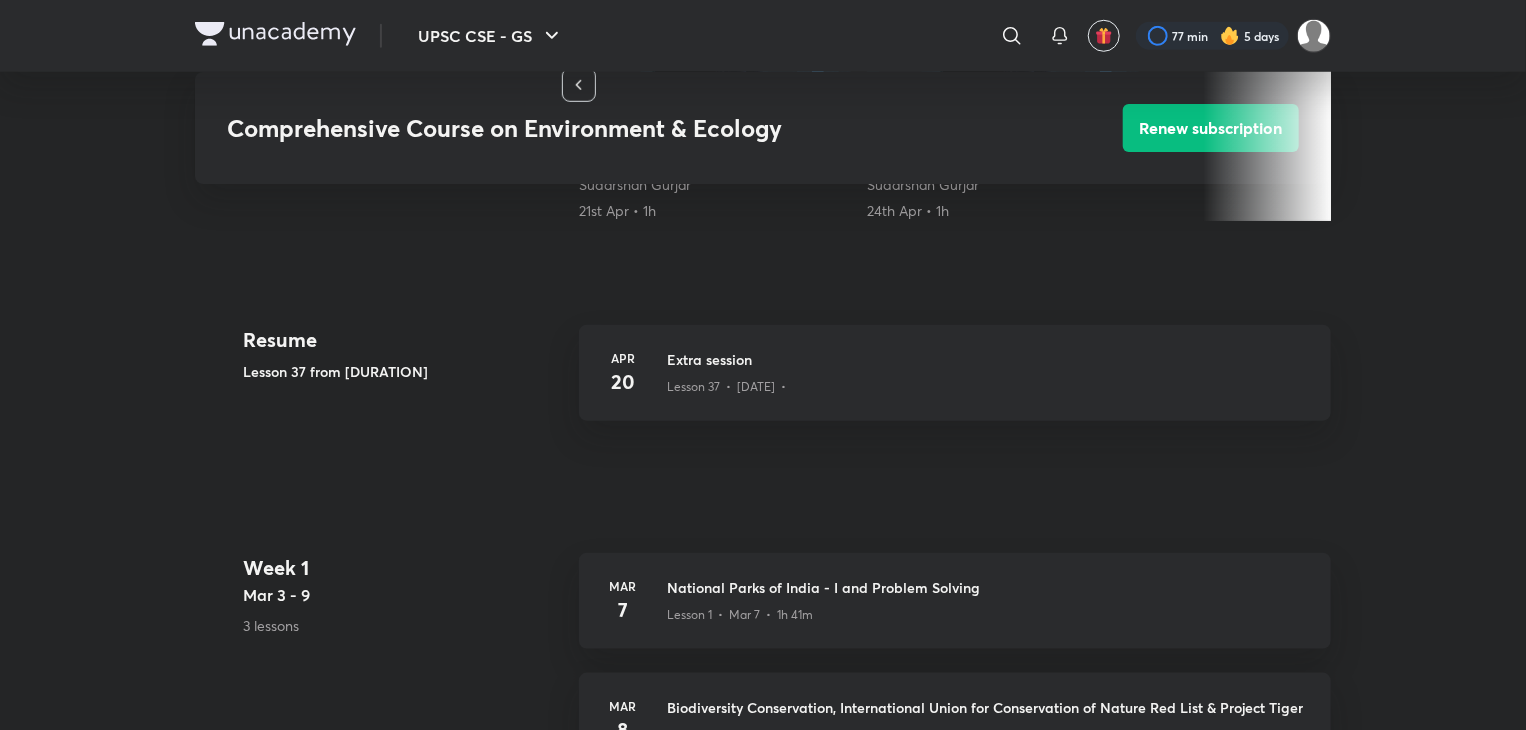 click on "Lesson 37 from [DURATION]" at bounding box center [403, 371] 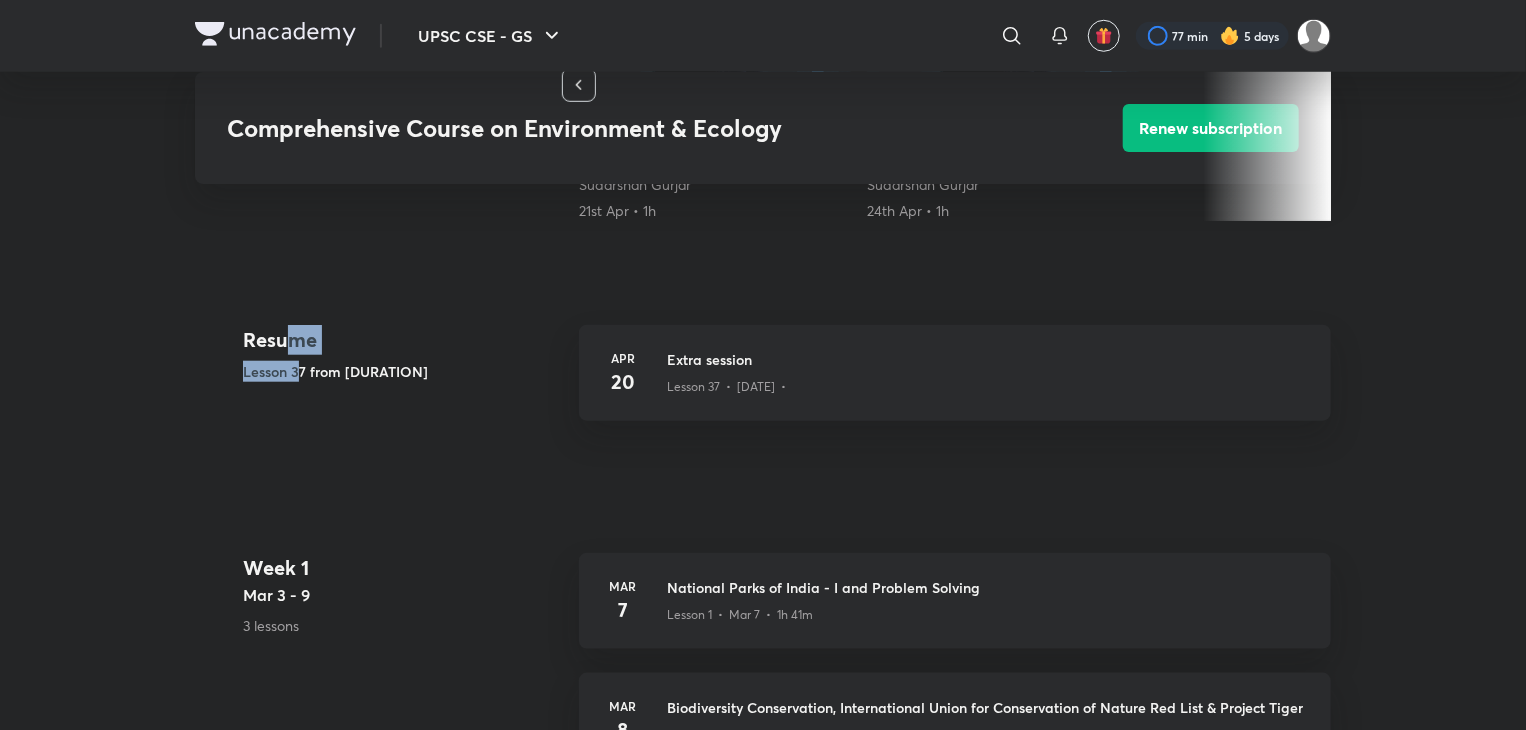 drag, startPoint x: 286, startPoint y: 341, endPoint x: 300, endPoint y: 409, distance: 69.426216 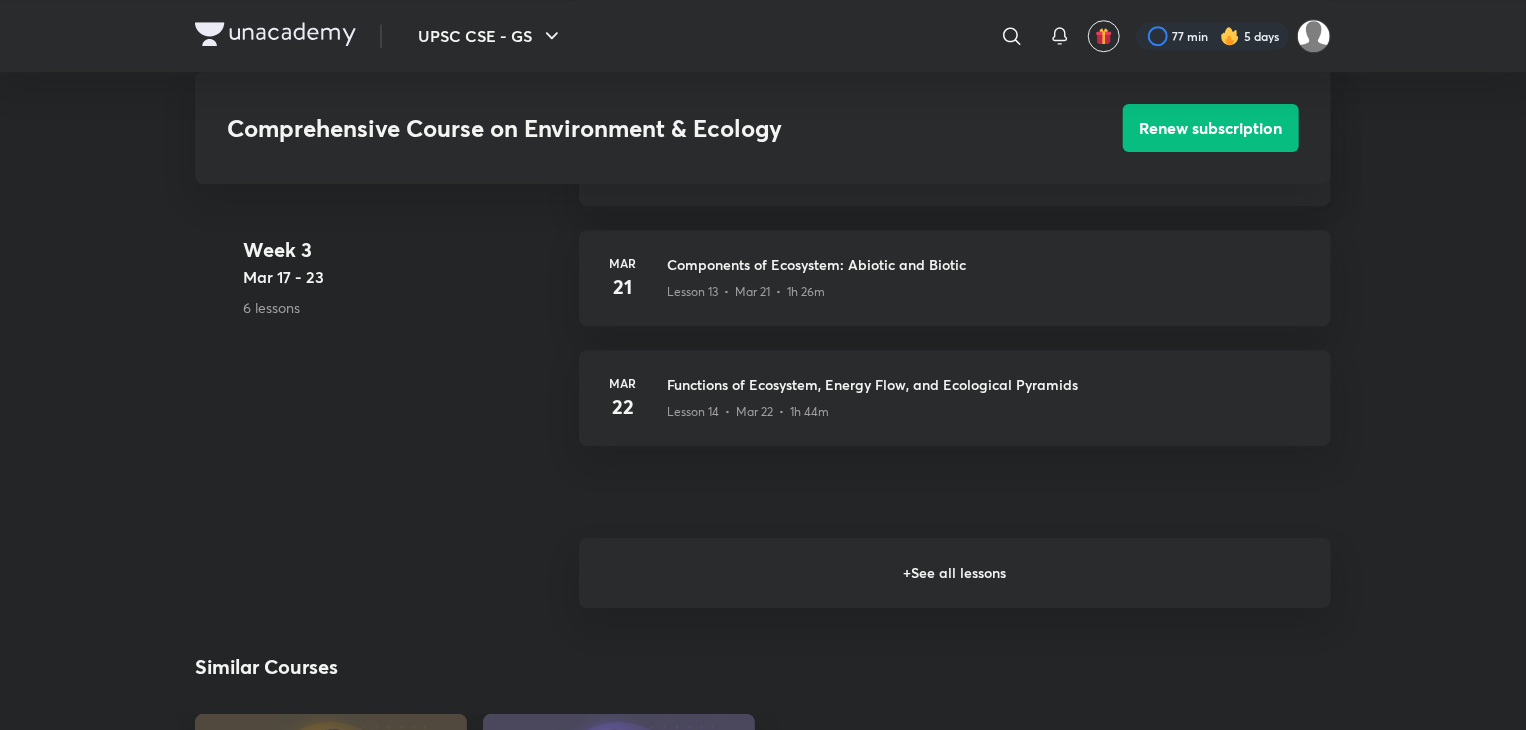scroll, scrollTop: 2992, scrollLeft: 0, axis: vertical 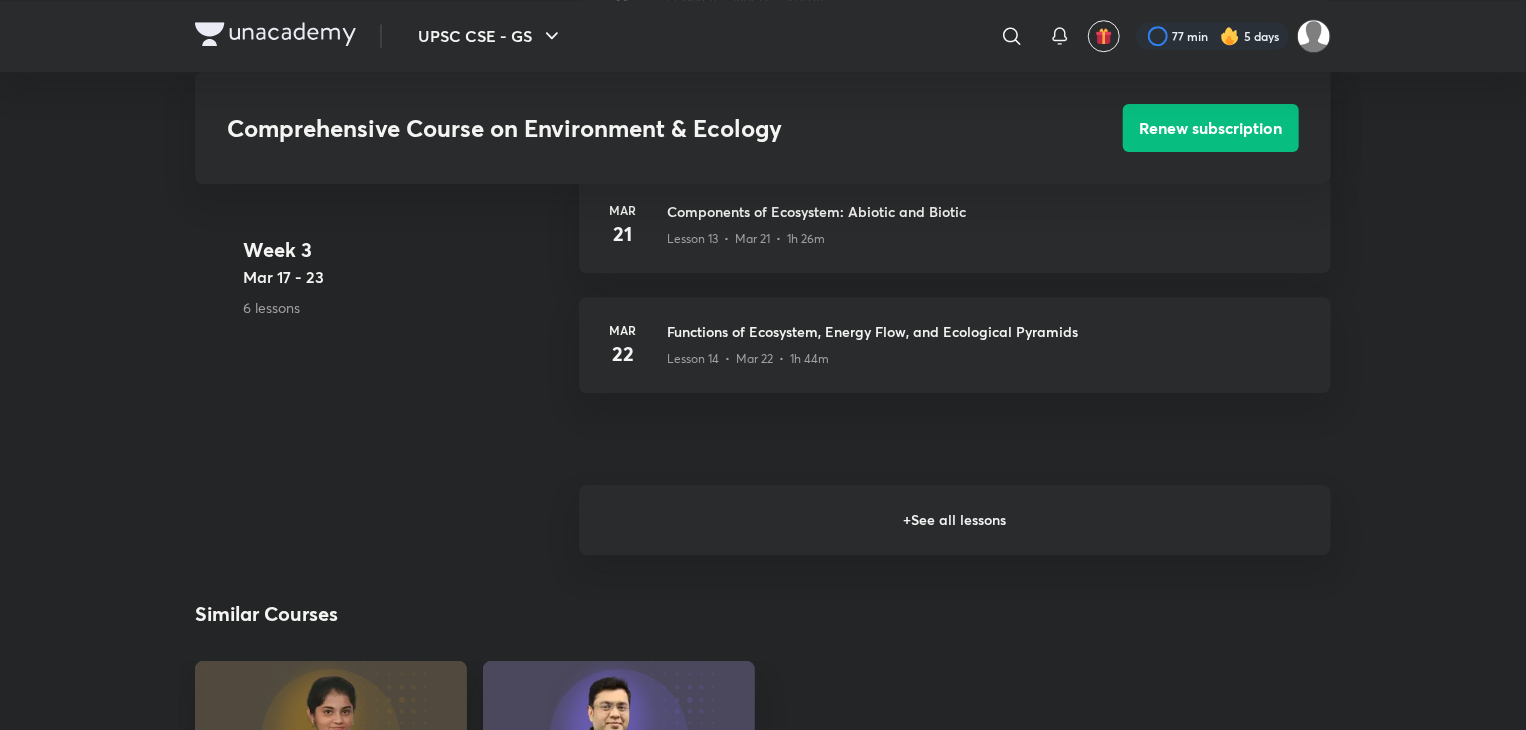 click on "+  See all lessons" at bounding box center [955, 520] 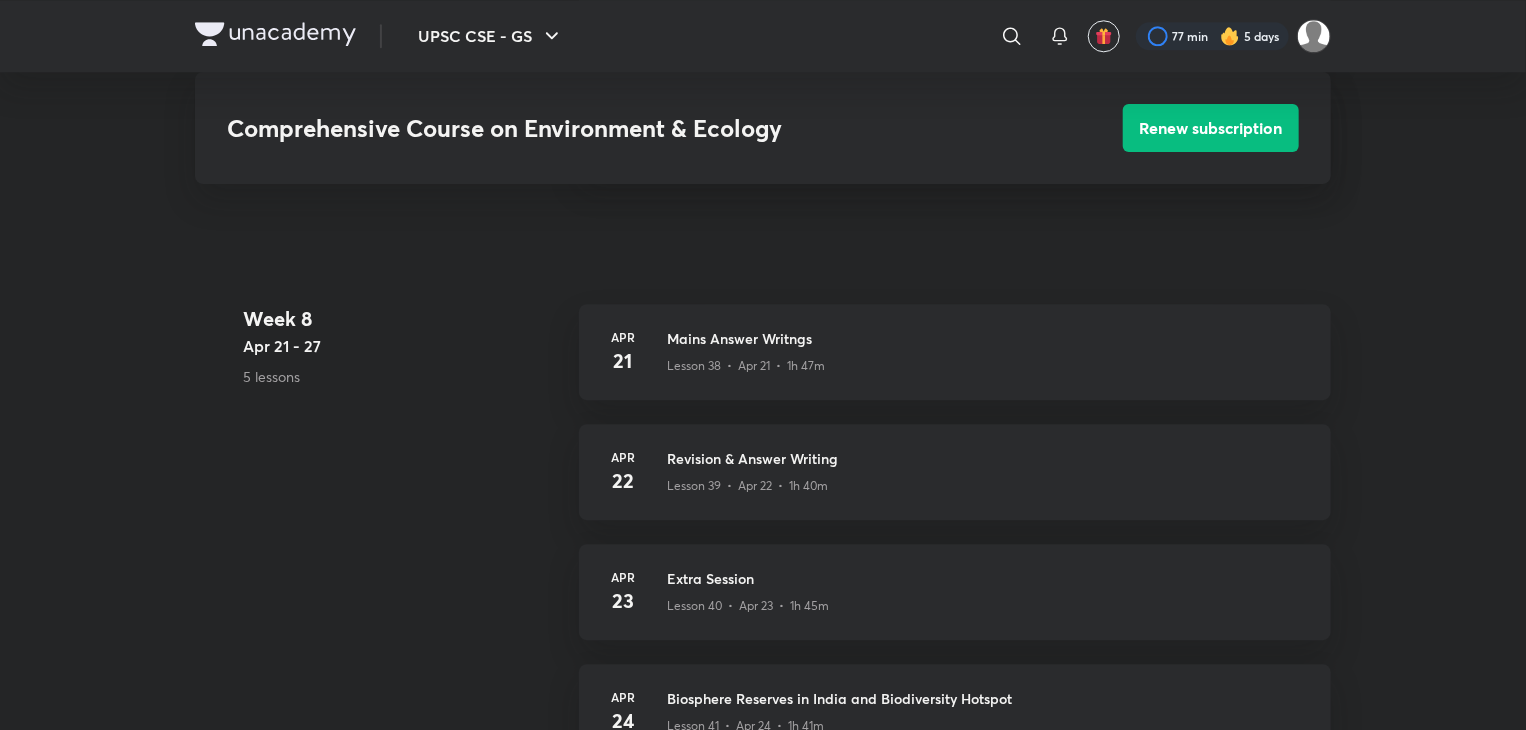 scroll, scrollTop: 6432, scrollLeft: 0, axis: vertical 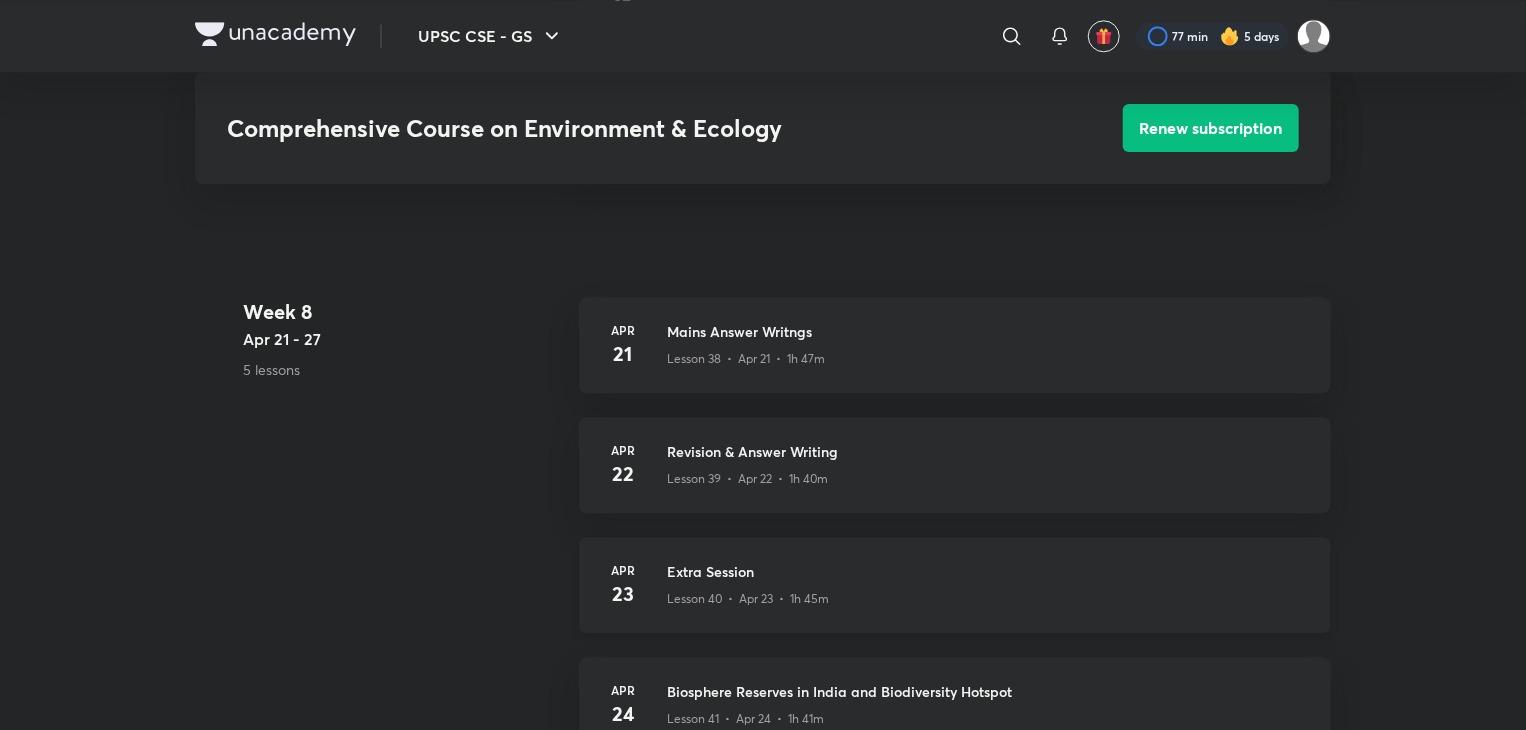 click on "Lesson 40  •  Apr 23  •  1h 45m" at bounding box center (748, 599) 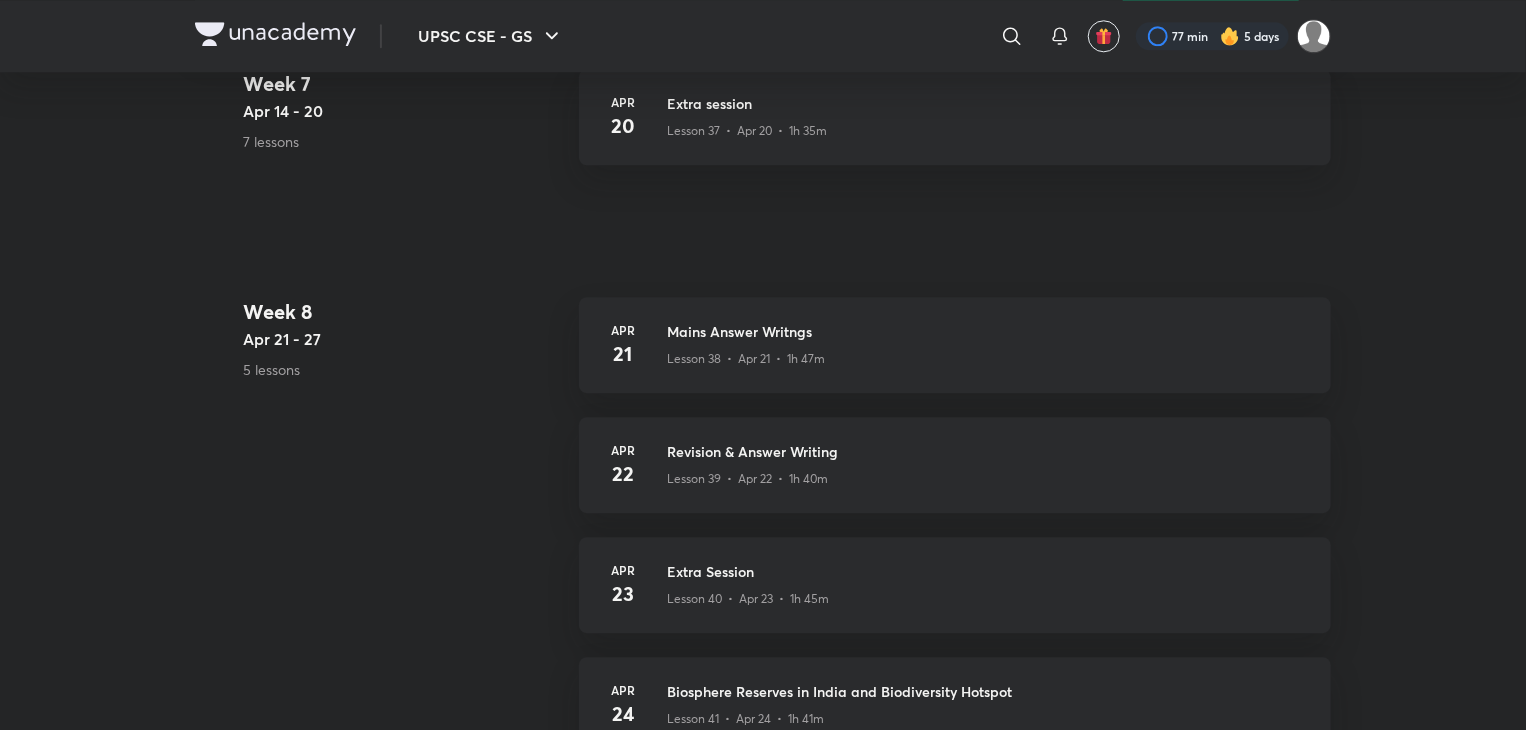 scroll, scrollTop: 0, scrollLeft: 0, axis: both 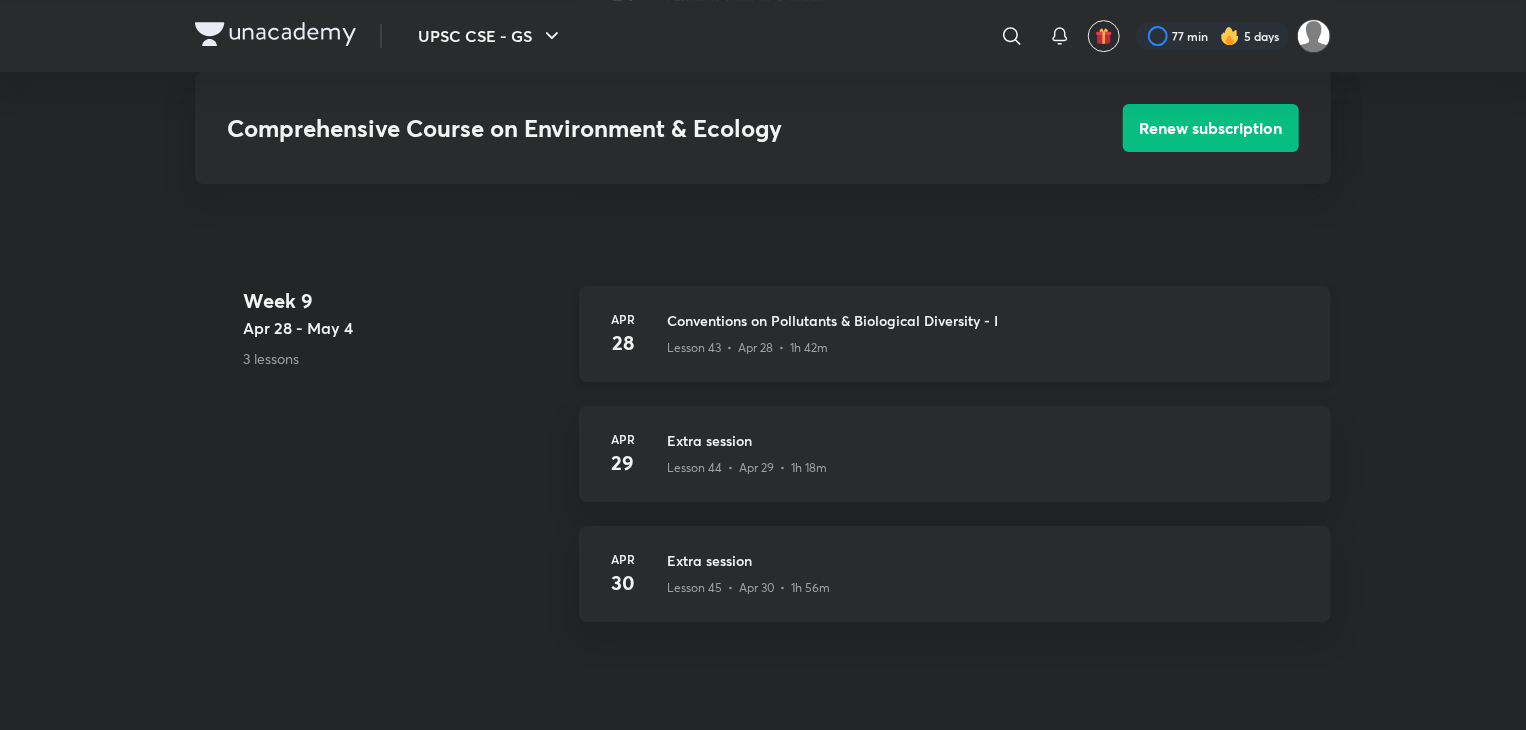 click on "Lesson 43  •  Apr 28  •  1h 42m" at bounding box center (747, 348) 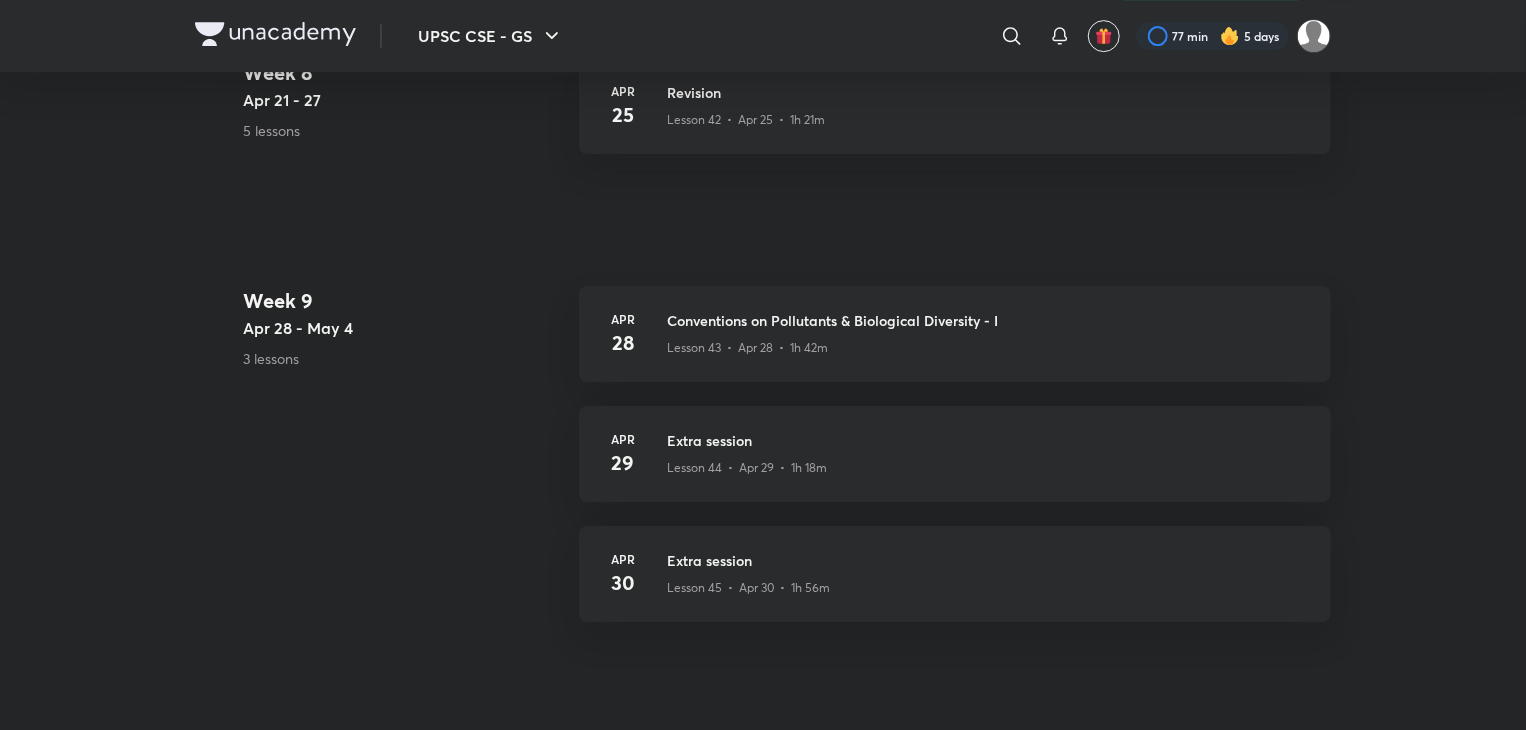 scroll, scrollTop: 0, scrollLeft: 0, axis: both 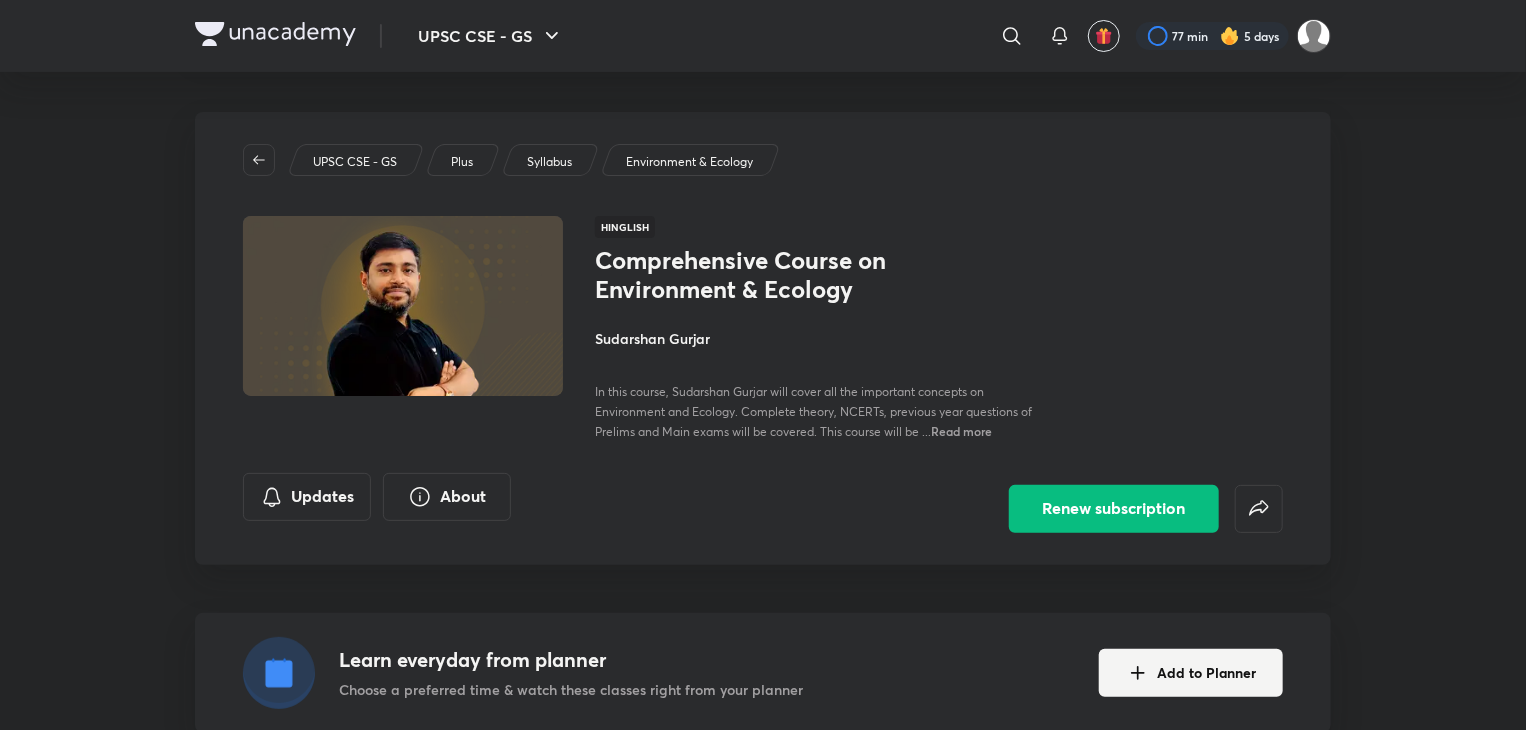 click on "Sudarshan Gurjar" at bounding box center [819, 338] 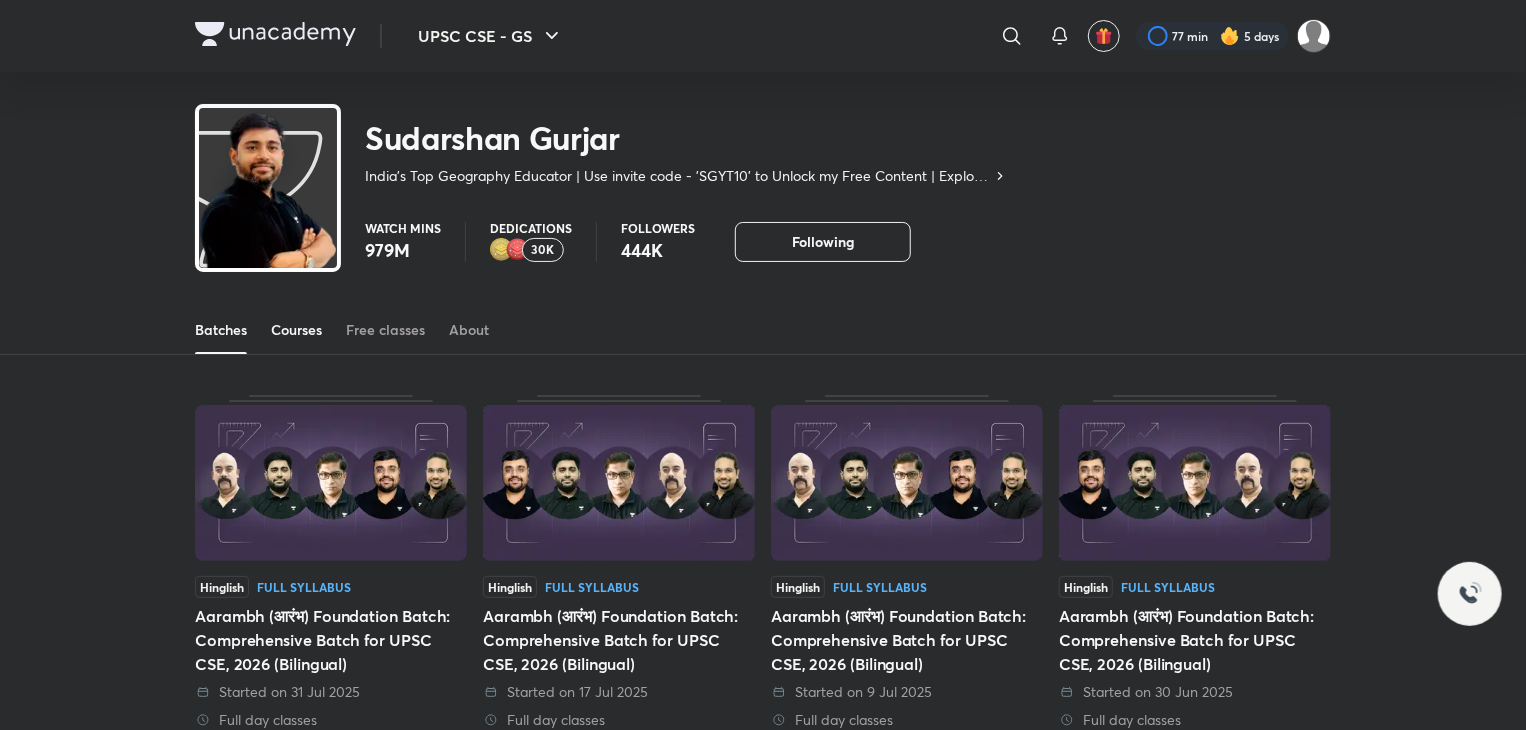 click on "Courses" at bounding box center [296, 330] 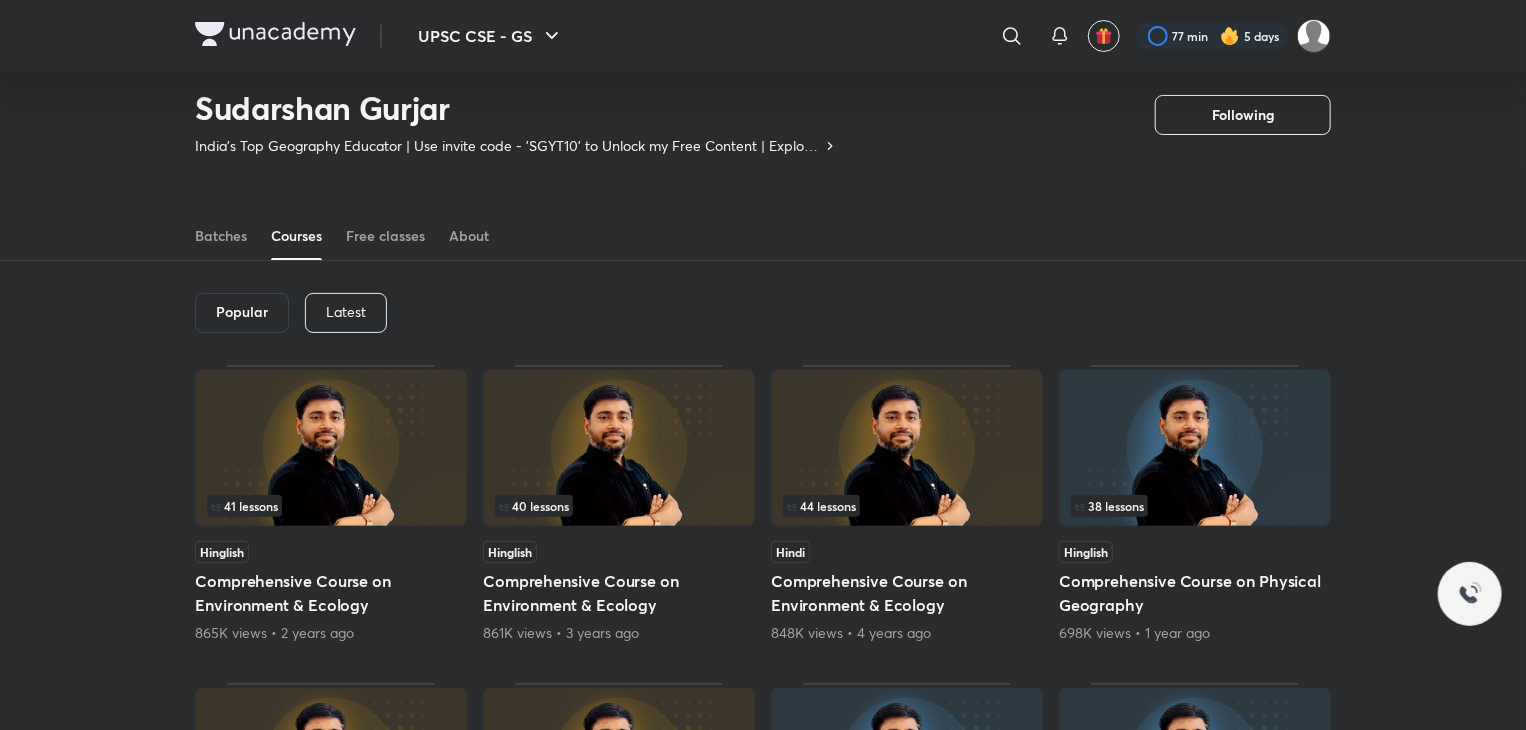 scroll, scrollTop: 35, scrollLeft: 0, axis: vertical 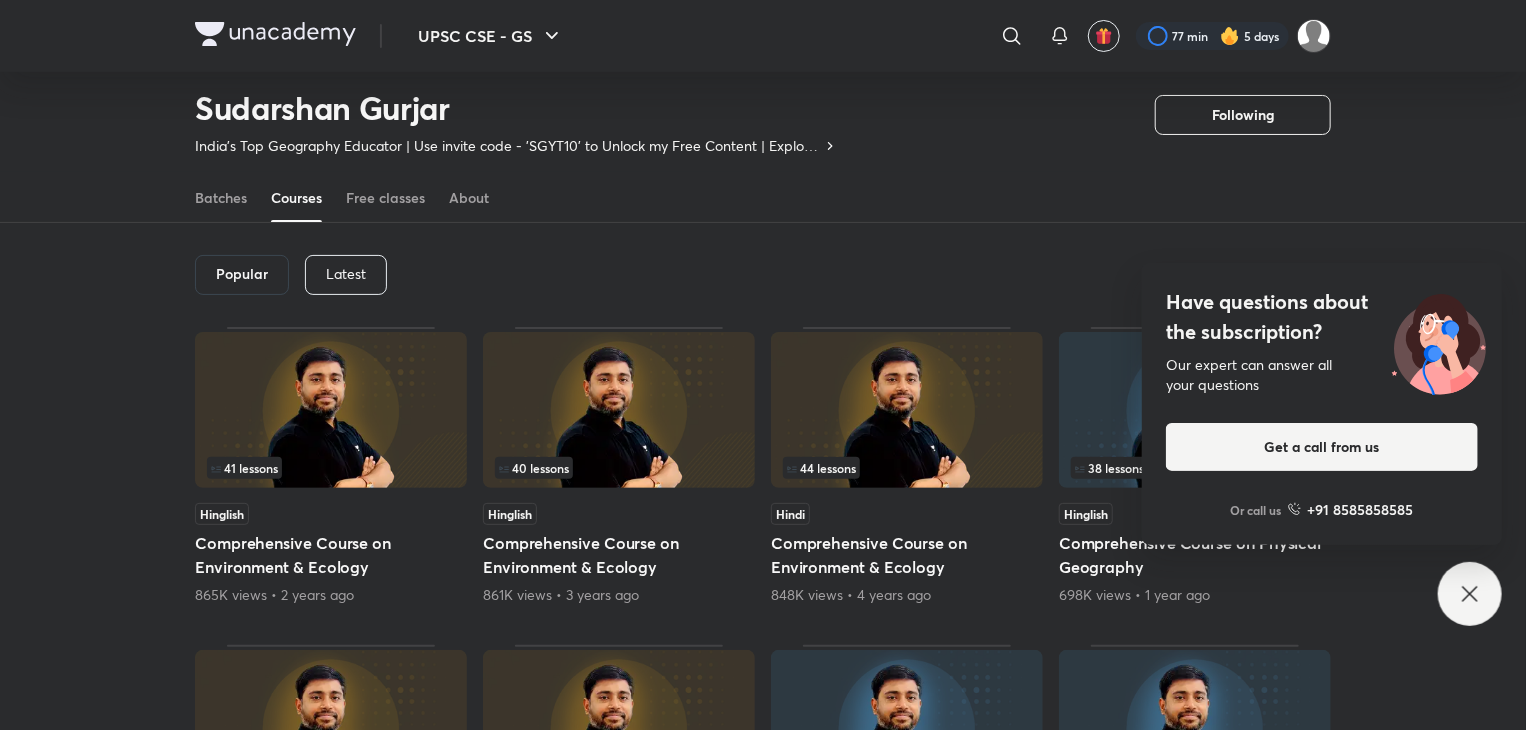 click 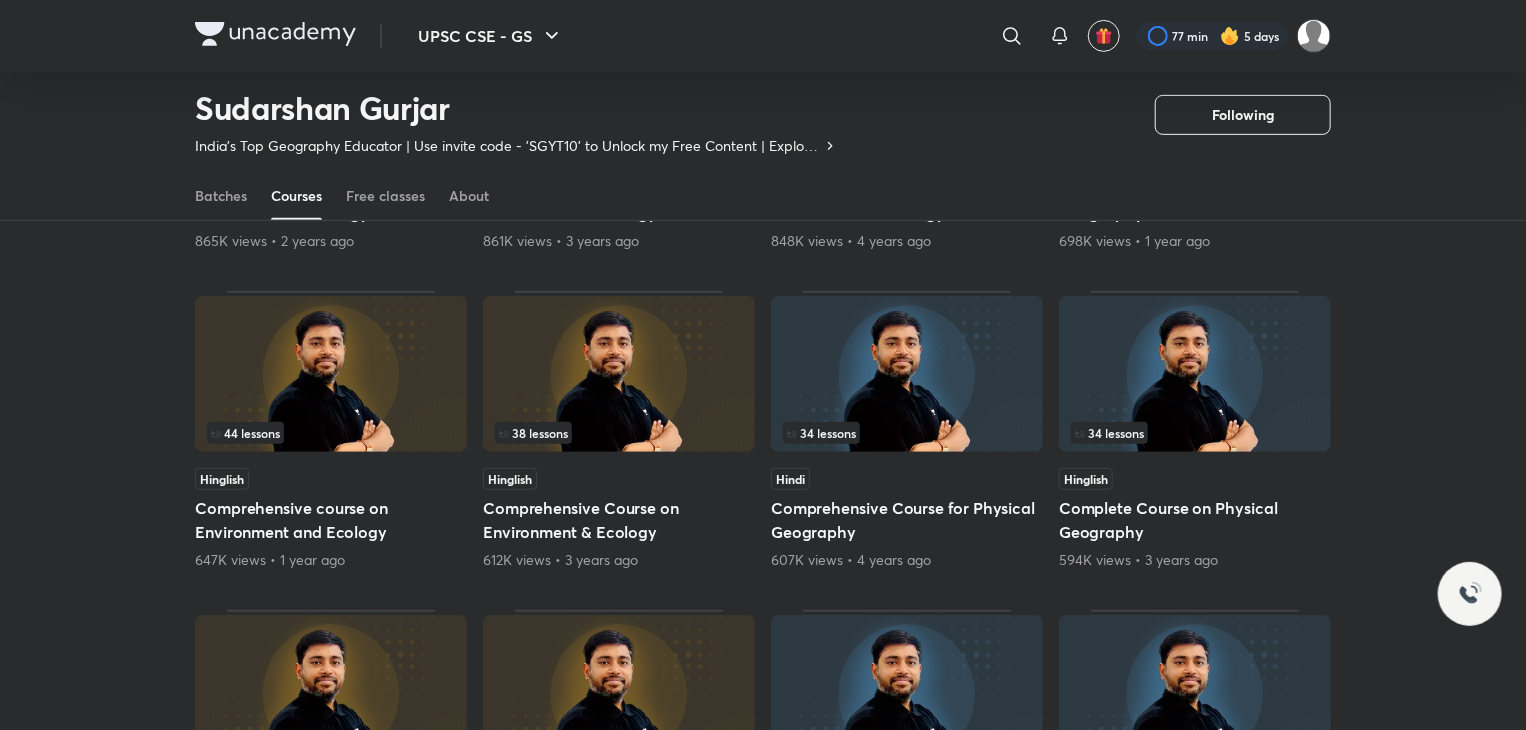 scroll, scrollTop: 599, scrollLeft: 0, axis: vertical 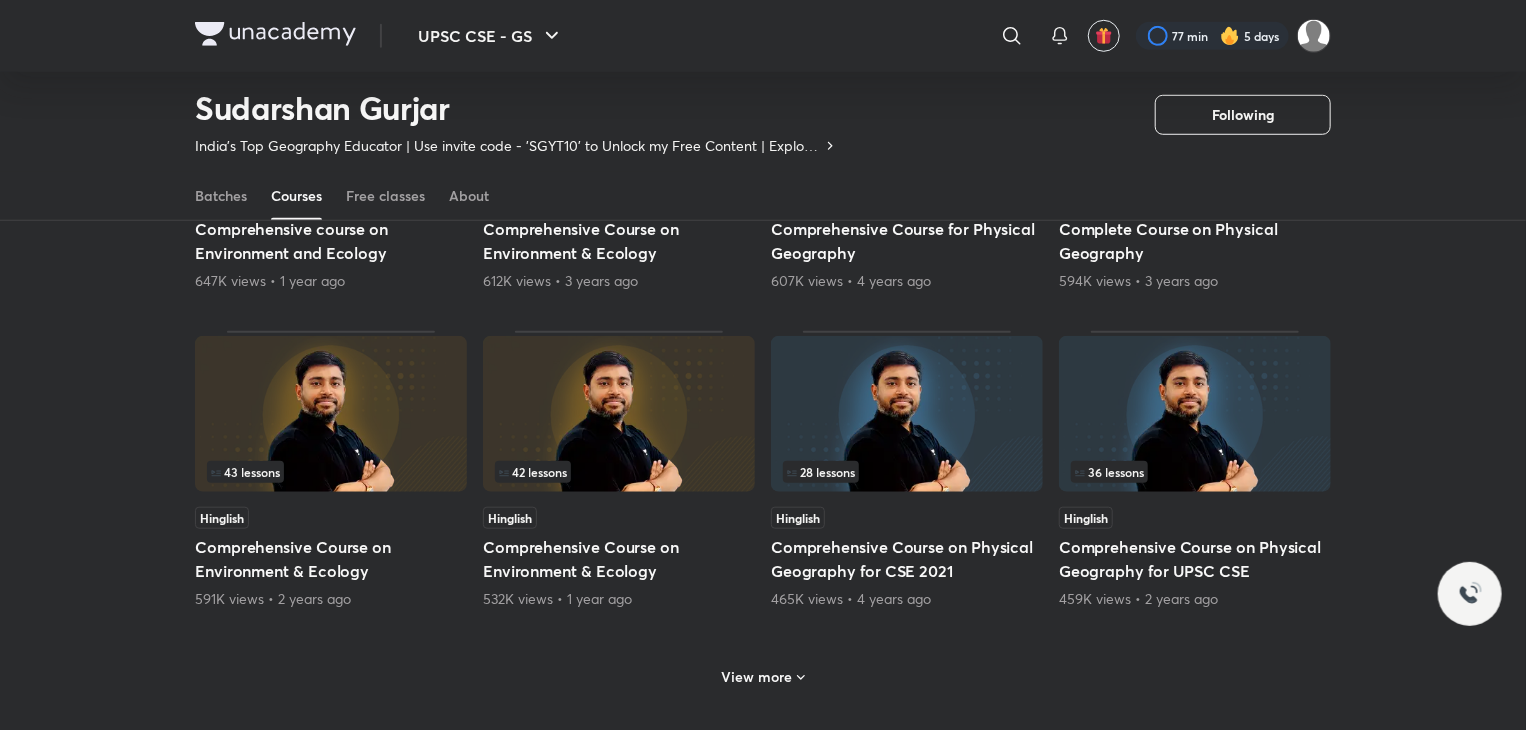 click on "View more" at bounding box center [763, 675] 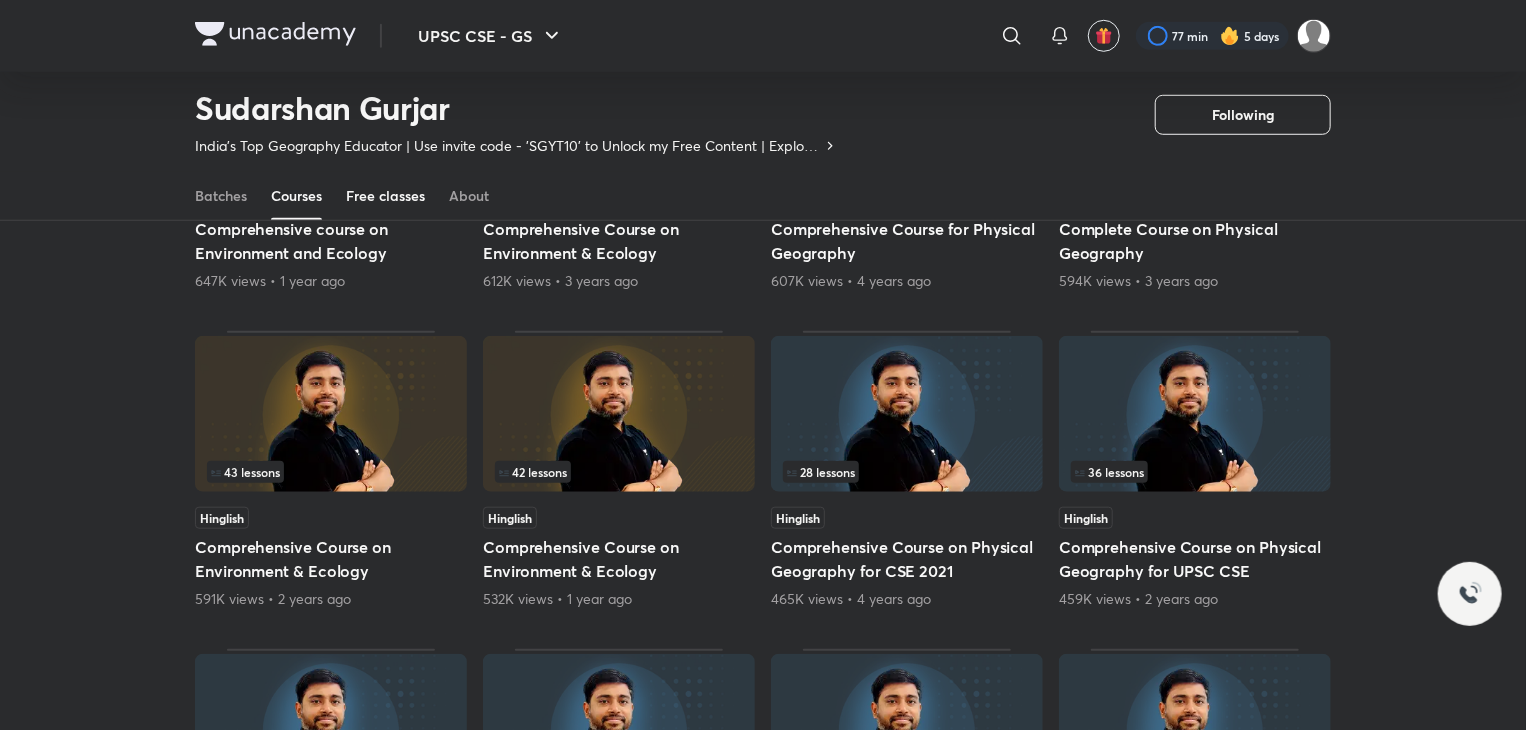 click on "Free classes" at bounding box center [385, 196] 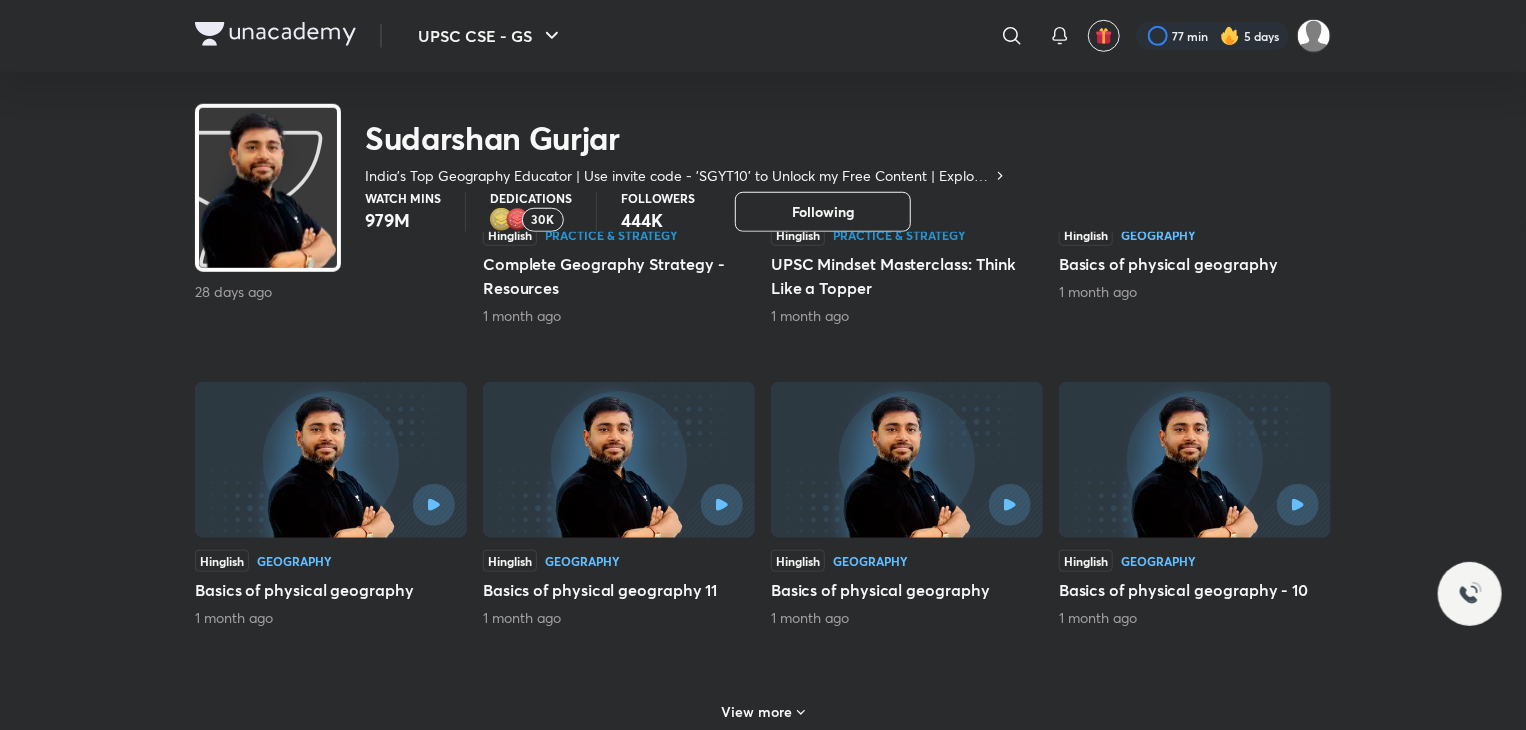 scroll, scrollTop: 0, scrollLeft: 0, axis: both 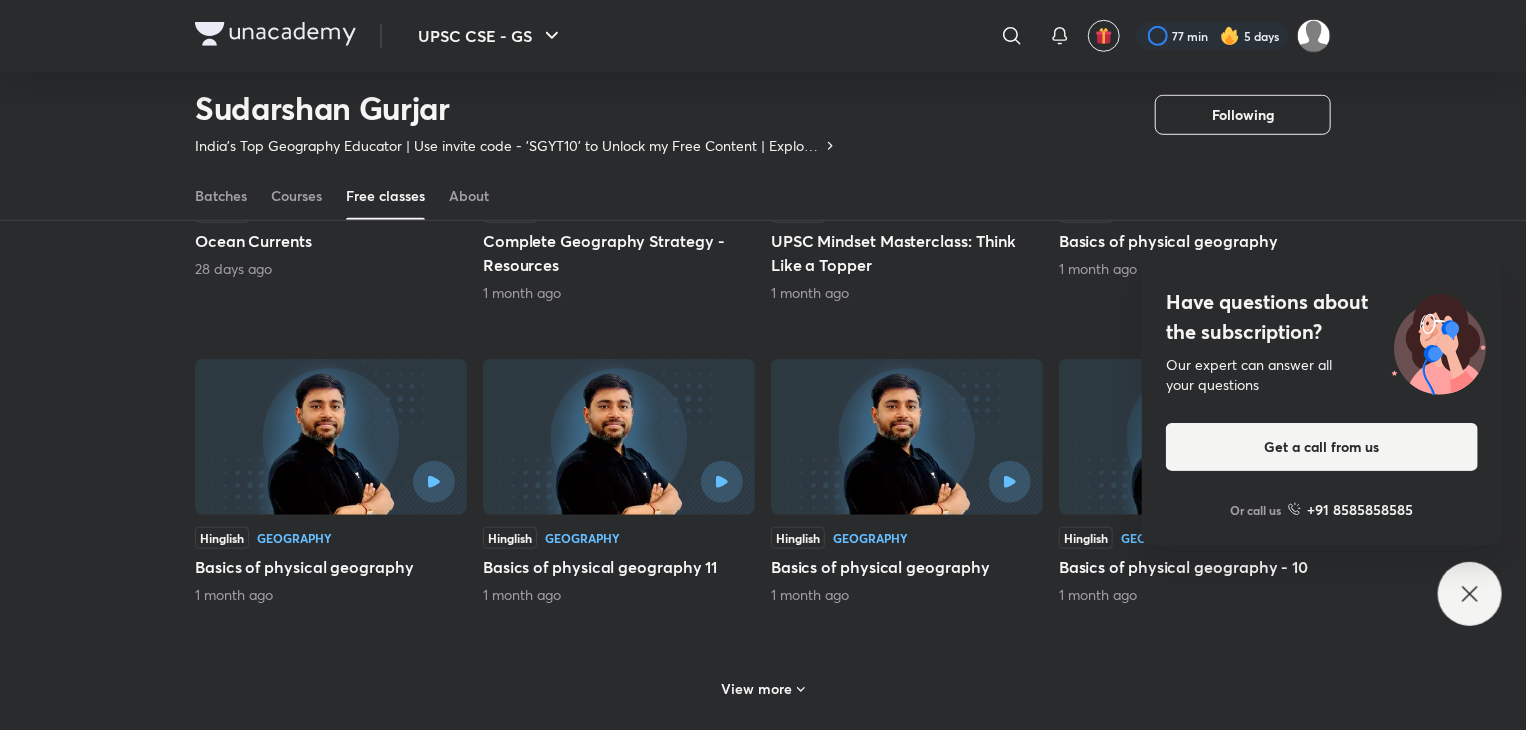 click on "View more" at bounding box center (763, 689) 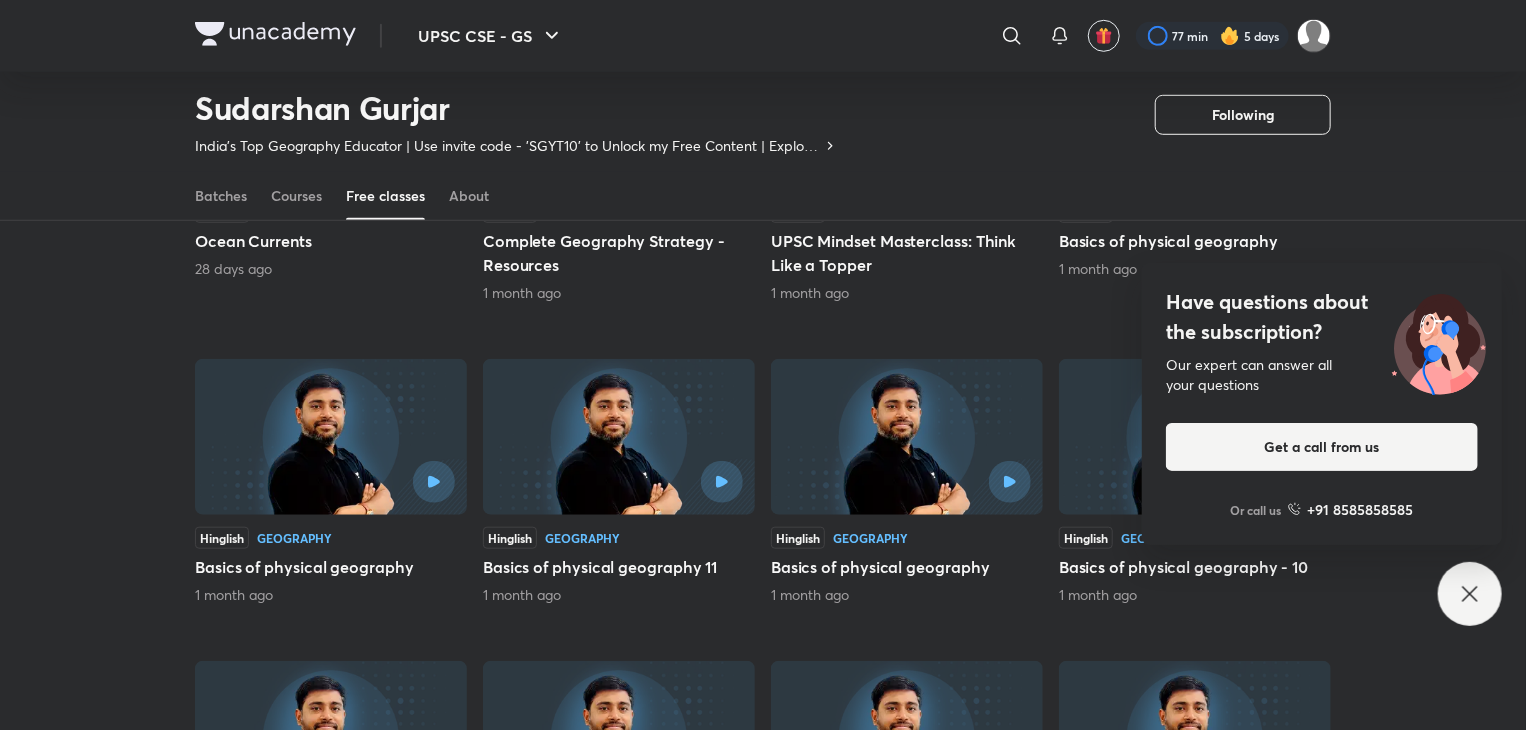 click 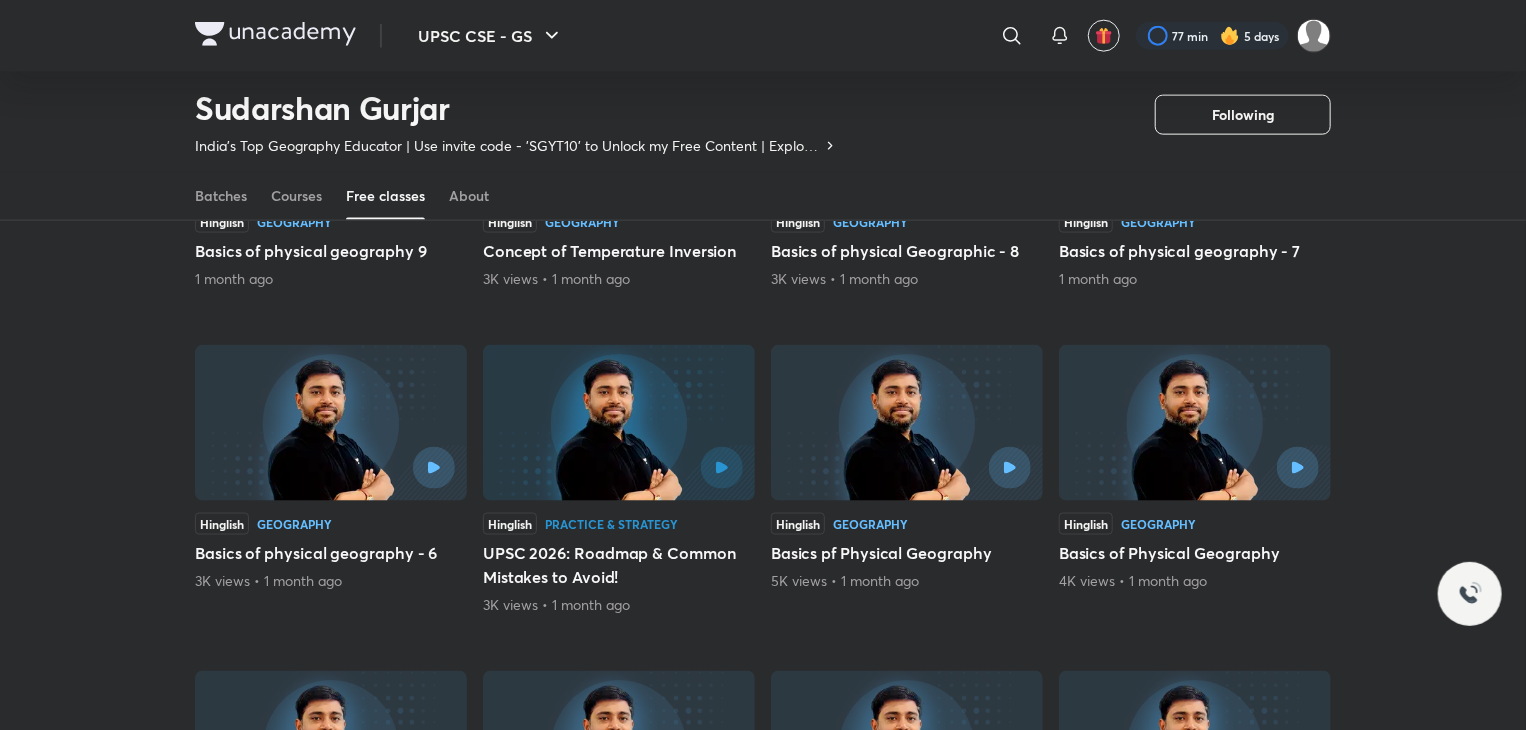scroll, scrollTop: 1269, scrollLeft: 0, axis: vertical 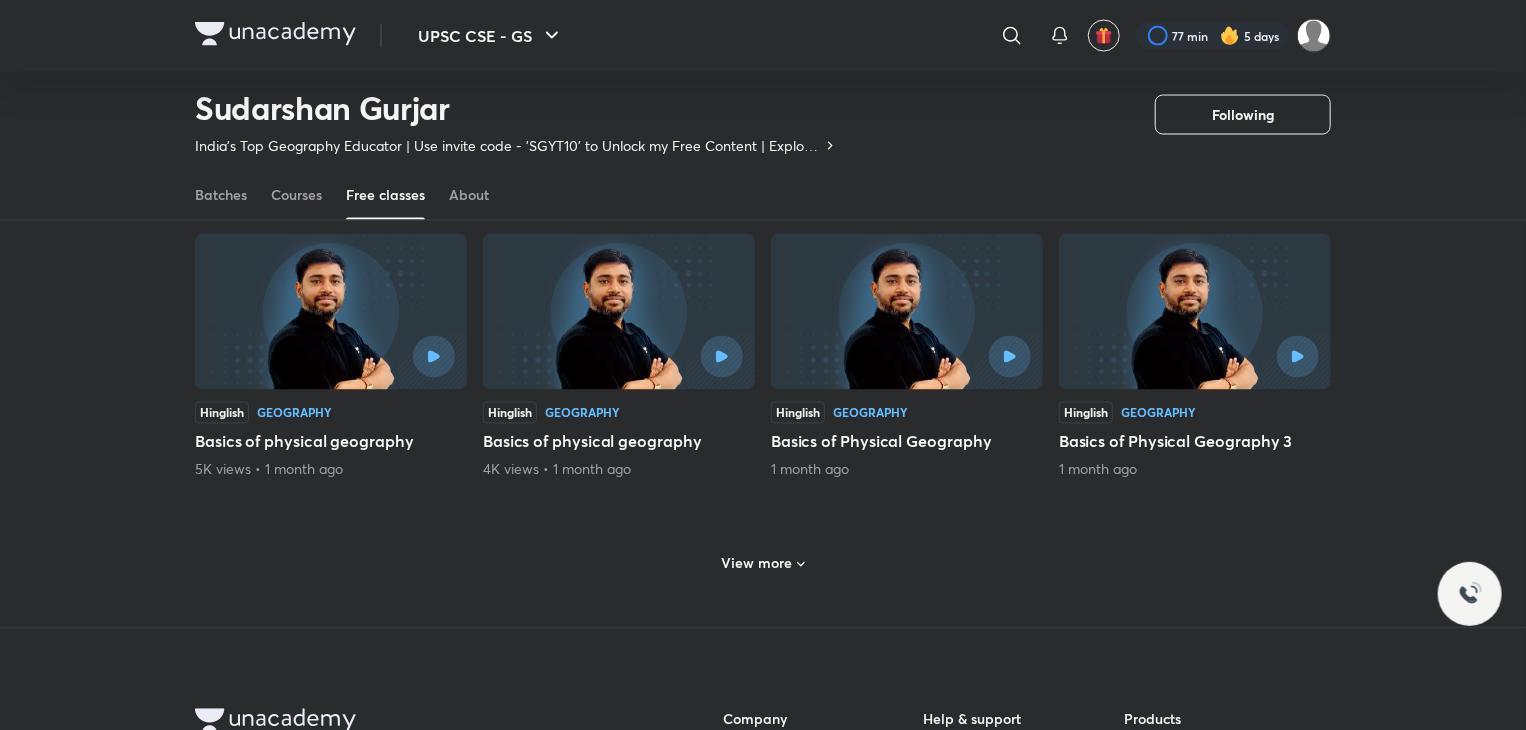 click on "View more" at bounding box center [757, 564] 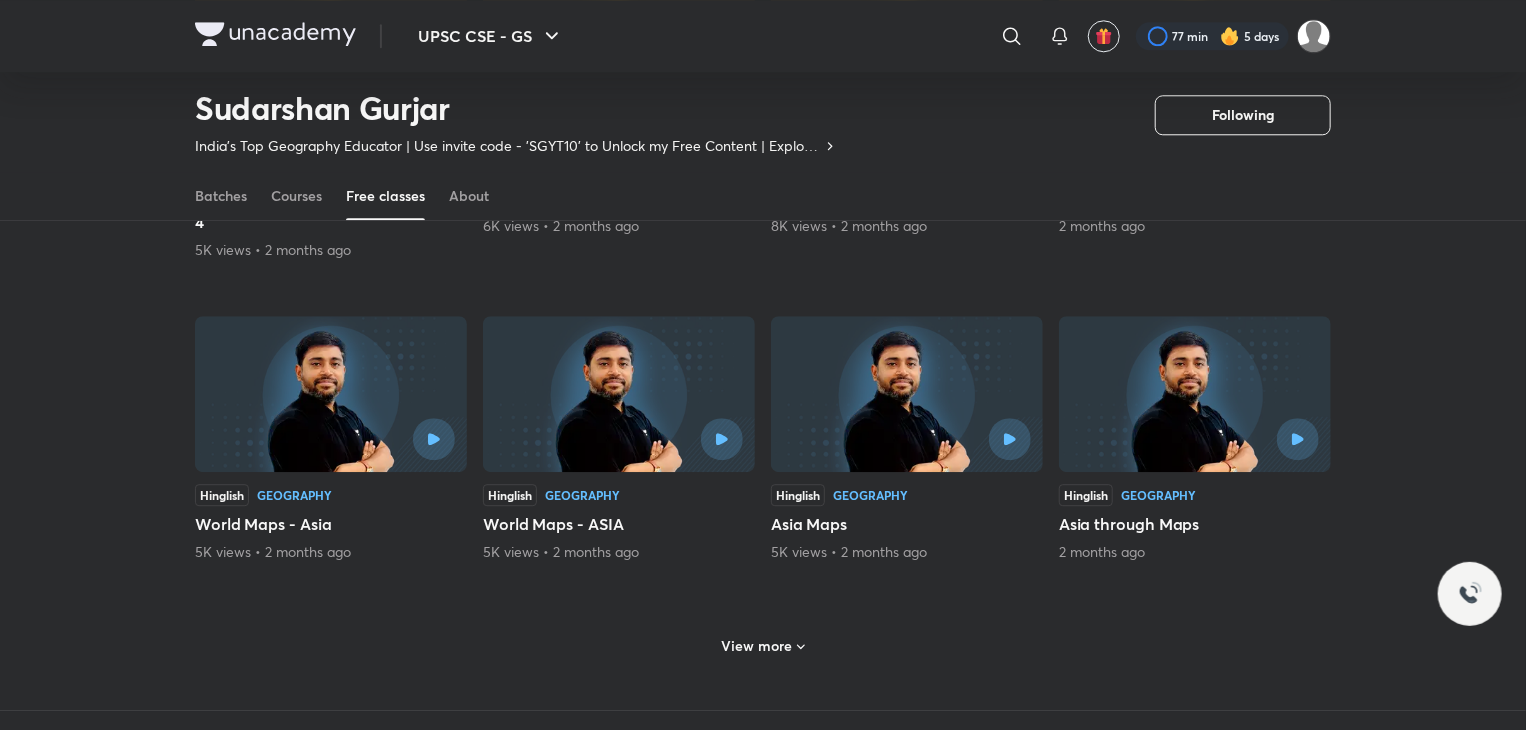 scroll, scrollTop: 2583, scrollLeft: 0, axis: vertical 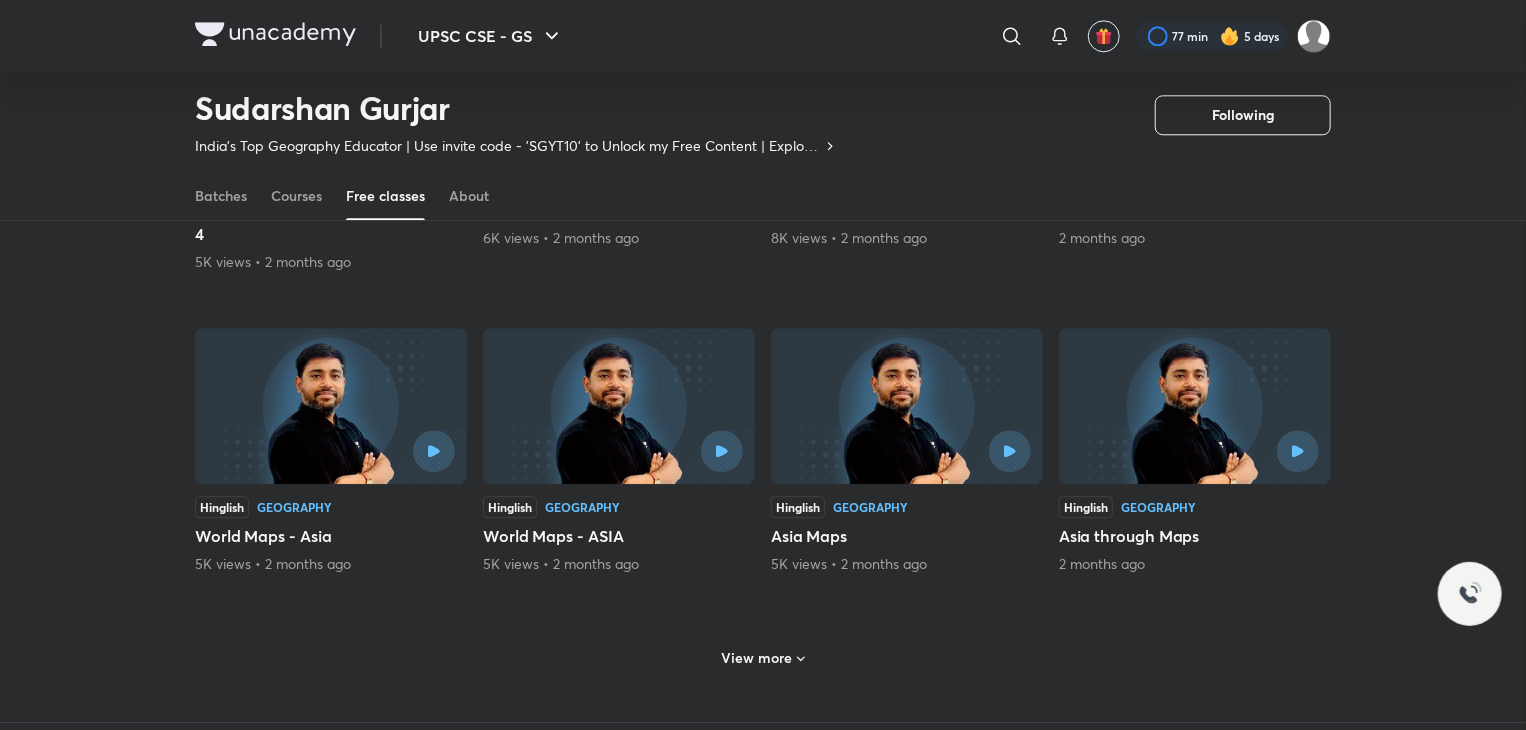 click 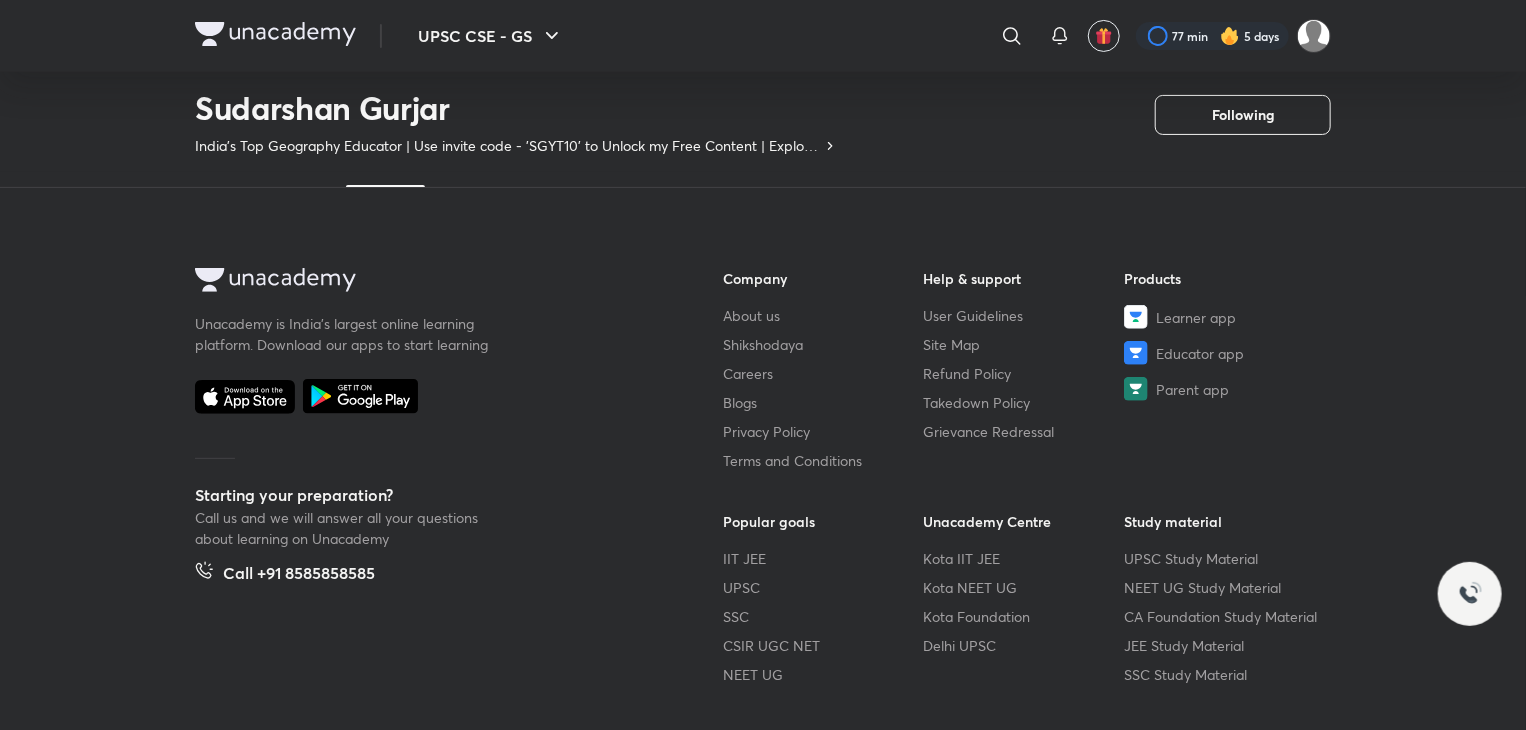 scroll, scrollTop: 4119, scrollLeft: 0, axis: vertical 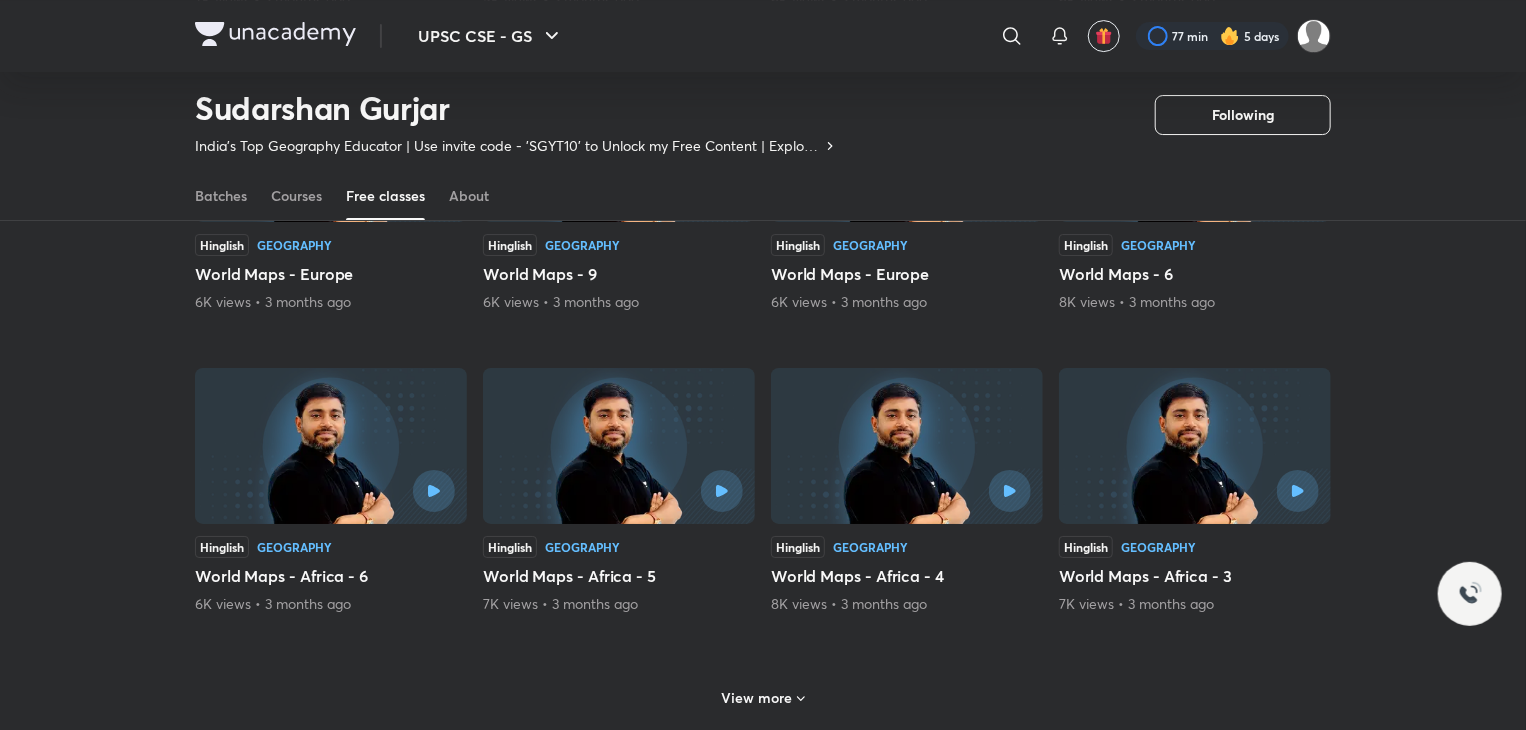 click on "View more" at bounding box center (757, 698) 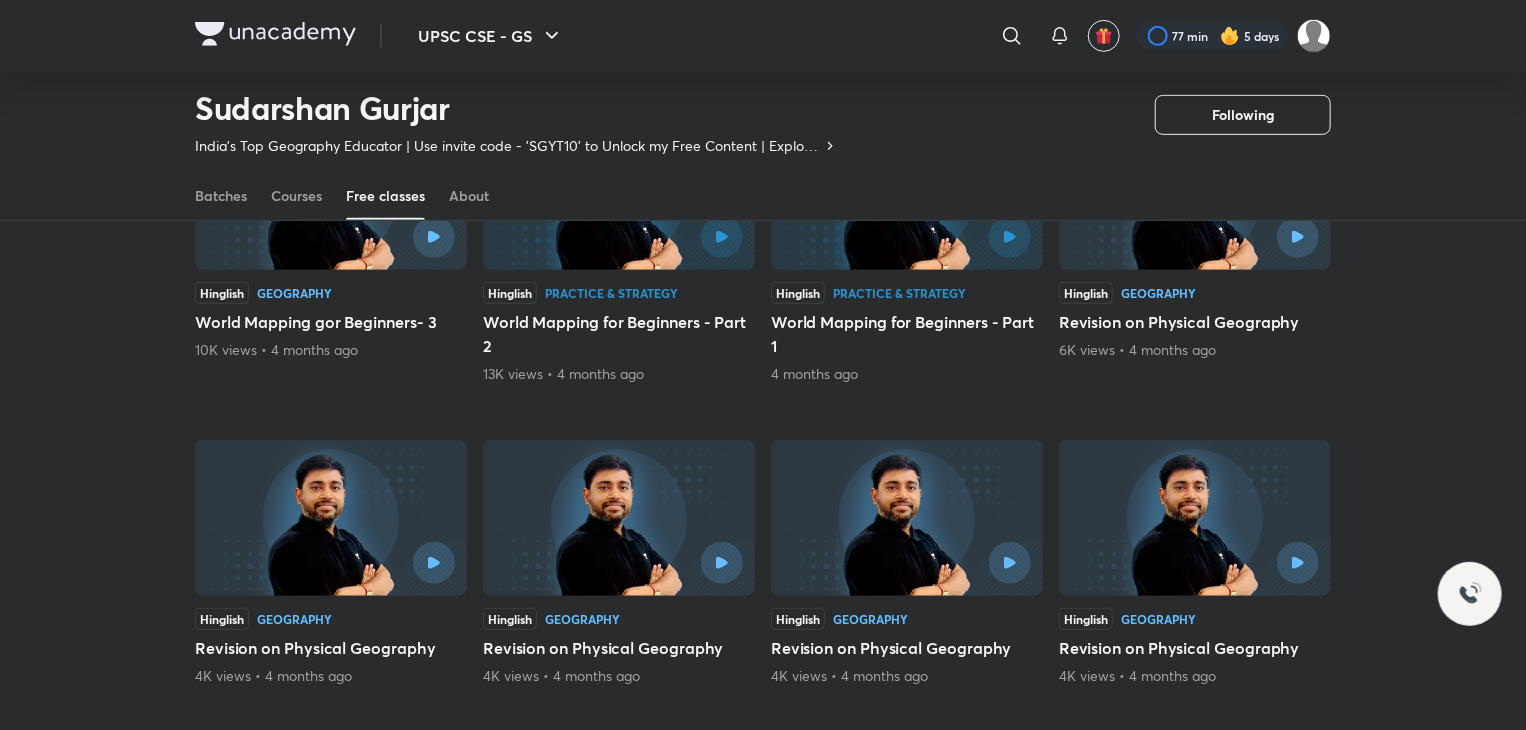 scroll, scrollTop: 4369, scrollLeft: 0, axis: vertical 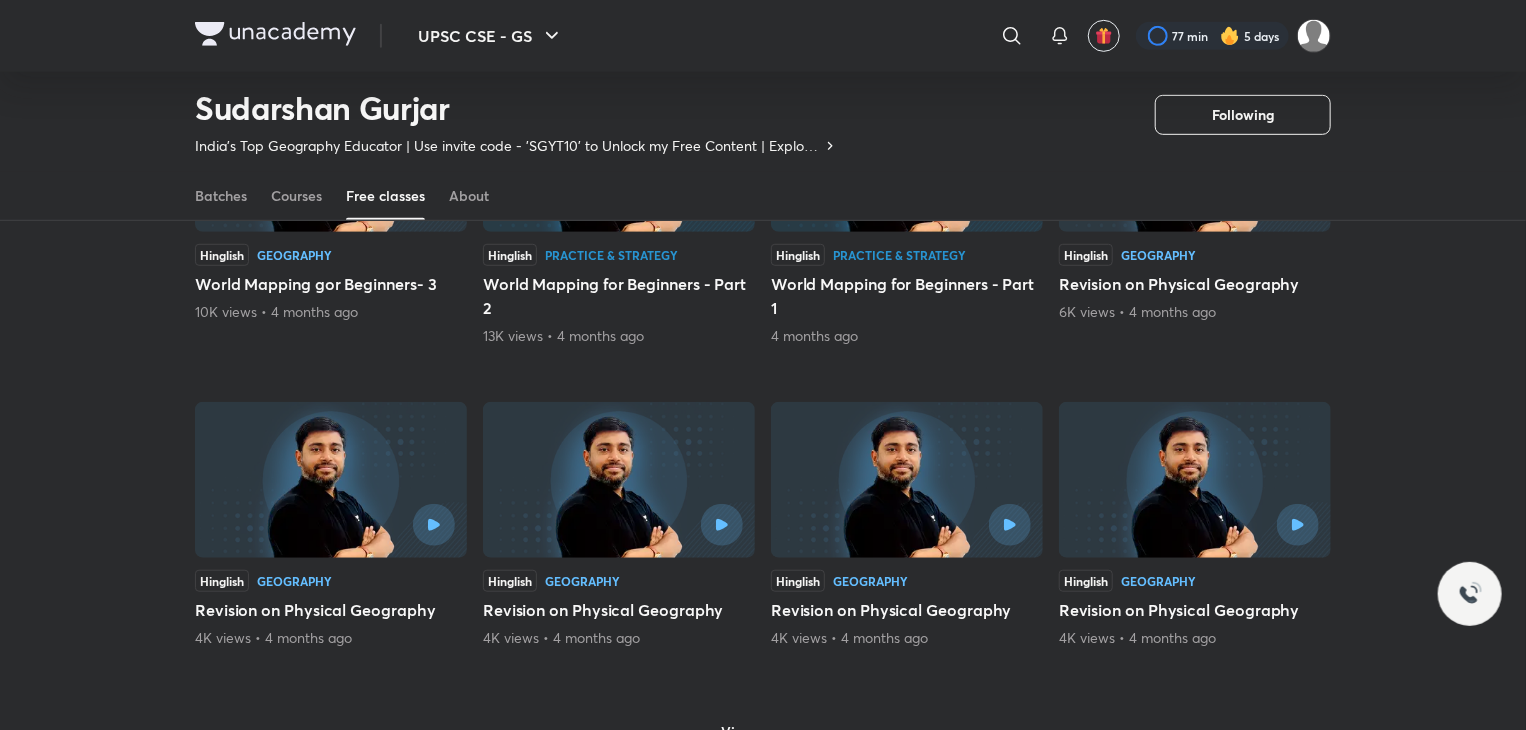 click 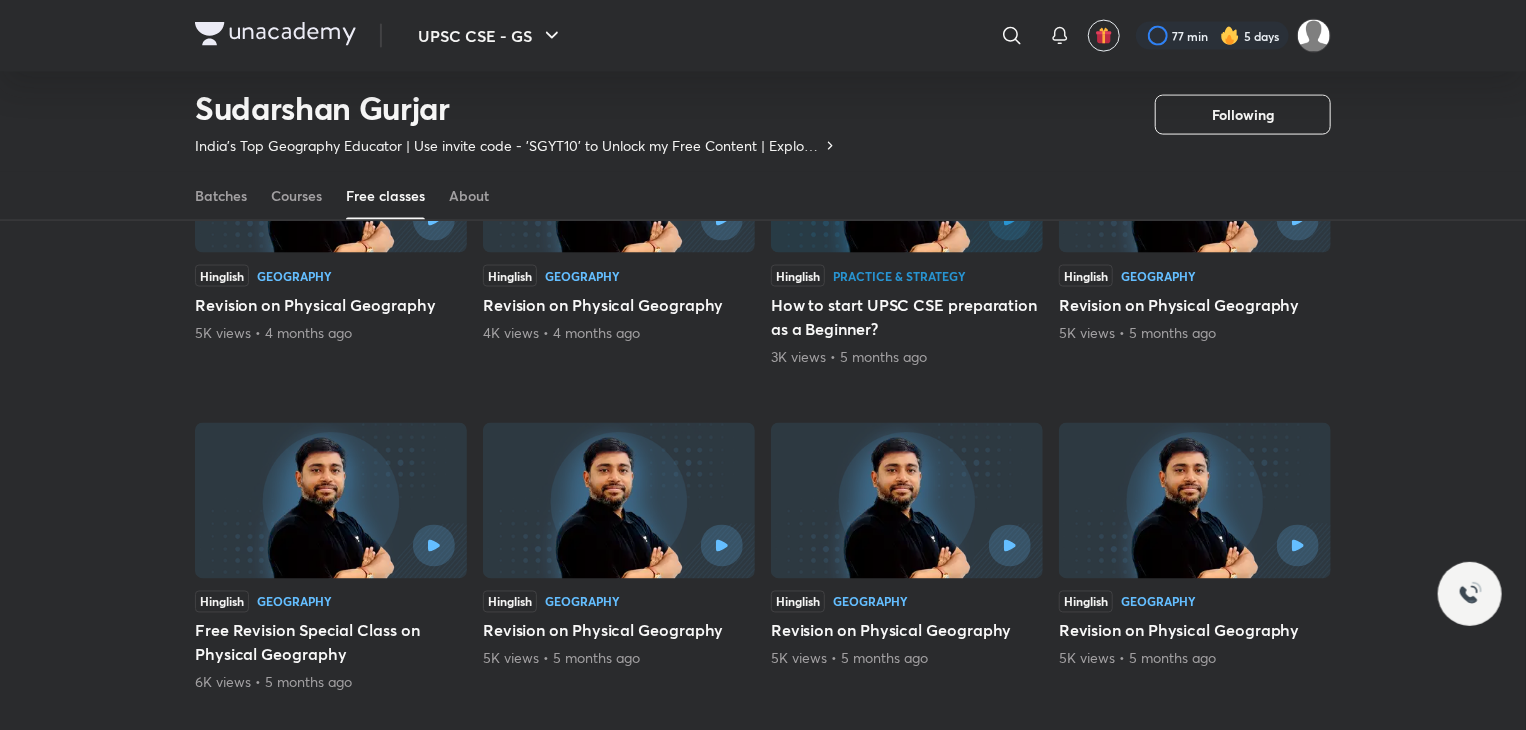 scroll, scrollTop: 5489, scrollLeft: 0, axis: vertical 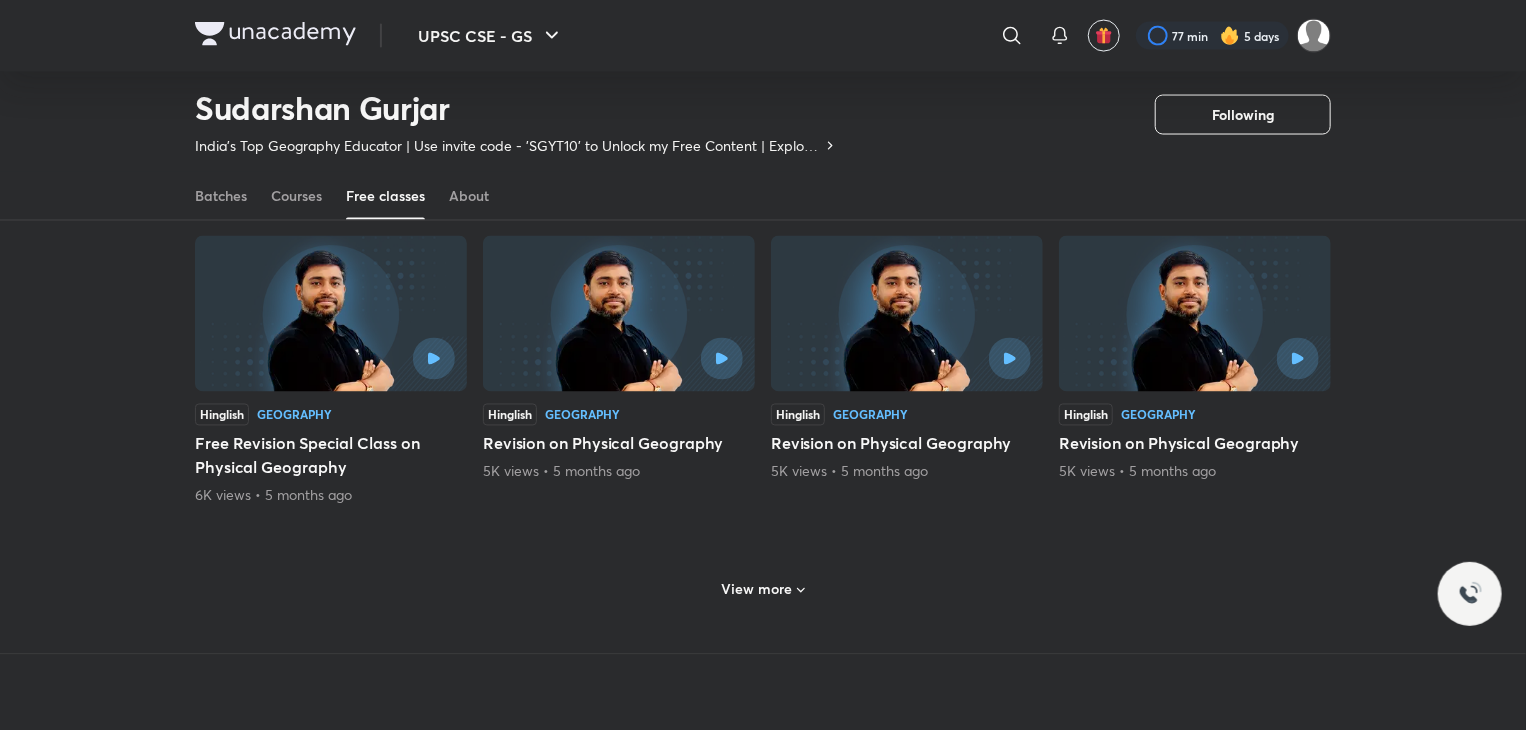 click on "View more" at bounding box center [757, 590] 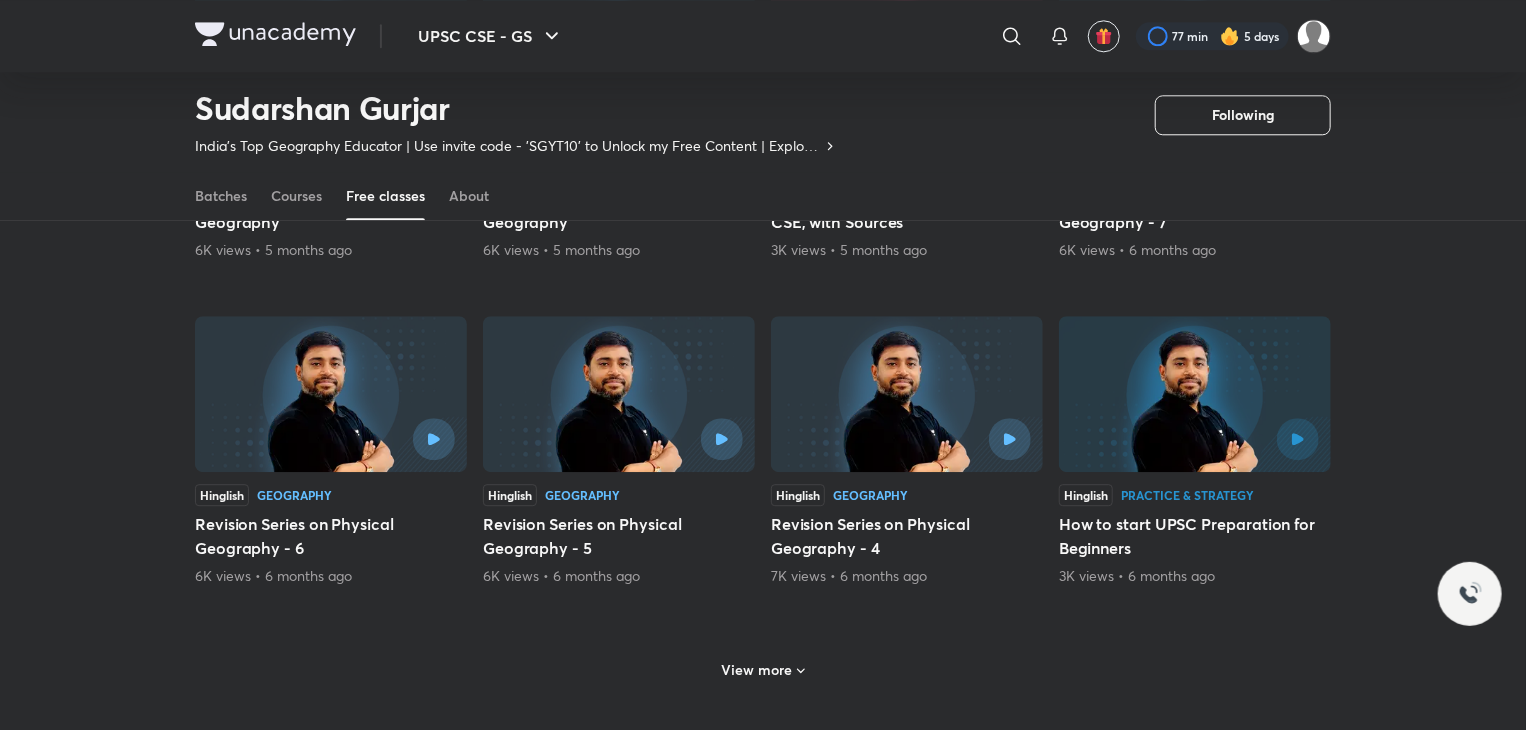 scroll, scrollTop: 6449, scrollLeft: 0, axis: vertical 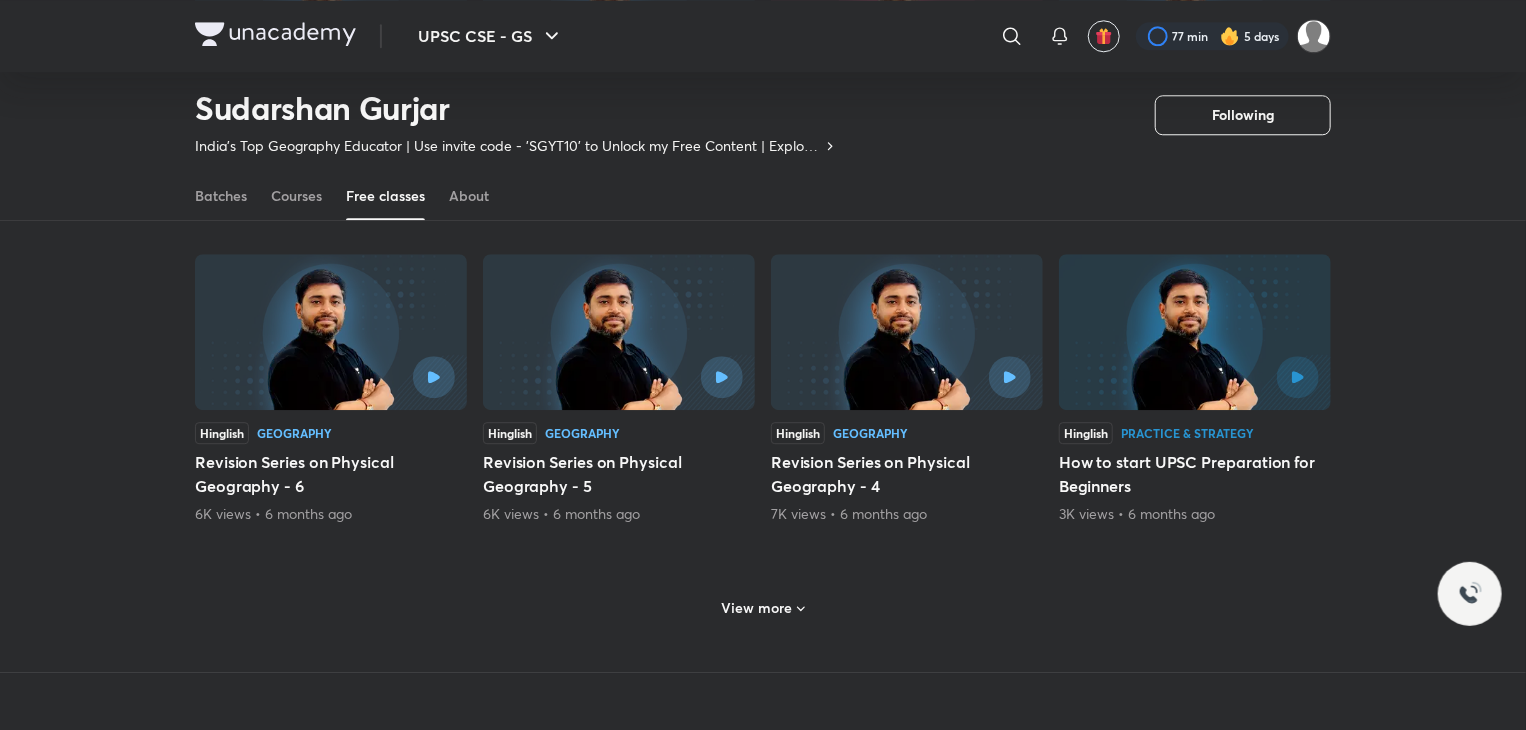 click on "View more" at bounding box center (763, 606) 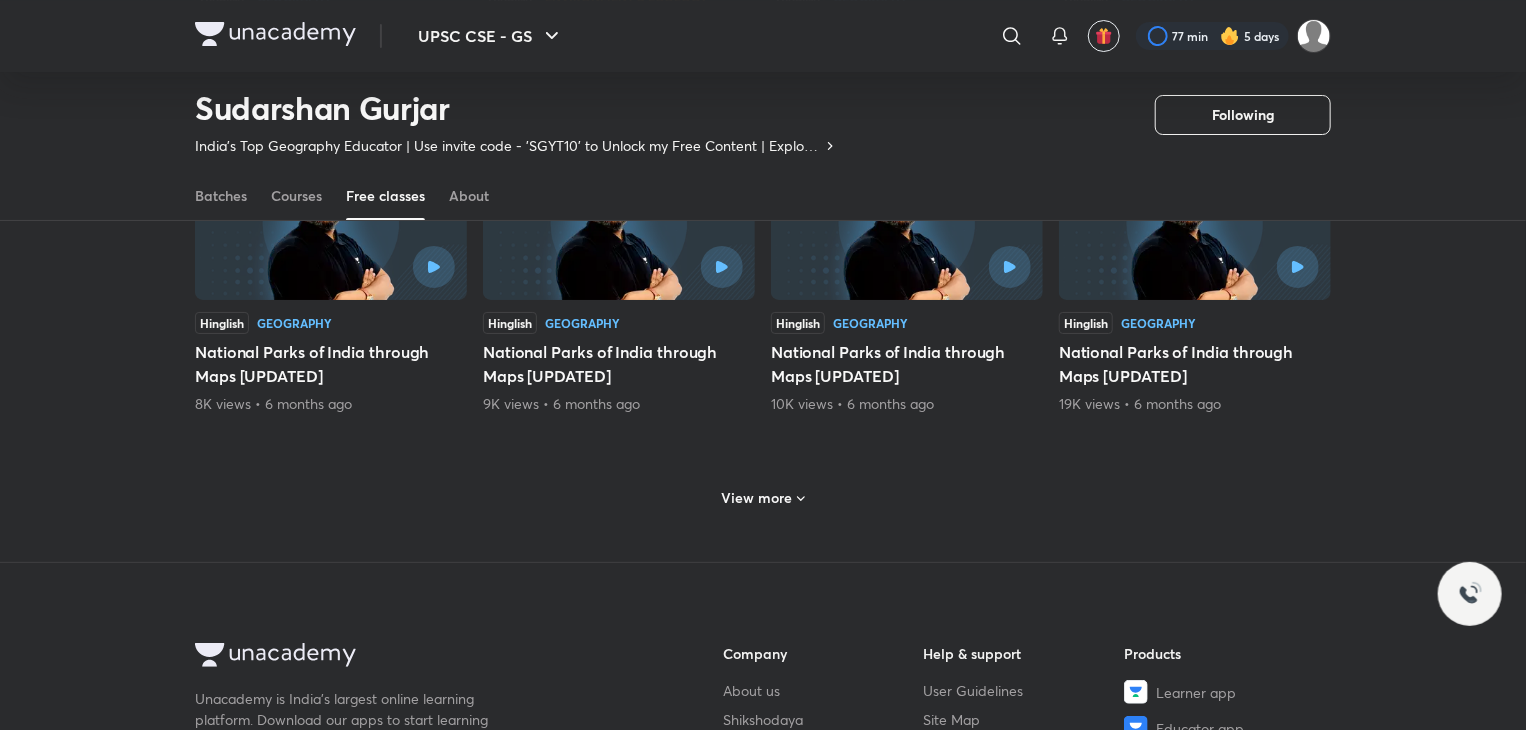 scroll, scrollTop: 7569, scrollLeft: 0, axis: vertical 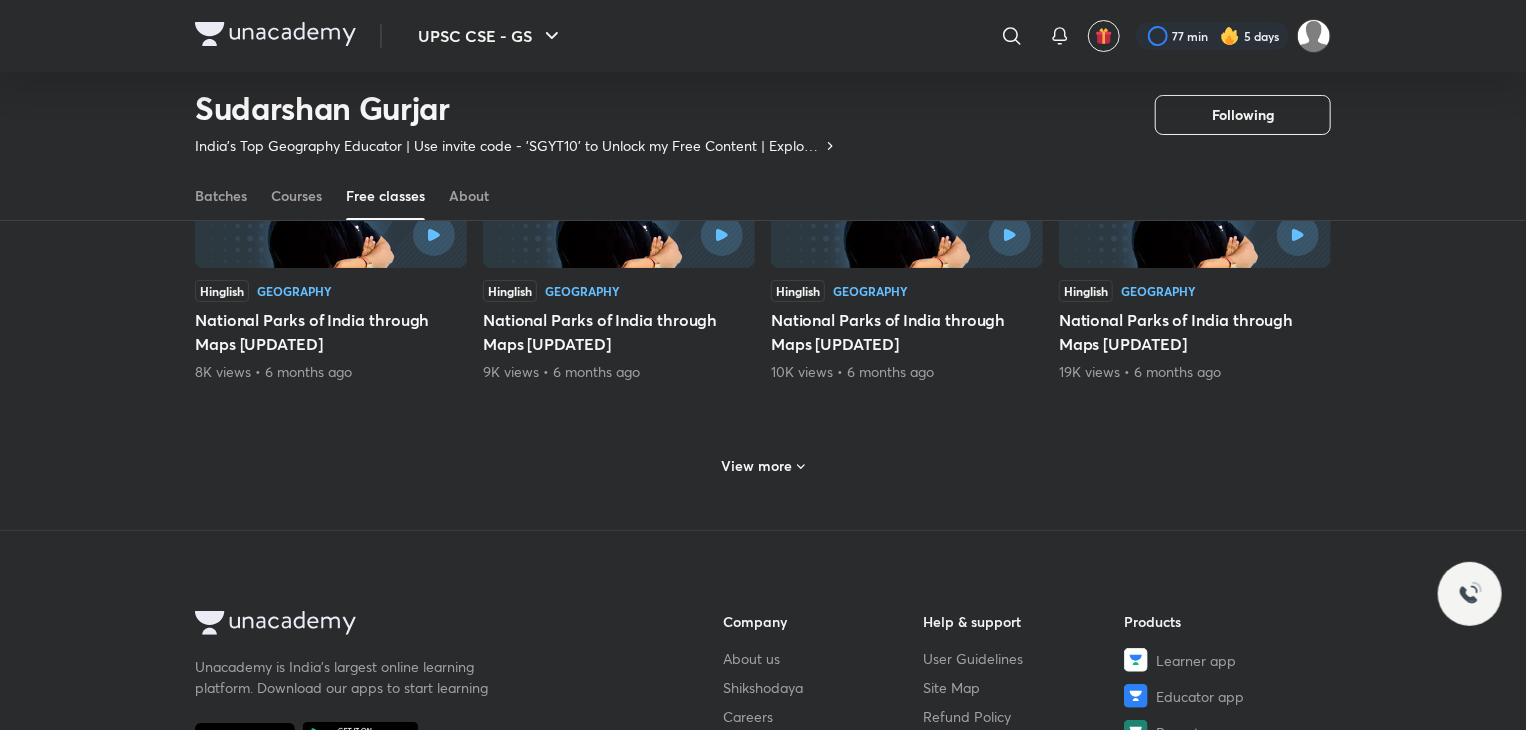 click on "View more" at bounding box center (757, 466) 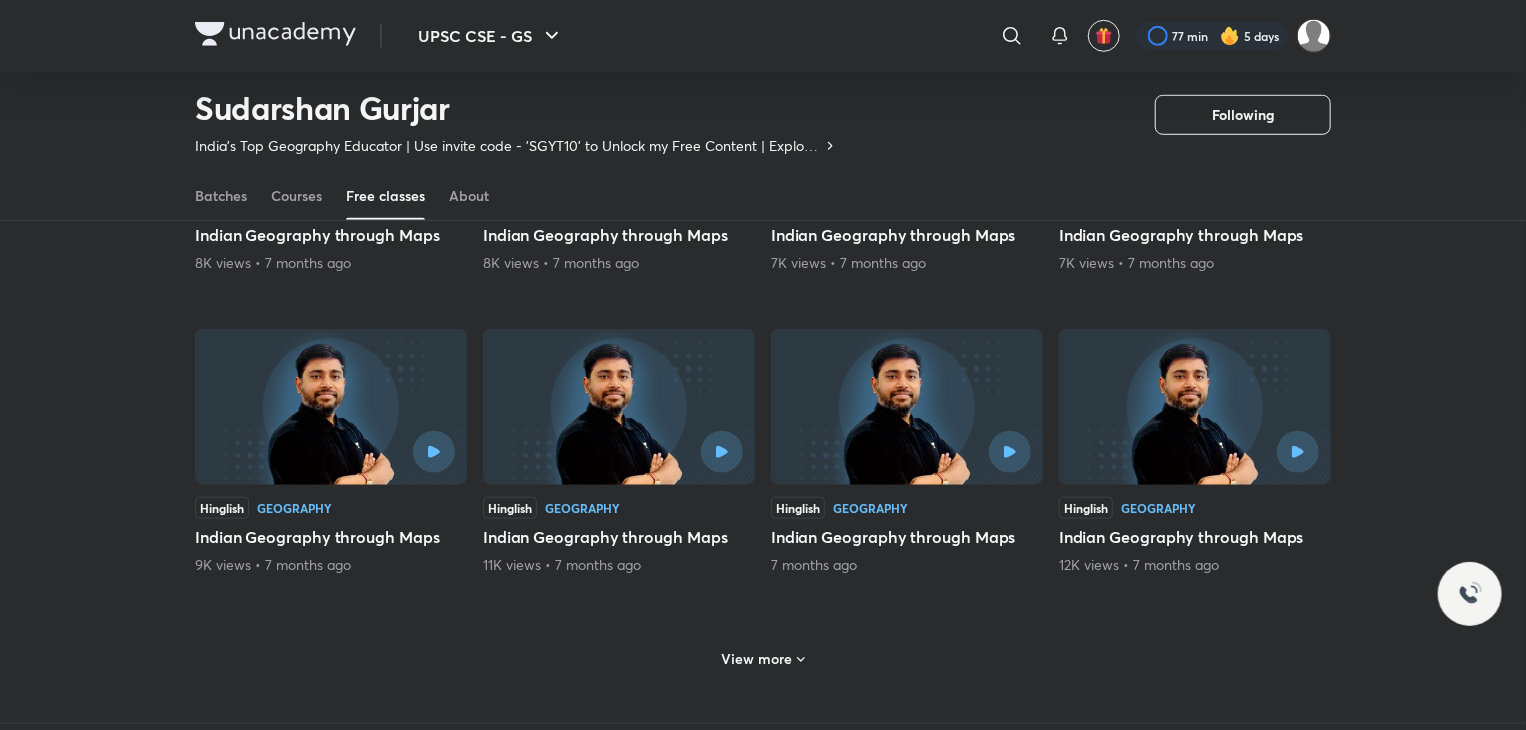 scroll, scrollTop: 8369, scrollLeft: 0, axis: vertical 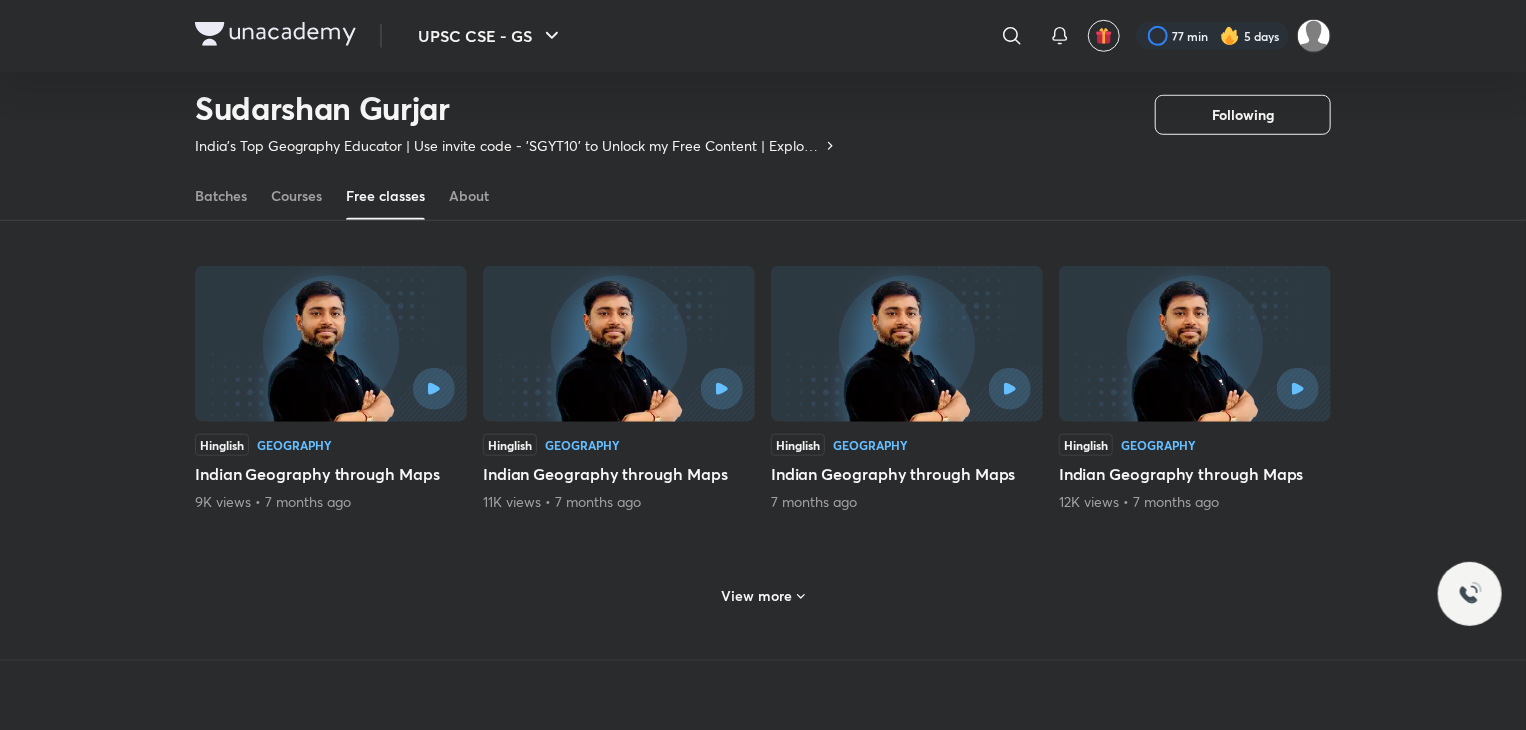 click on "View more" at bounding box center [757, 596] 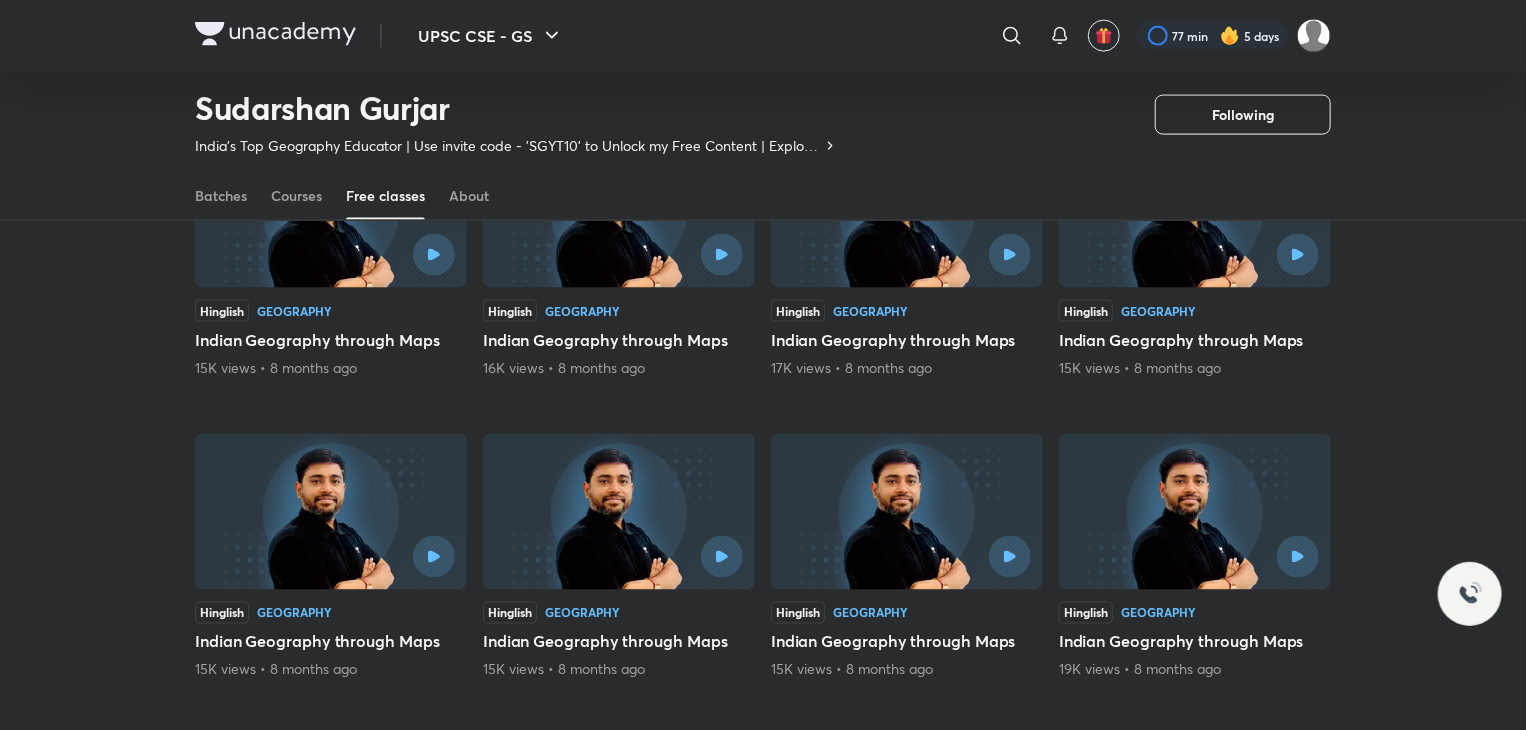scroll, scrollTop: 9169, scrollLeft: 0, axis: vertical 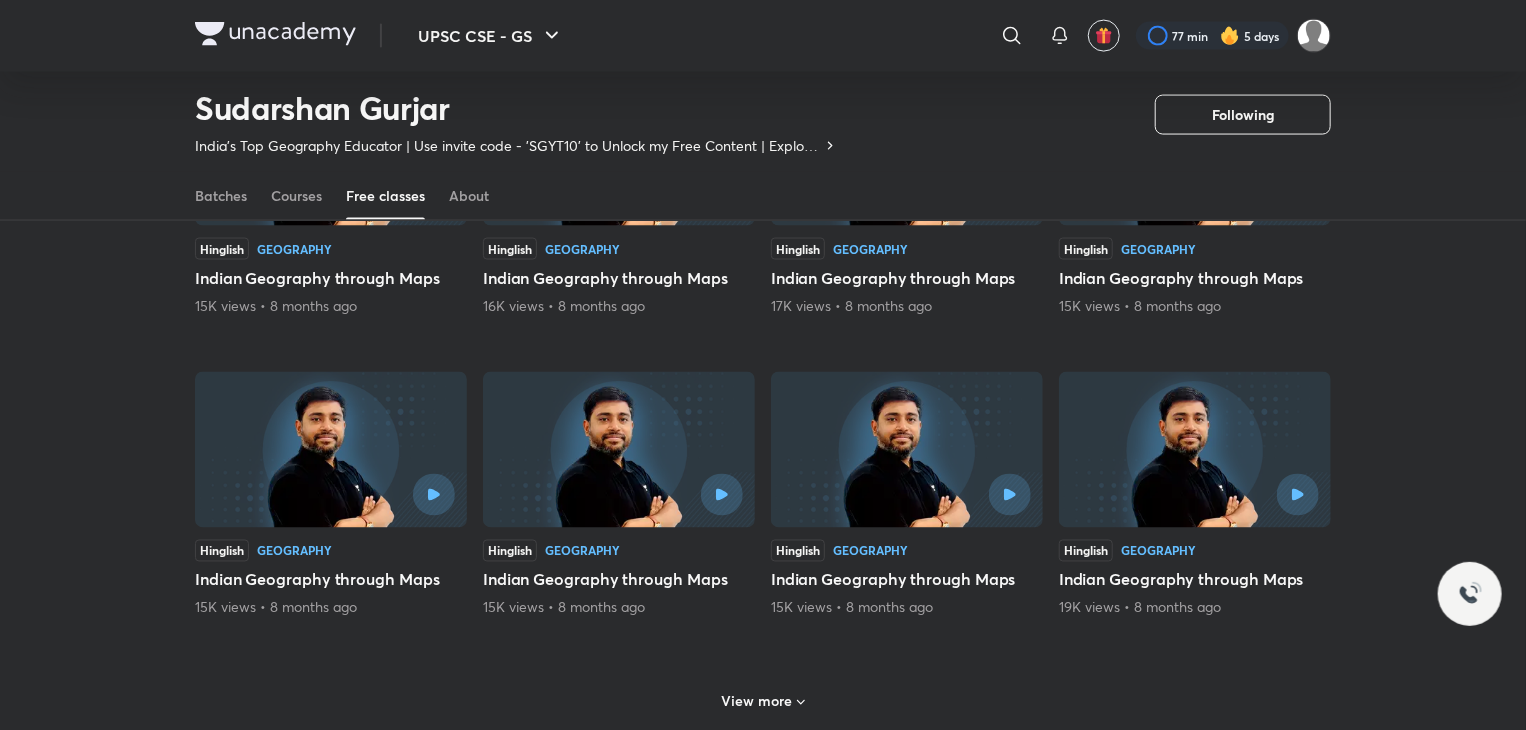 click on "View more" at bounding box center (757, 702) 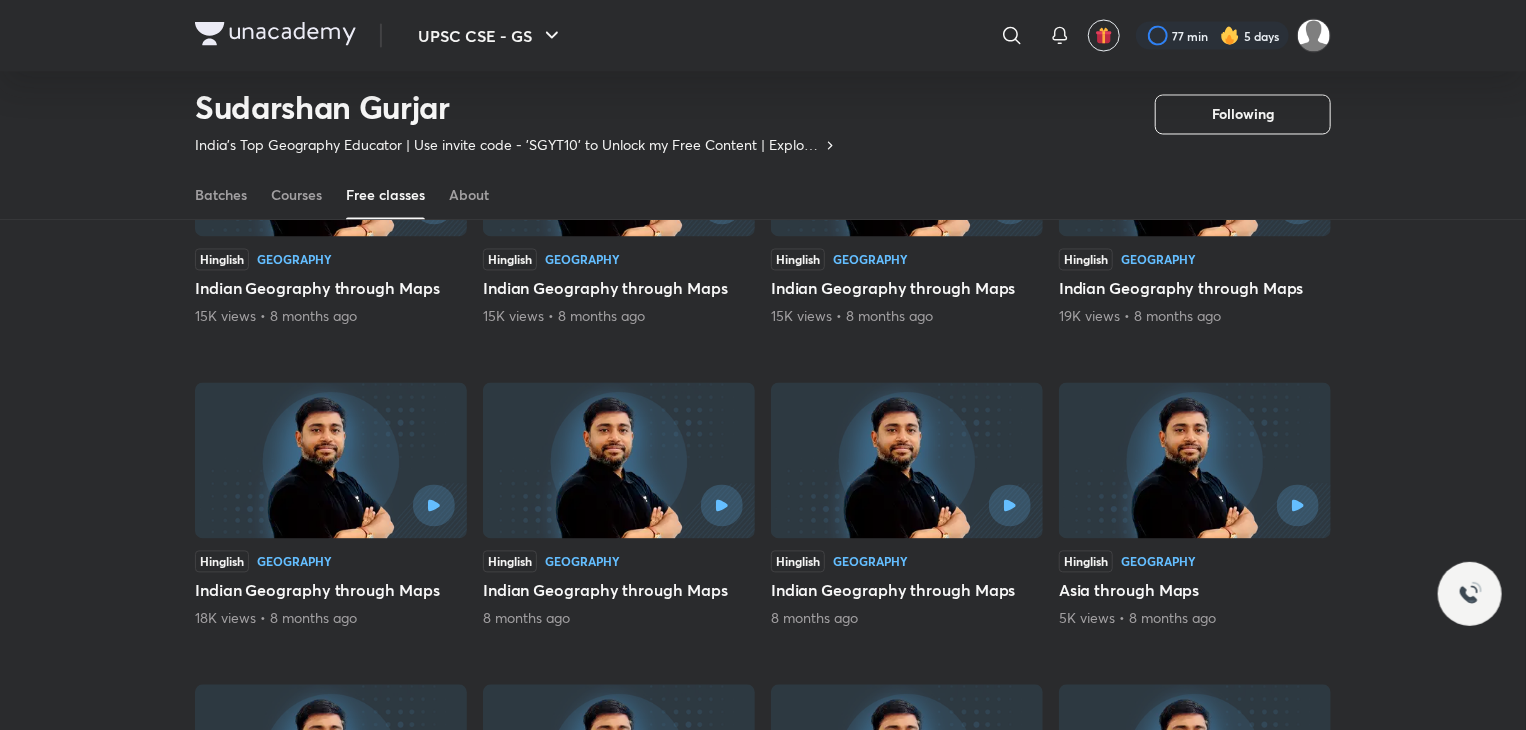 scroll, scrollTop: 9529, scrollLeft: 0, axis: vertical 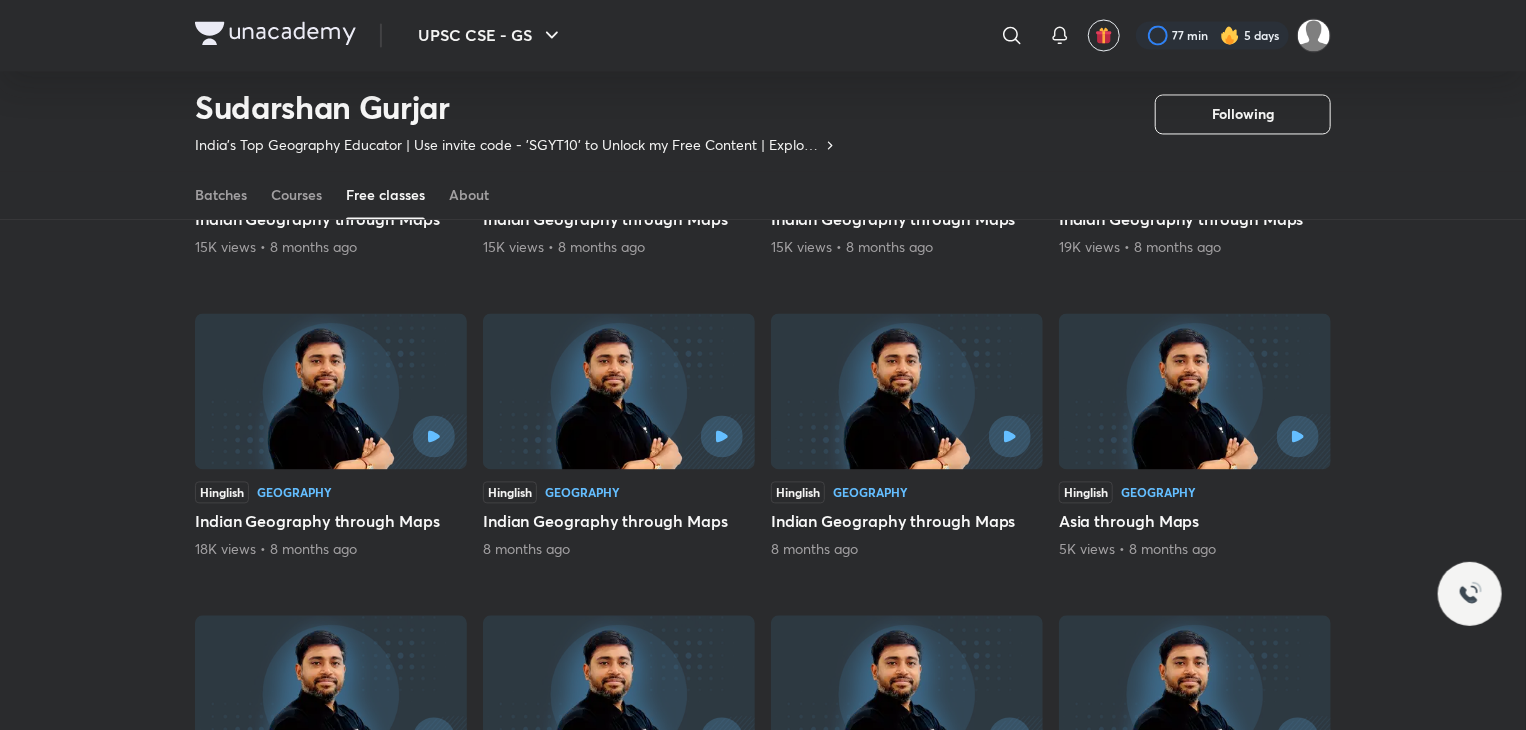 click at bounding box center (907, 437) 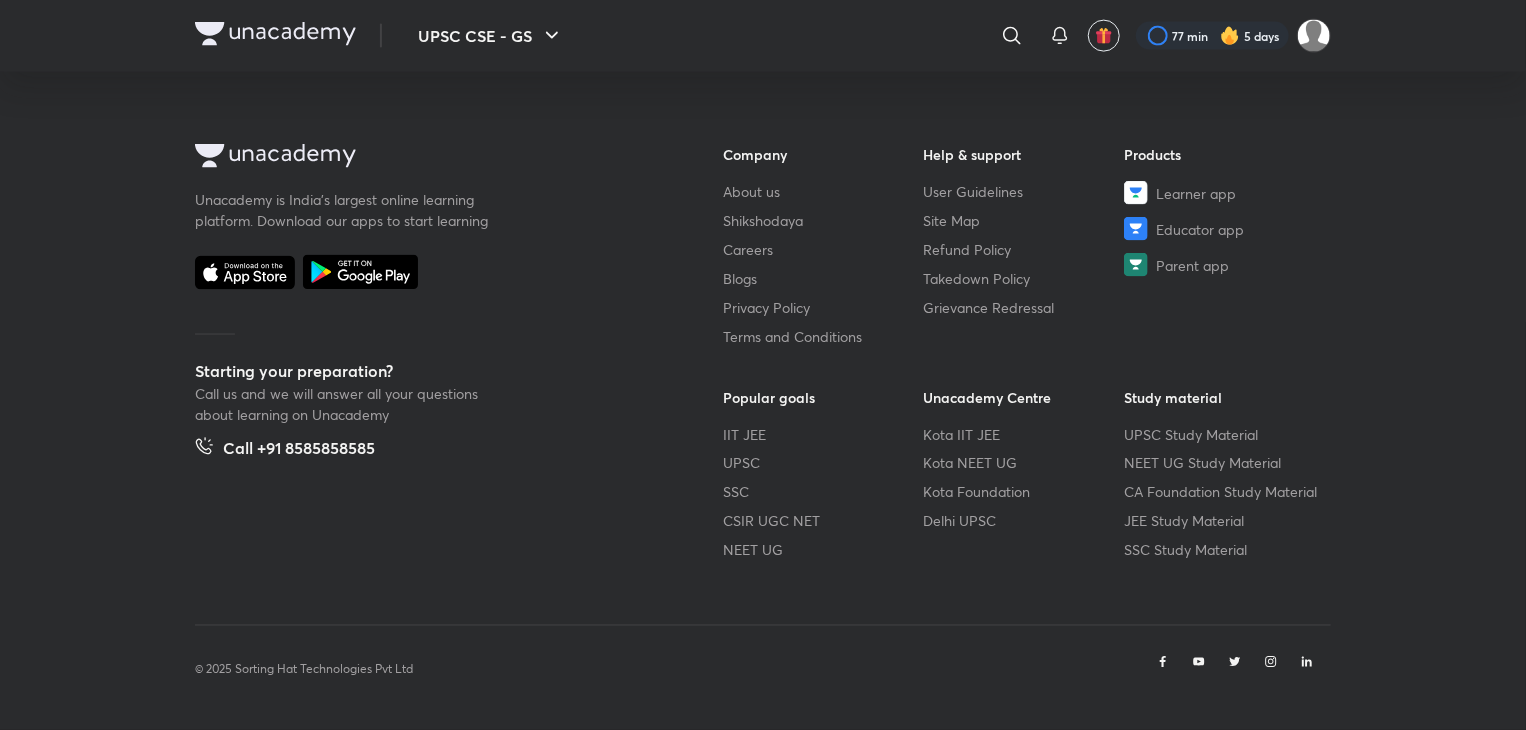 scroll, scrollTop: 0, scrollLeft: 0, axis: both 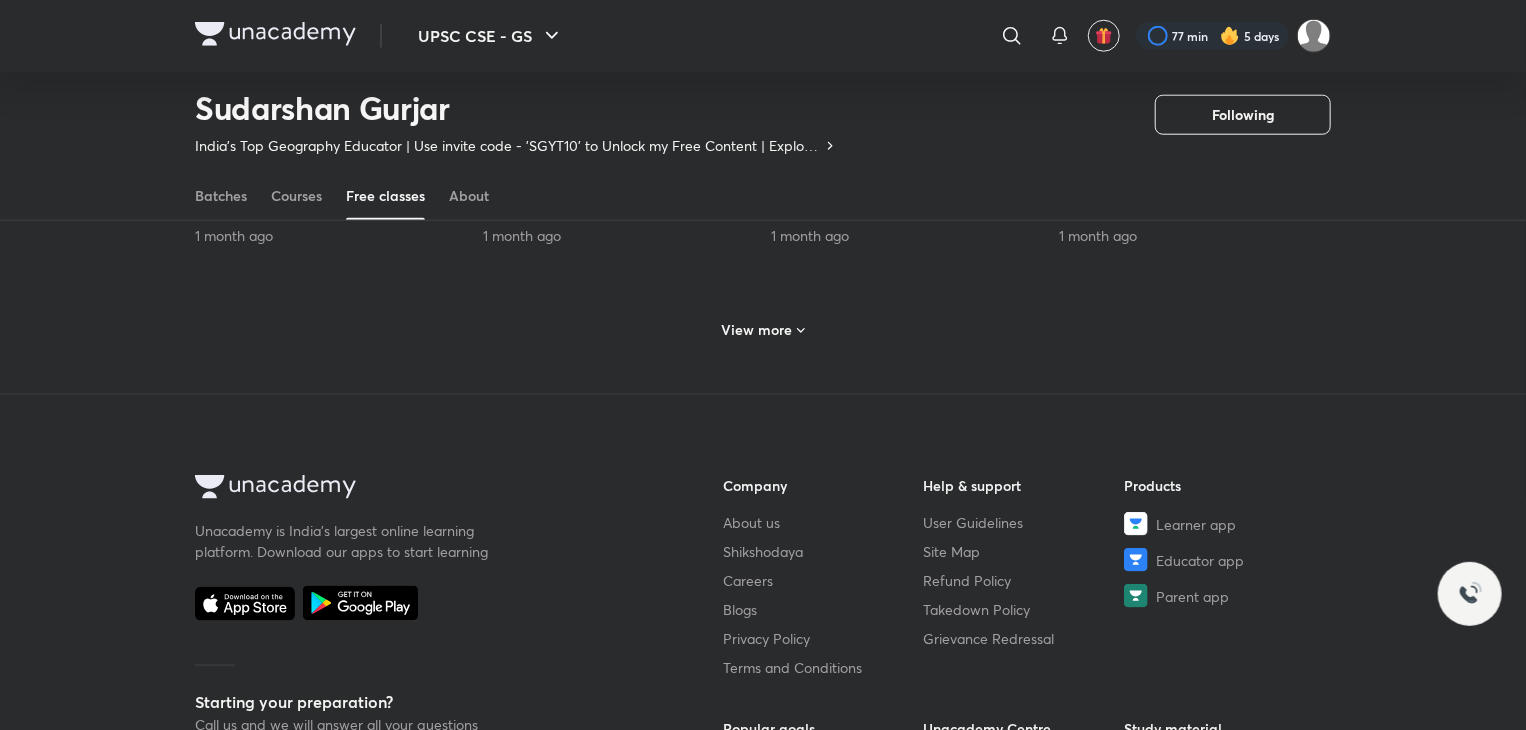 click 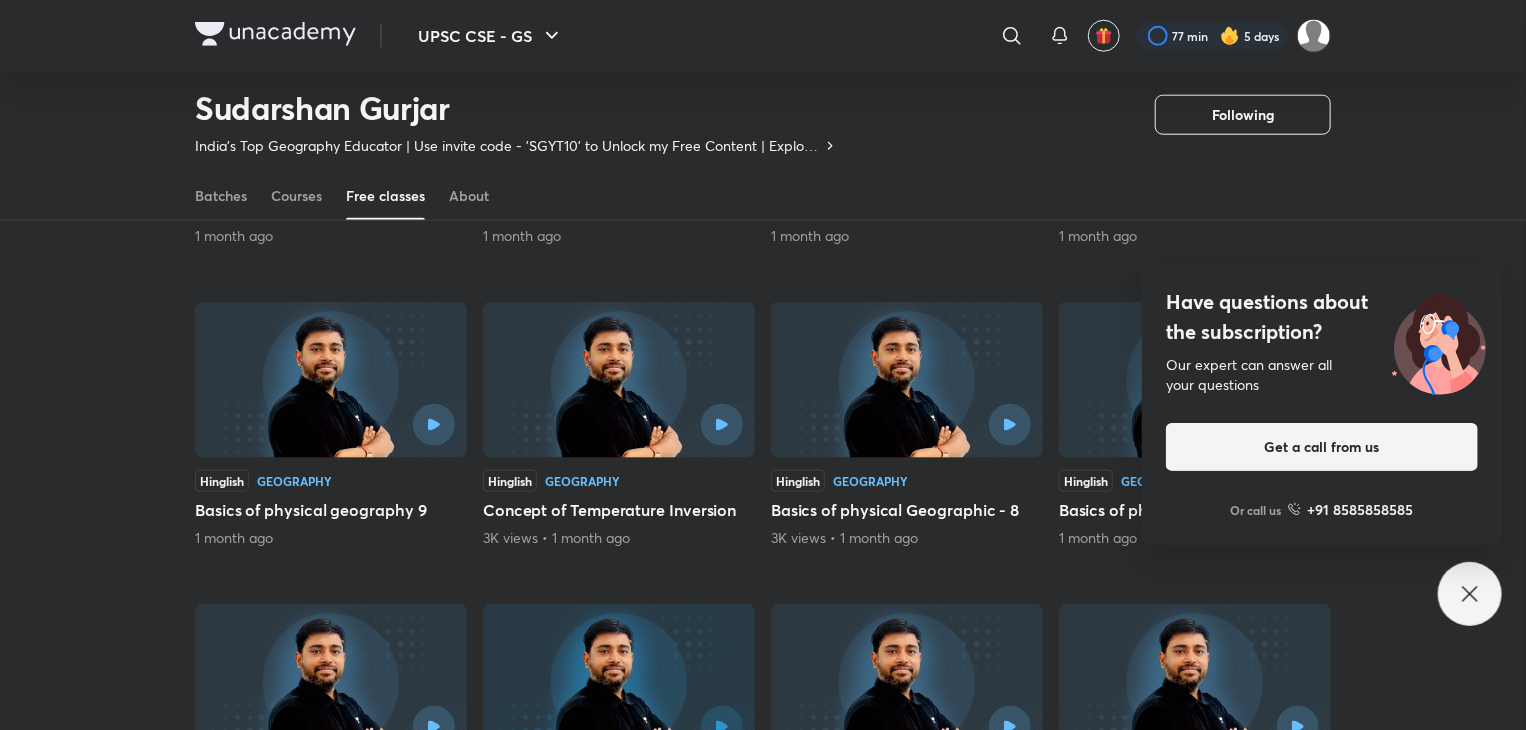 click on "Have questions about the subscription? Our expert can answer all your questions Get a call from us Or call us +91 8585858585" at bounding box center (1470, 594) 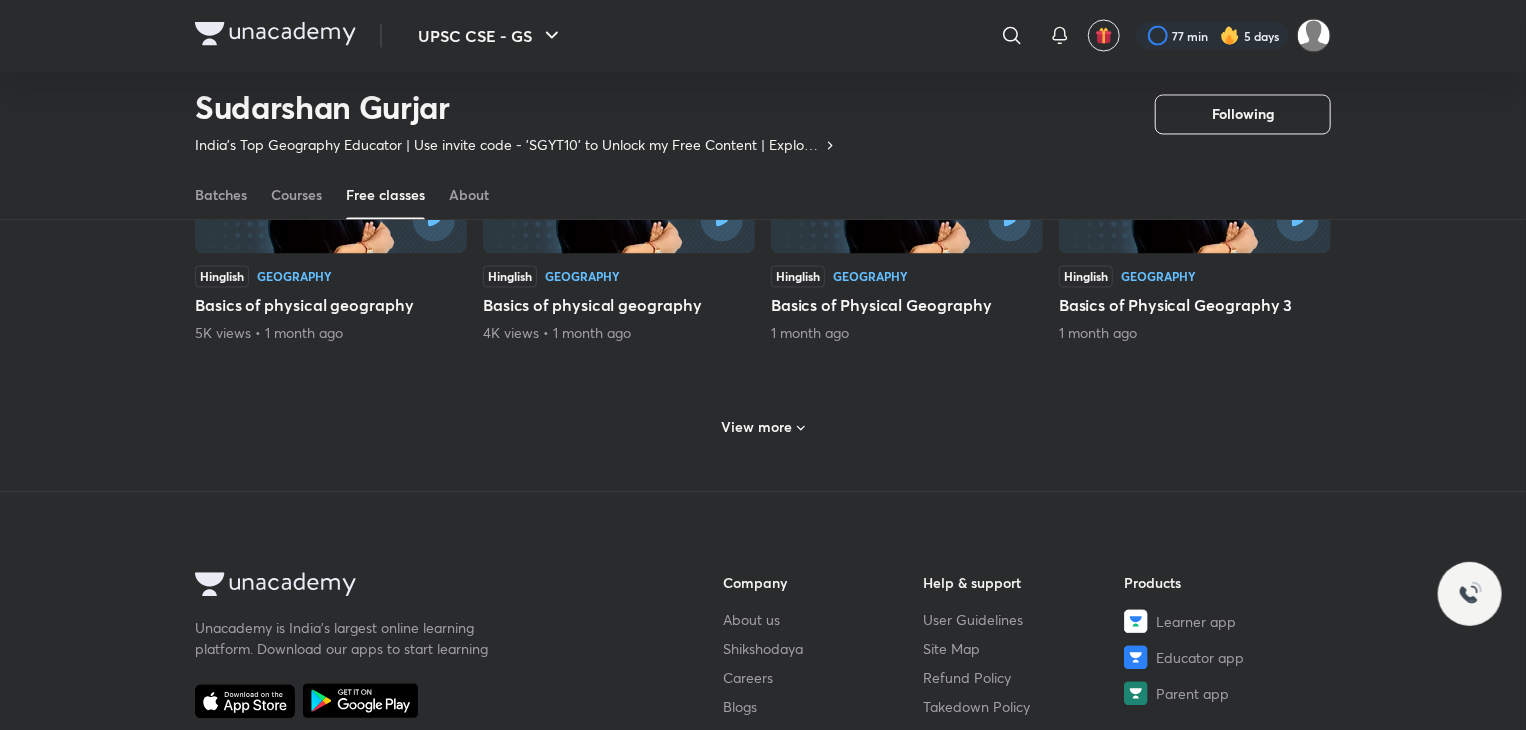 scroll, scrollTop: 1915, scrollLeft: 0, axis: vertical 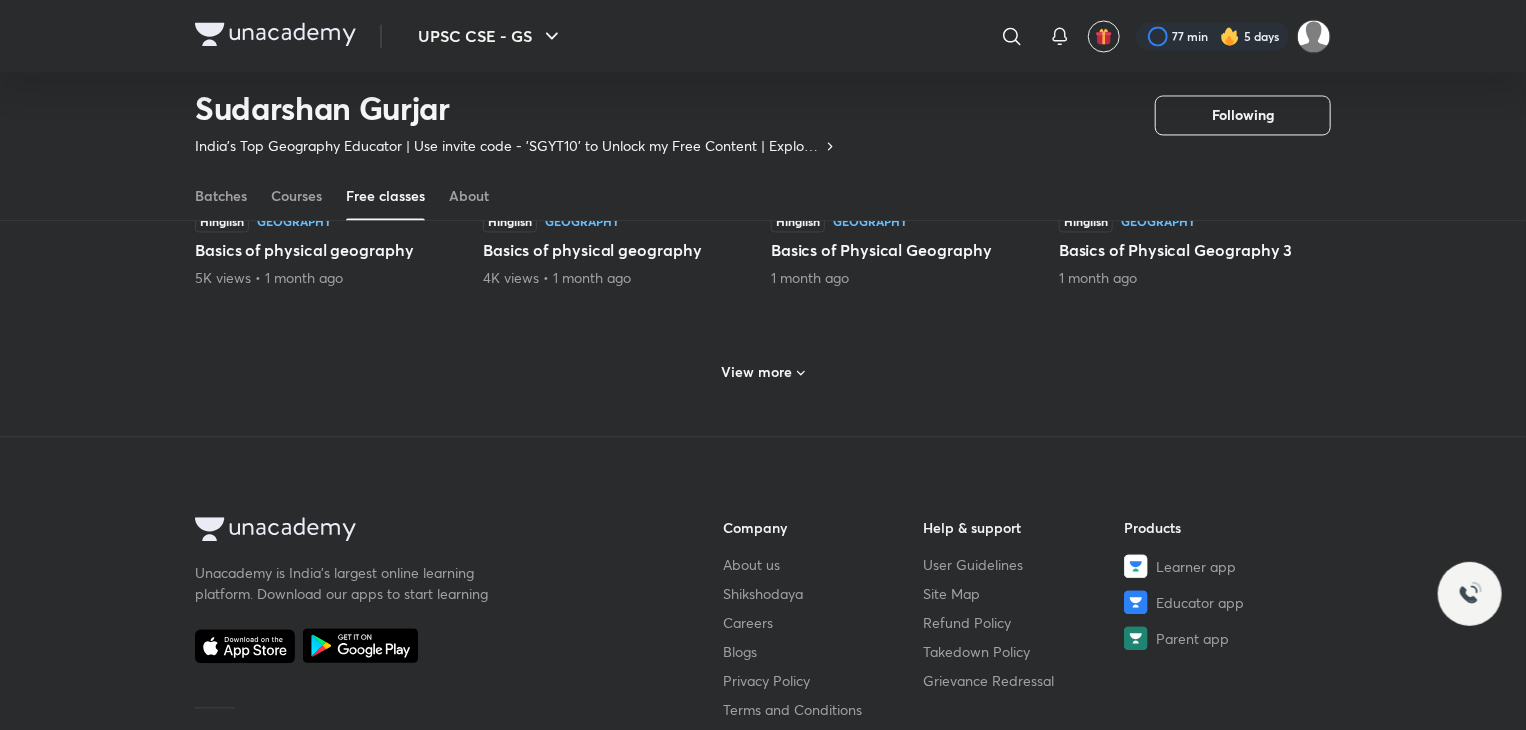 click on "View more" at bounding box center [757, 372] 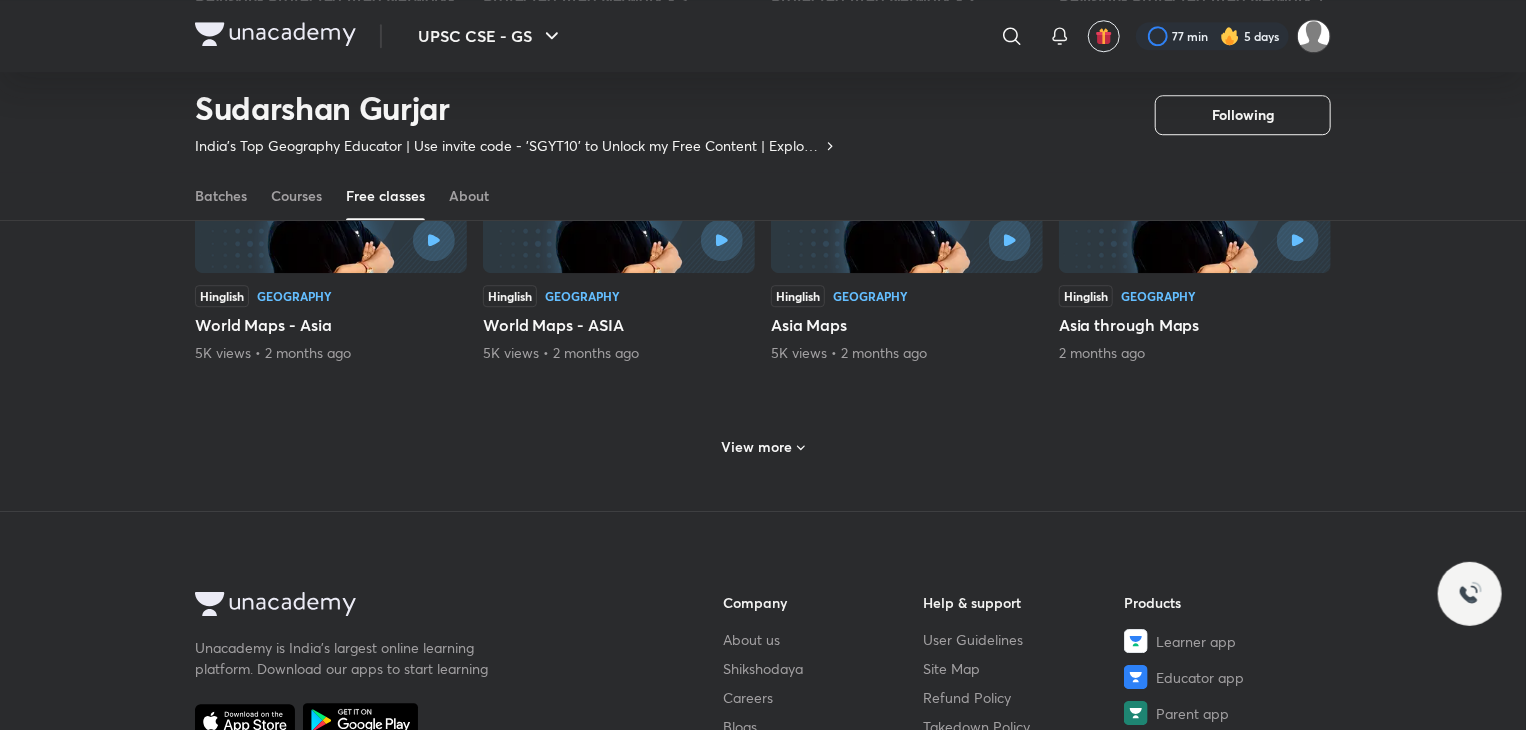 scroll, scrollTop: 2812, scrollLeft: 0, axis: vertical 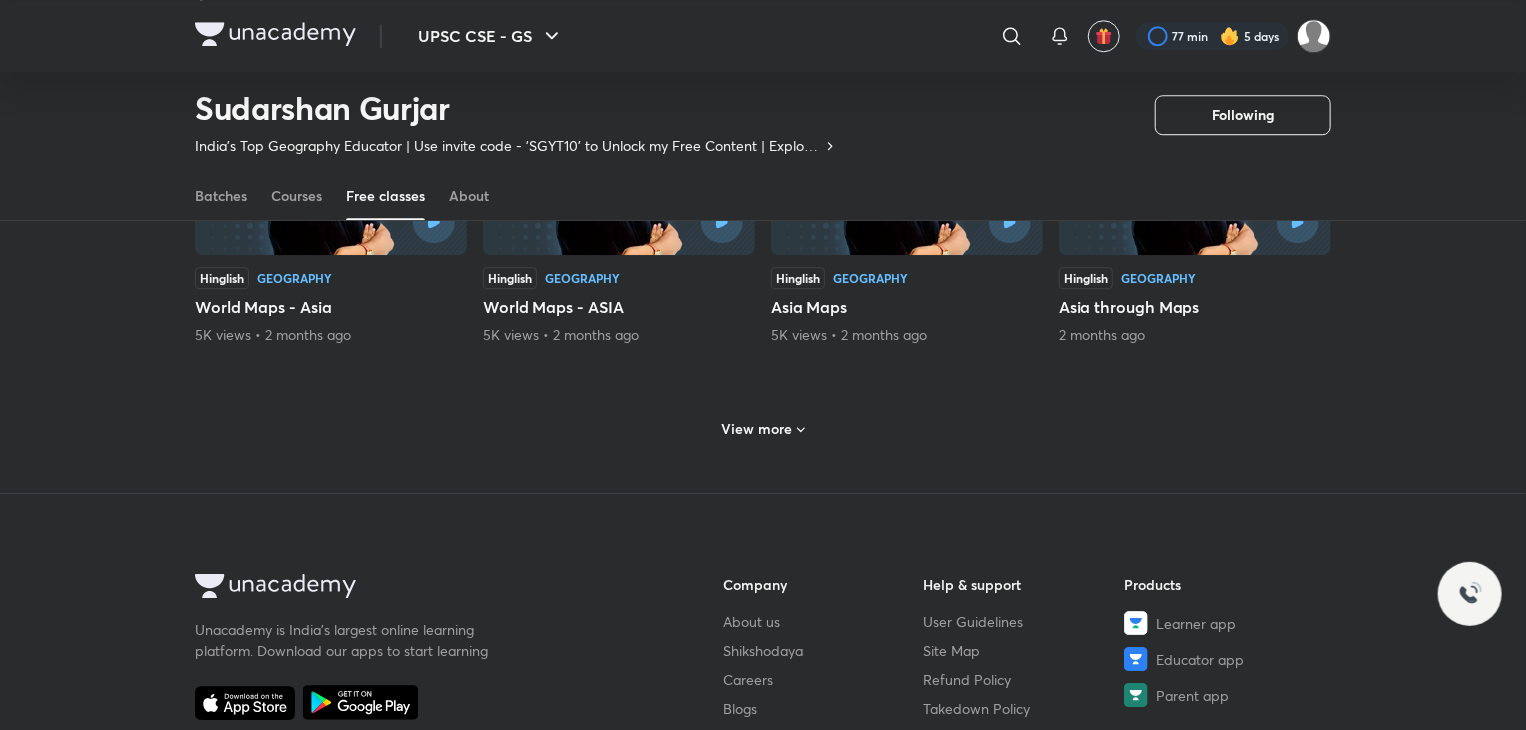 click on "View more" at bounding box center [763, 429] 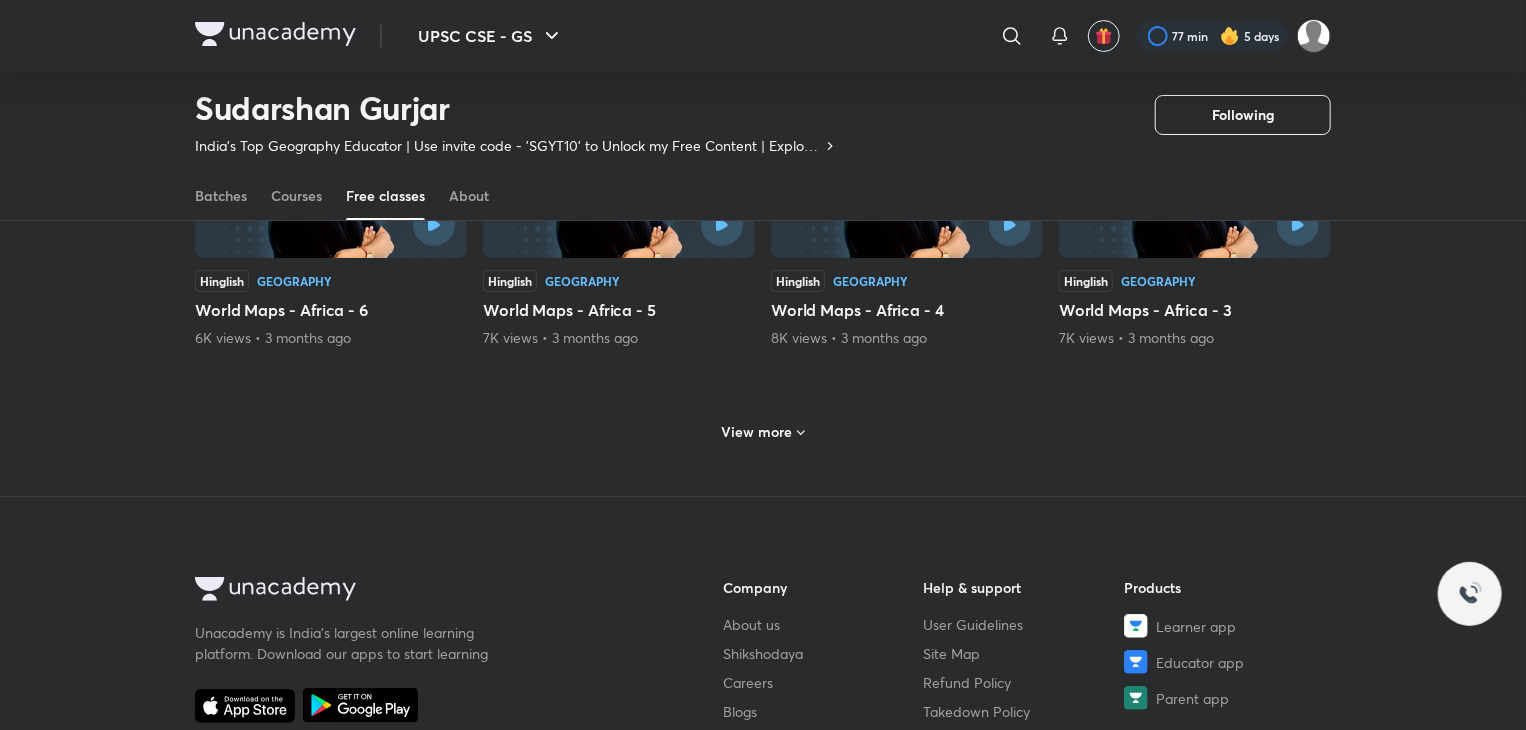 scroll, scrollTop: 3699, scrollLeft: 0, axis: vertical 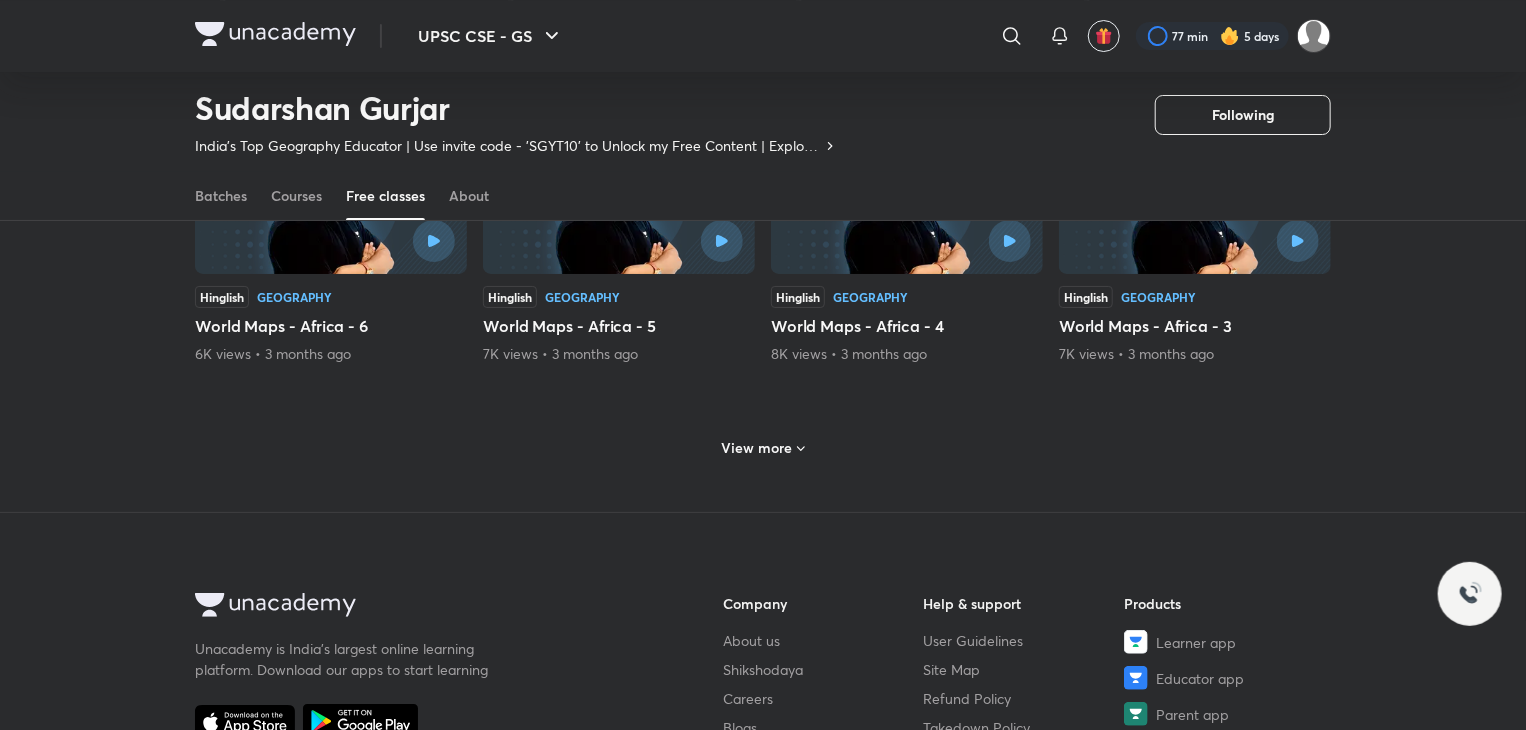 click on "View more" at bounding box center (757, 448) 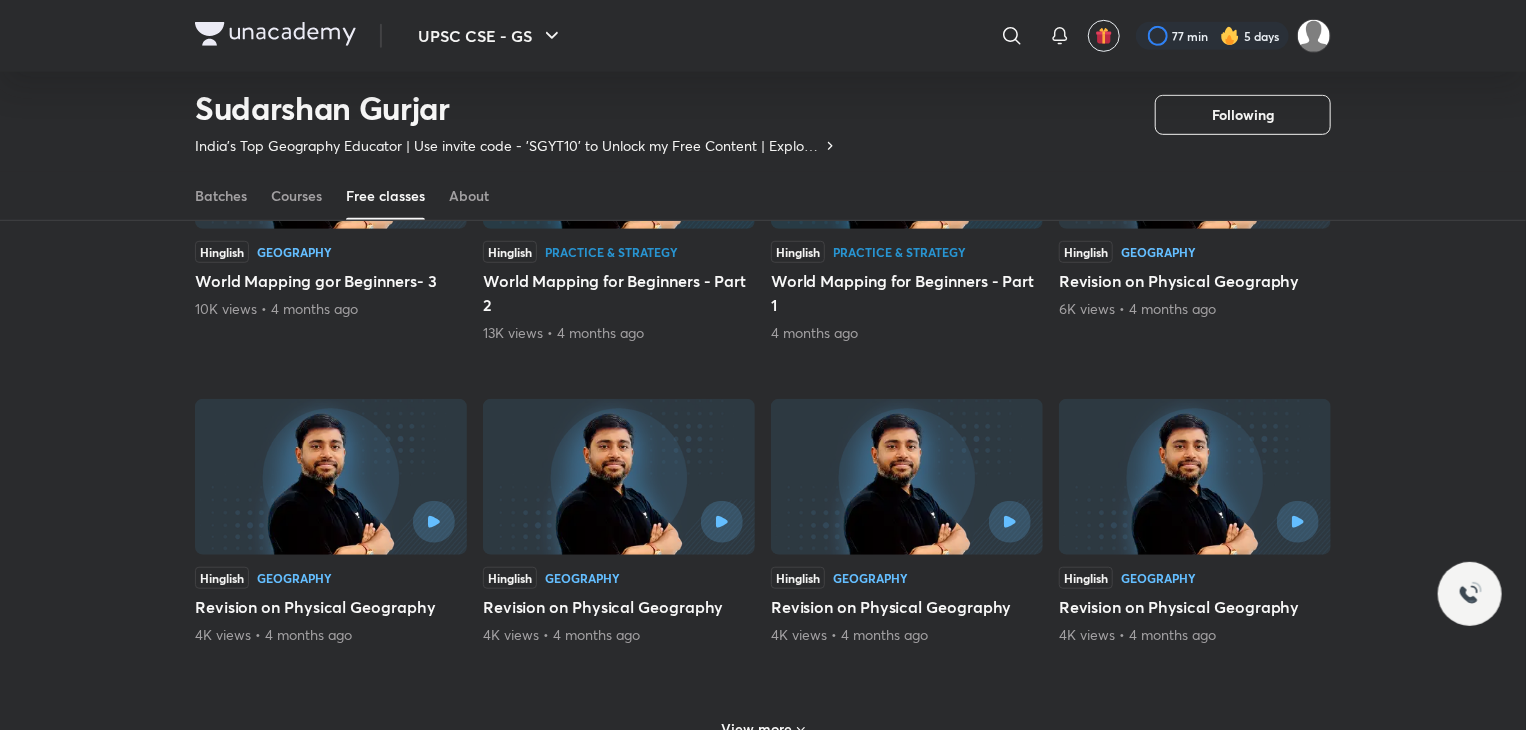 scroll, scrollTop: 4404, scrollLeft: 0, axis: vertical 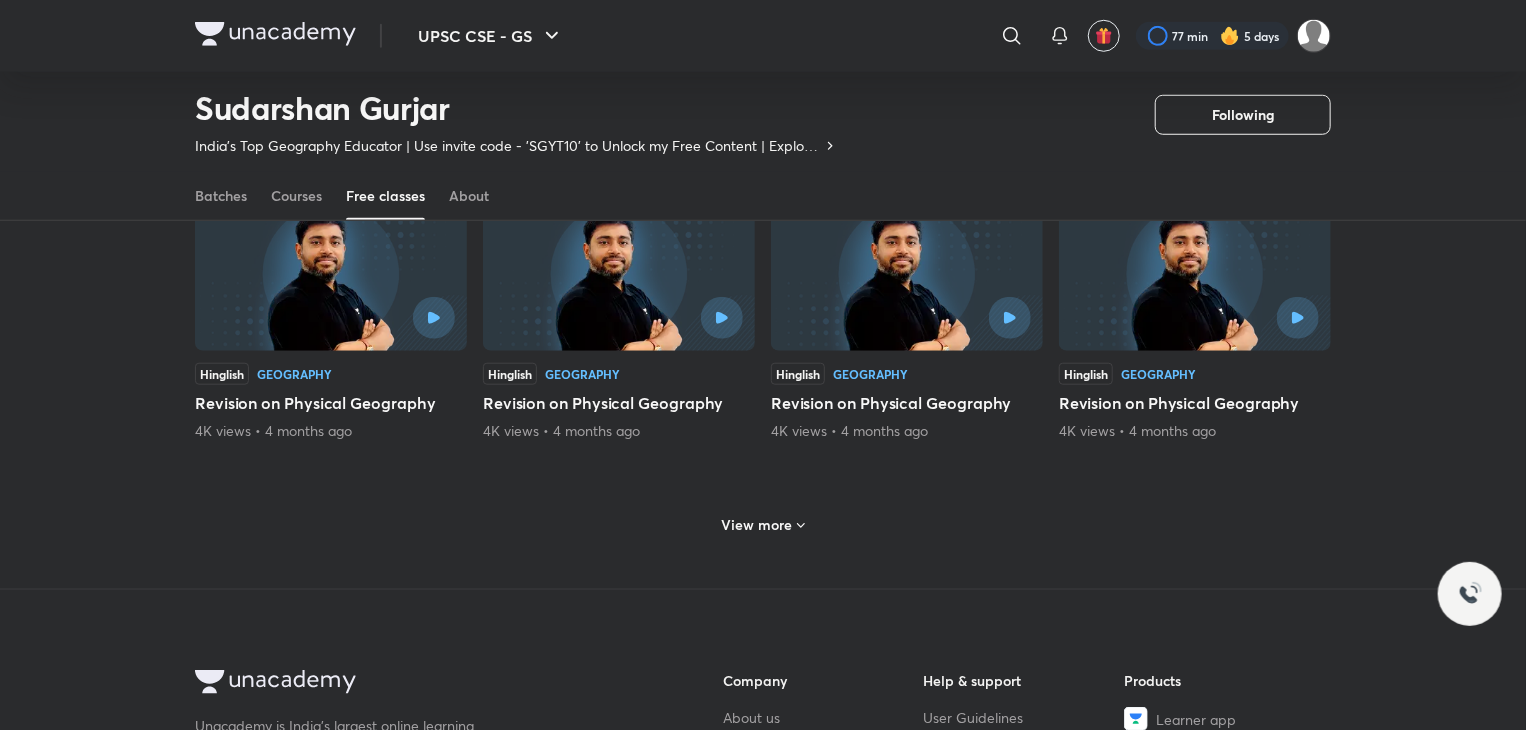 click 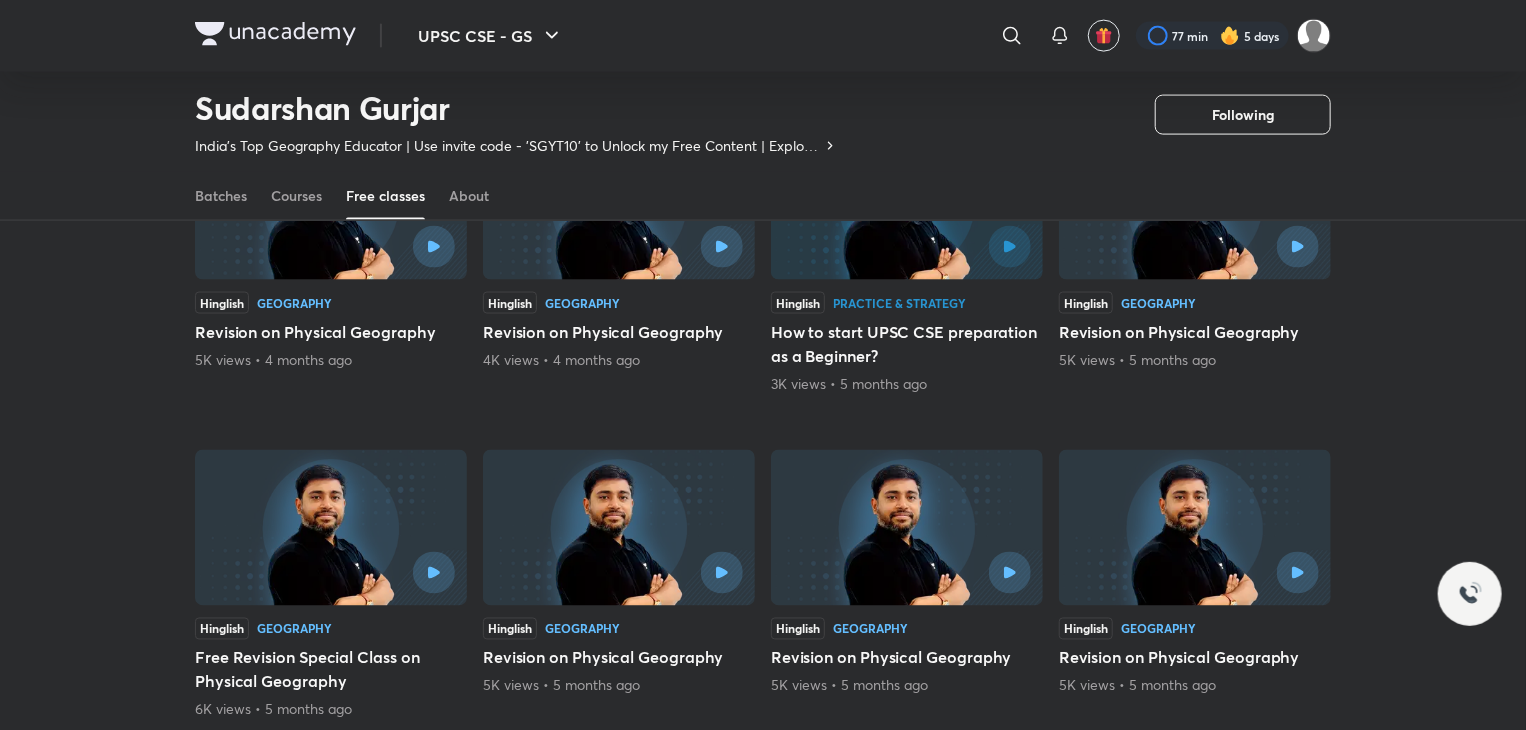 scroll, scrollTop: 5320, scrollLeft: 0, axis: vertical 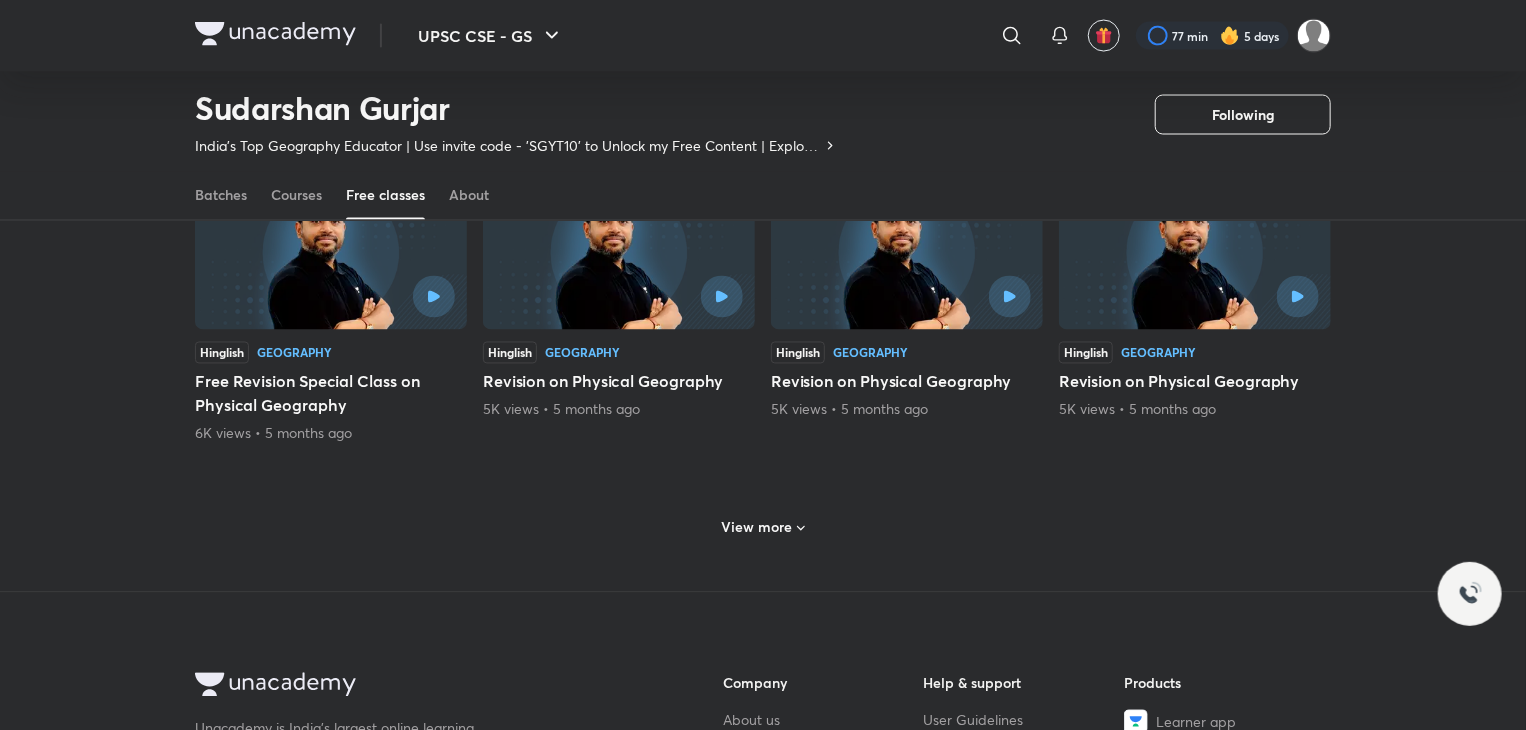 click on "View more" at bounding box center (757, 528) 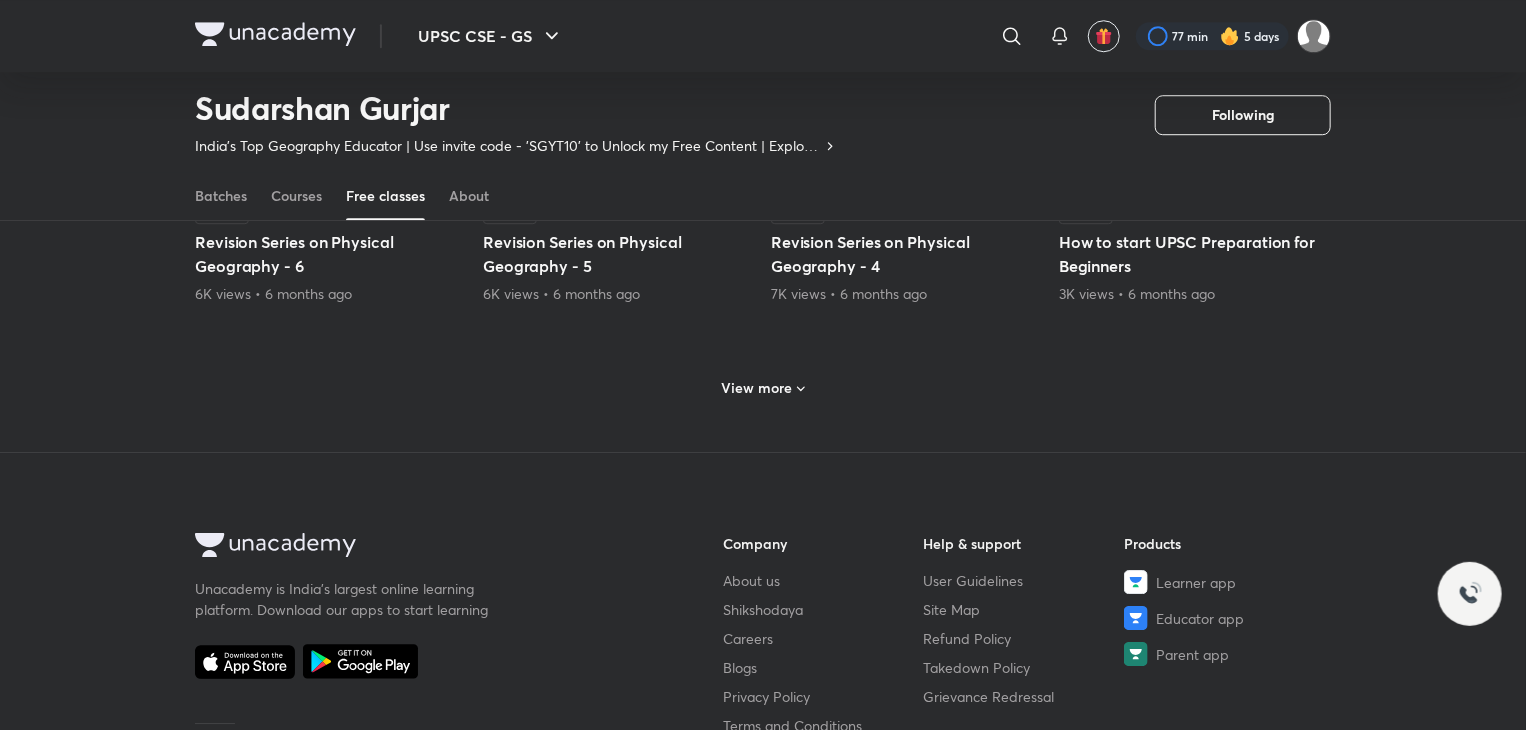 scroll, scrollTop: 6551, scrollLeft: 0, axis: vertical 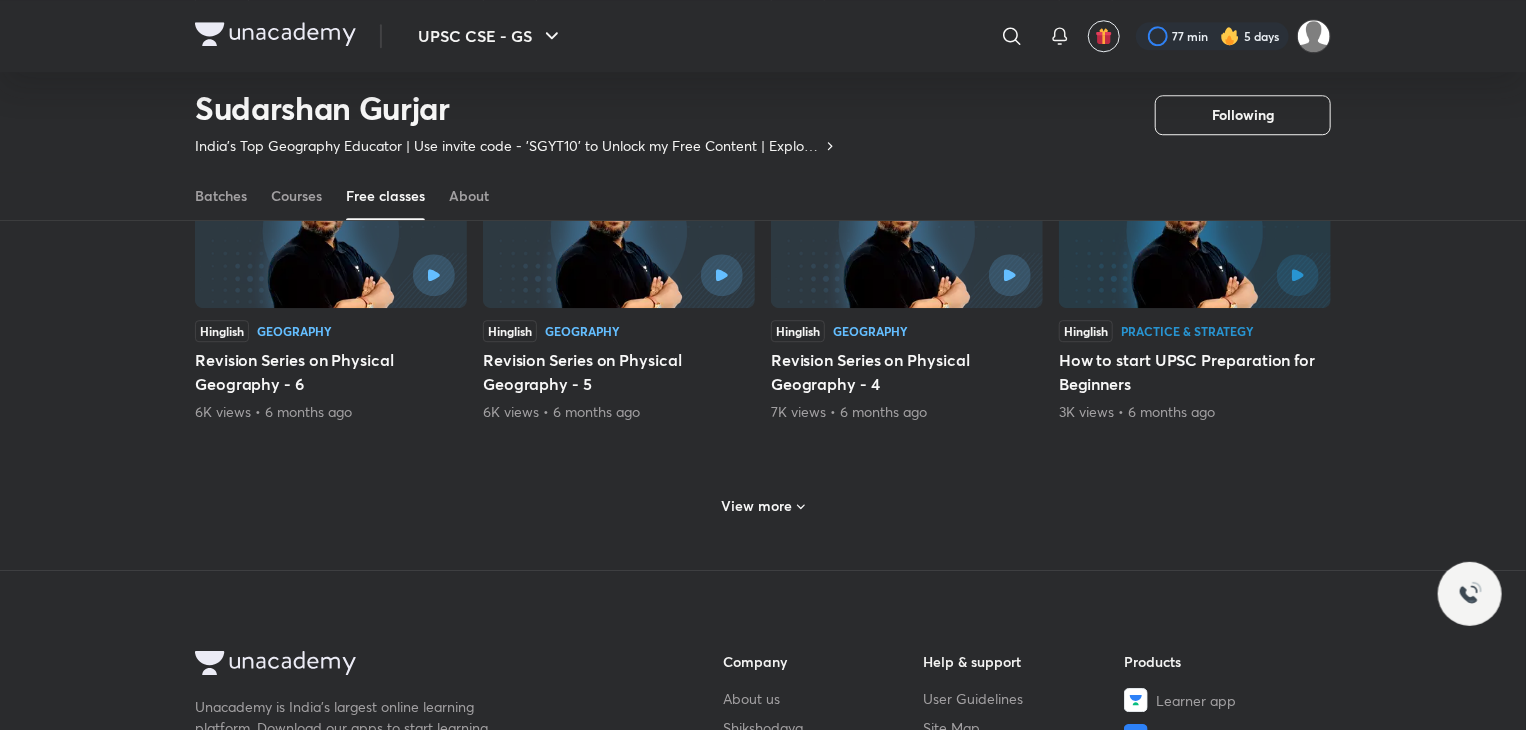 click on "View more" at bounding box center [757, 506] 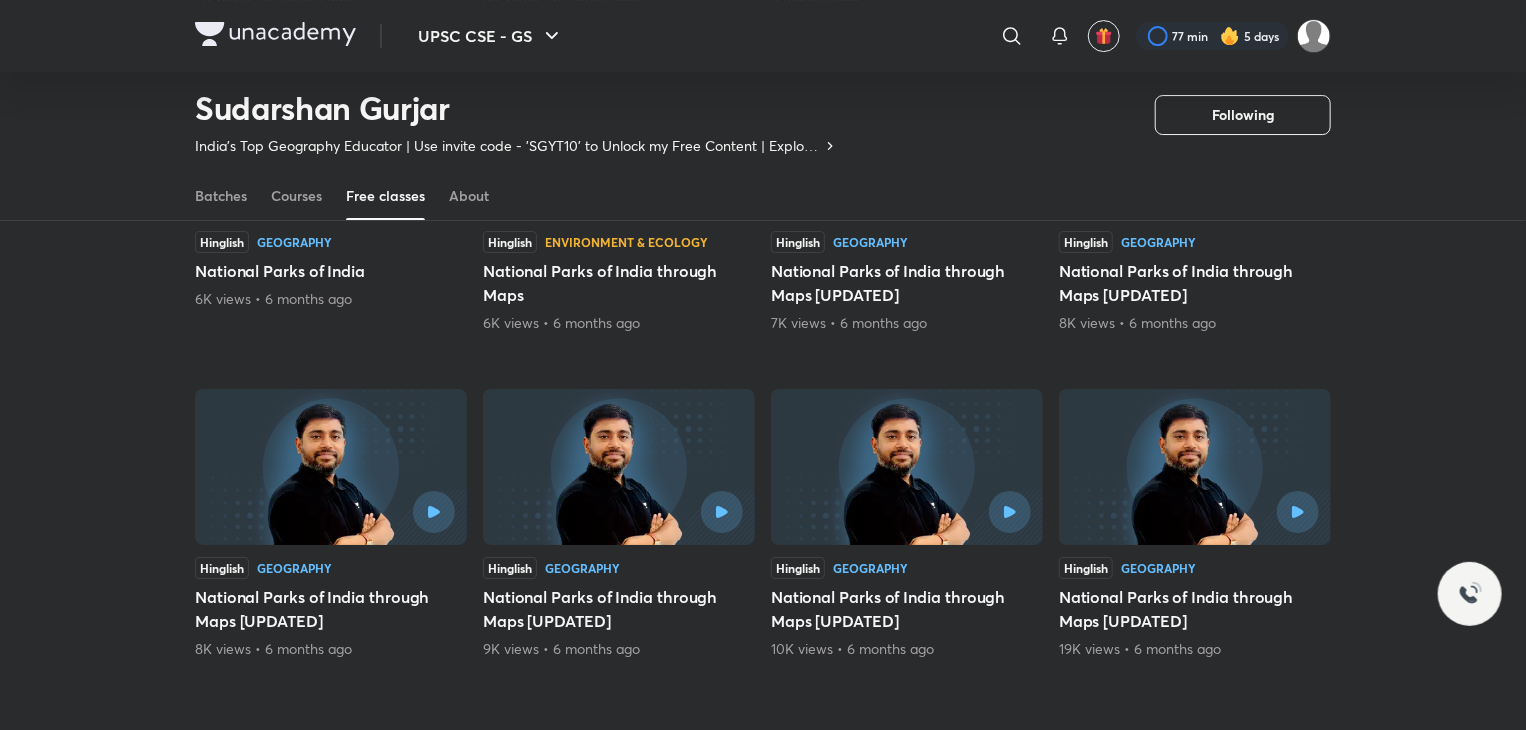 scroll, scrollTop: 7351, scrollLeft: 0, axis: vertical 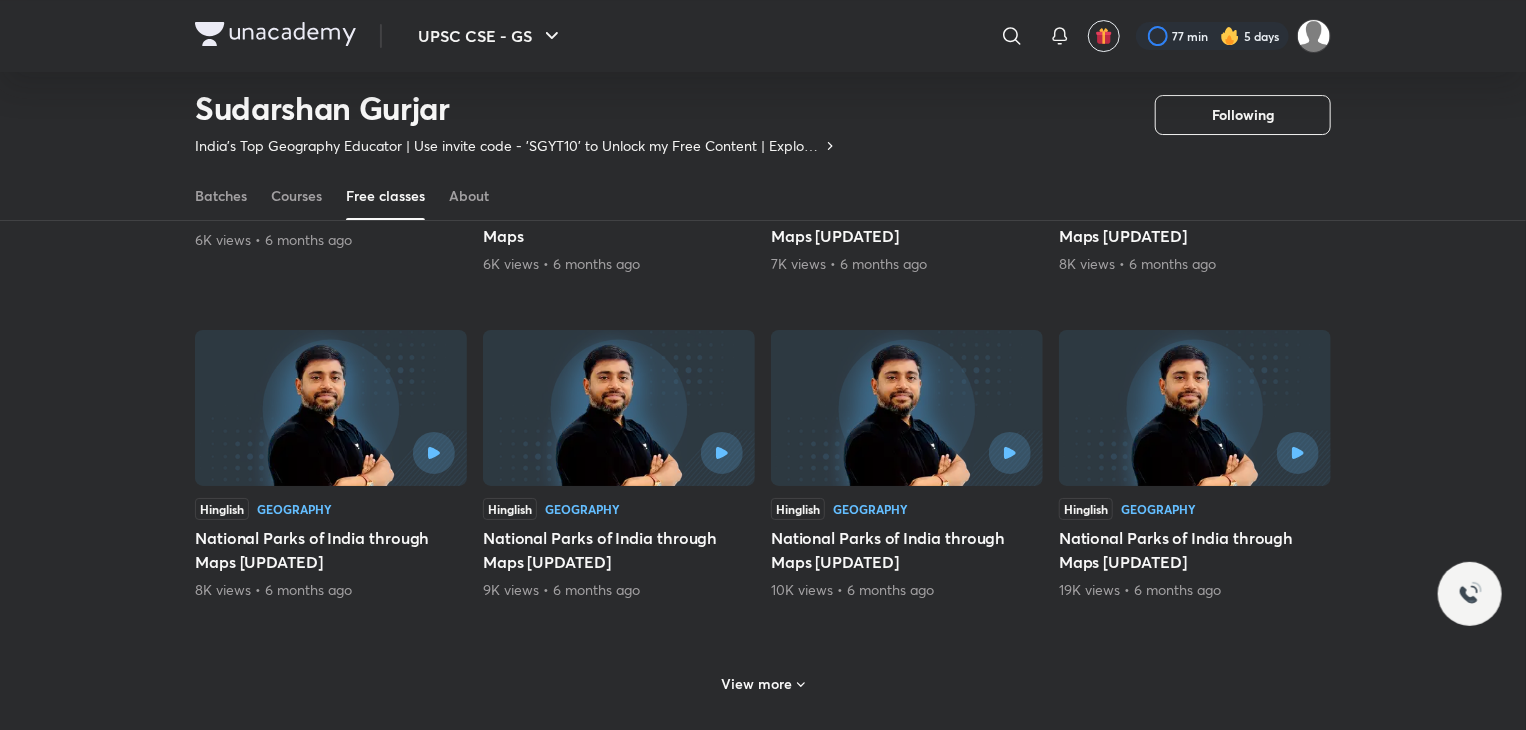 click 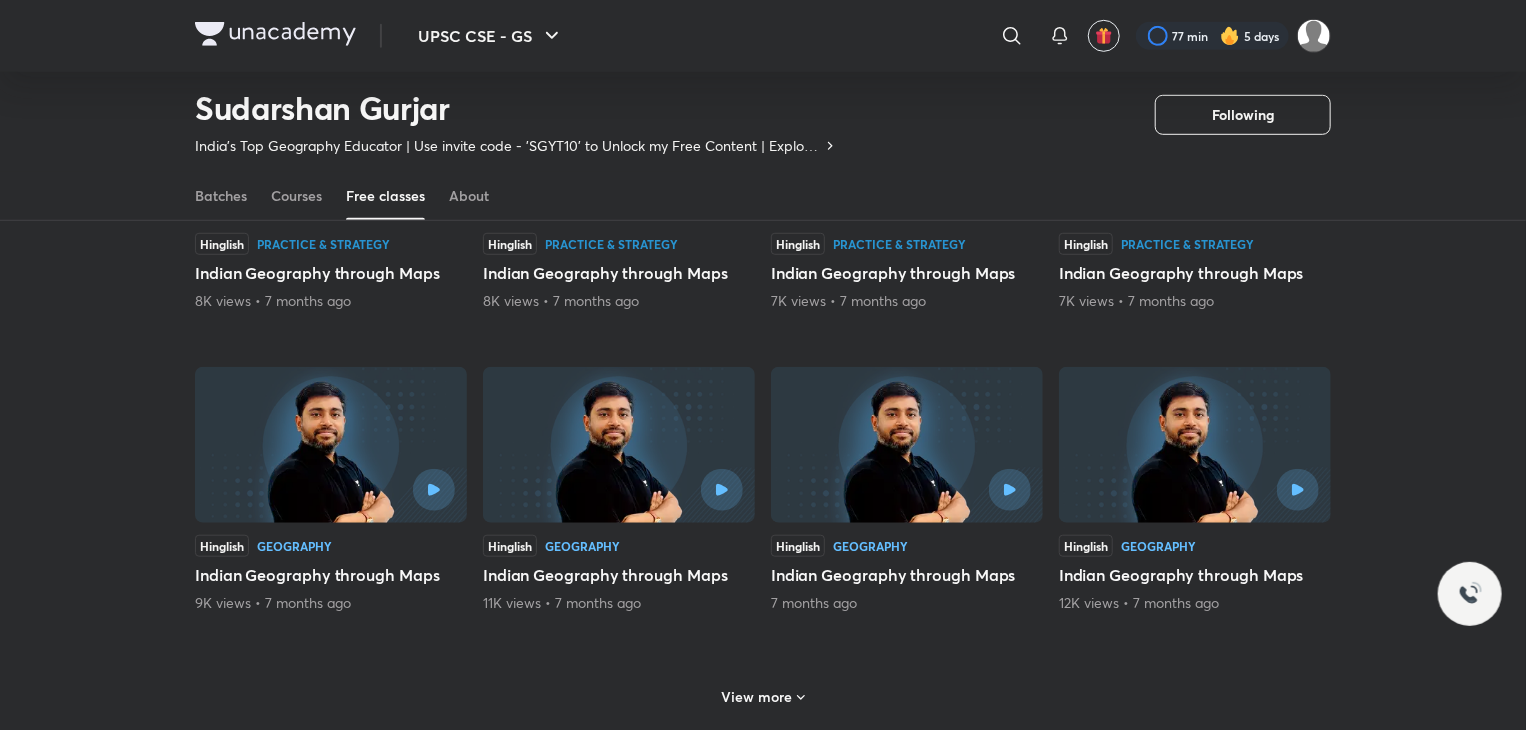 scroll, scrollTop: 8271, scrollLeft: 0, axis: vertical 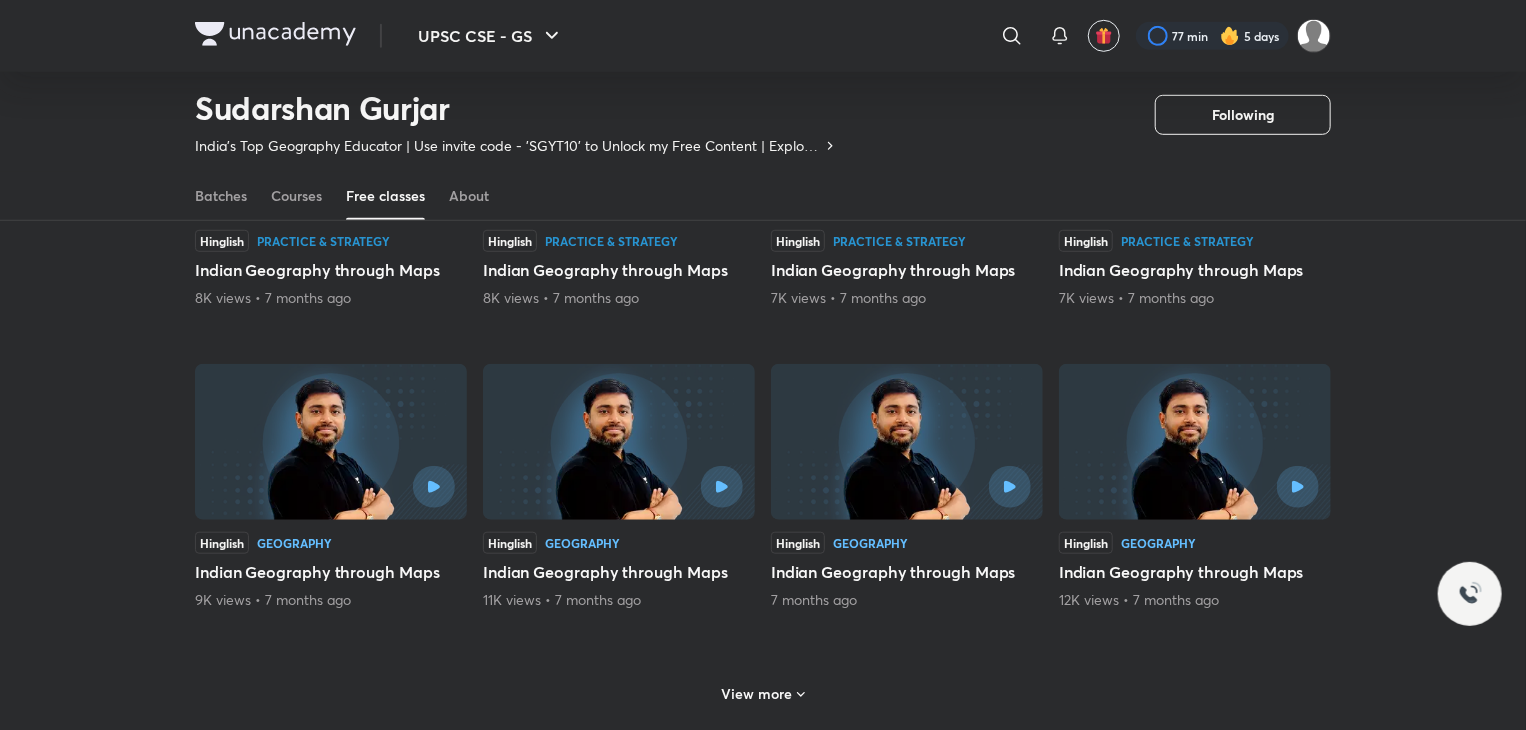 click 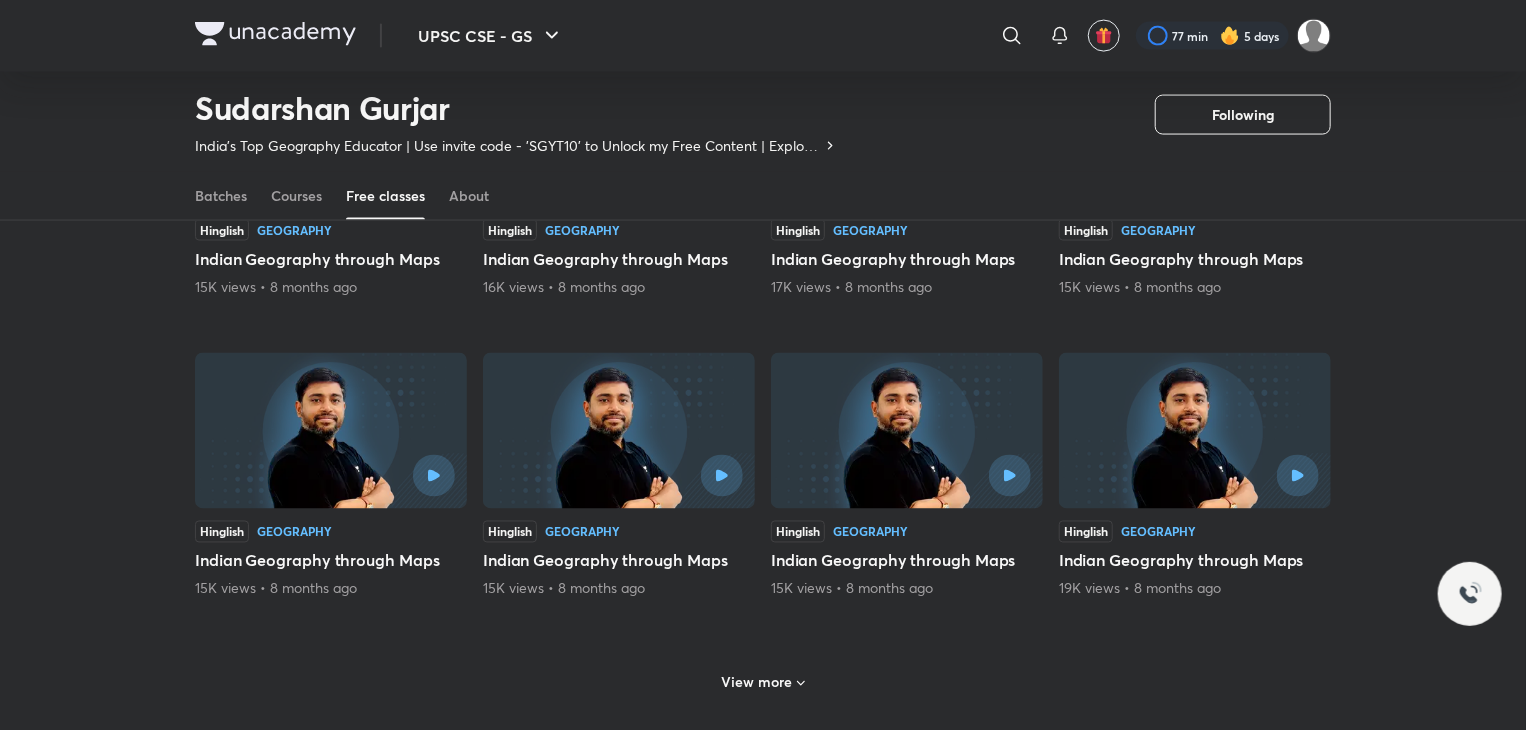 scroll, scrollTop: 9191, scrollLeft: 0, axis: vertical 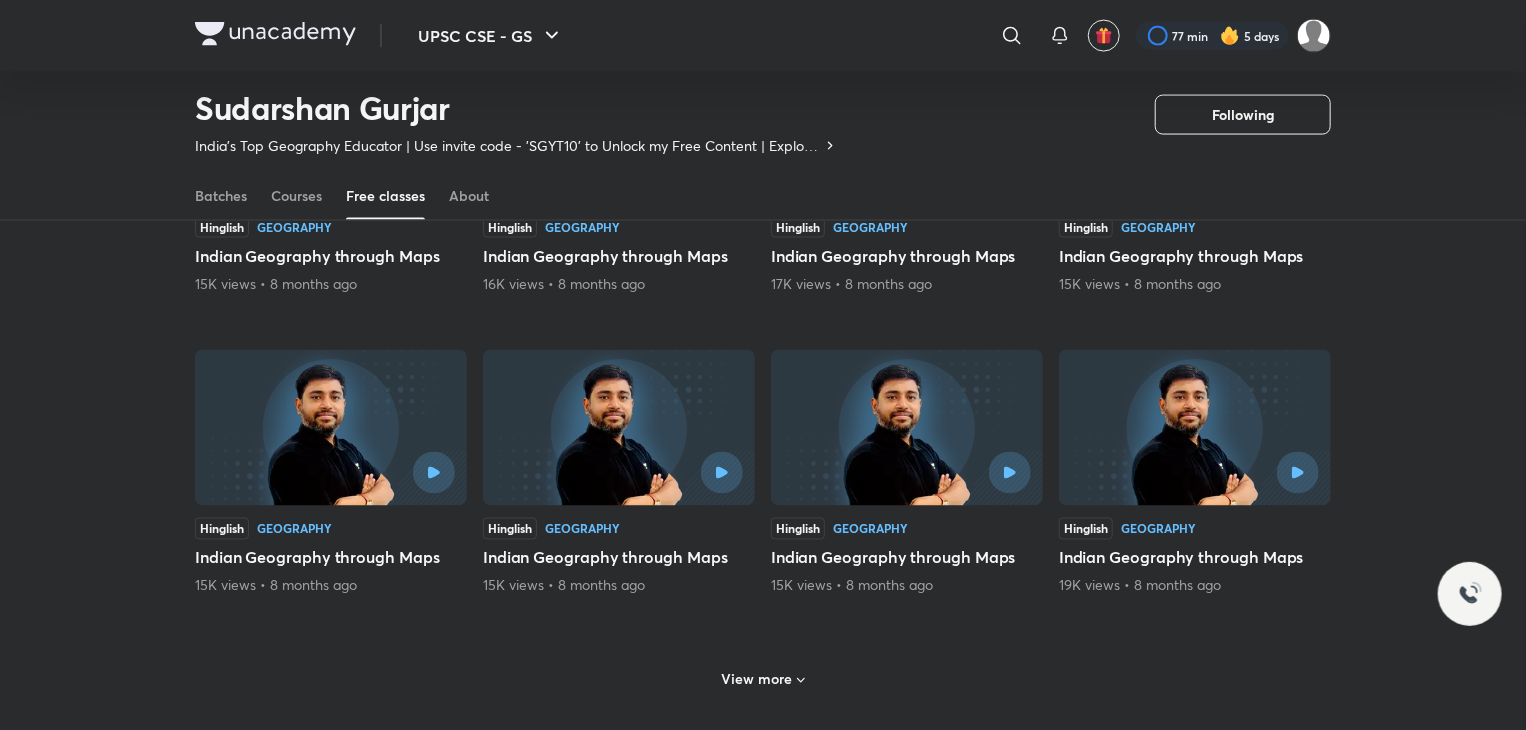 click 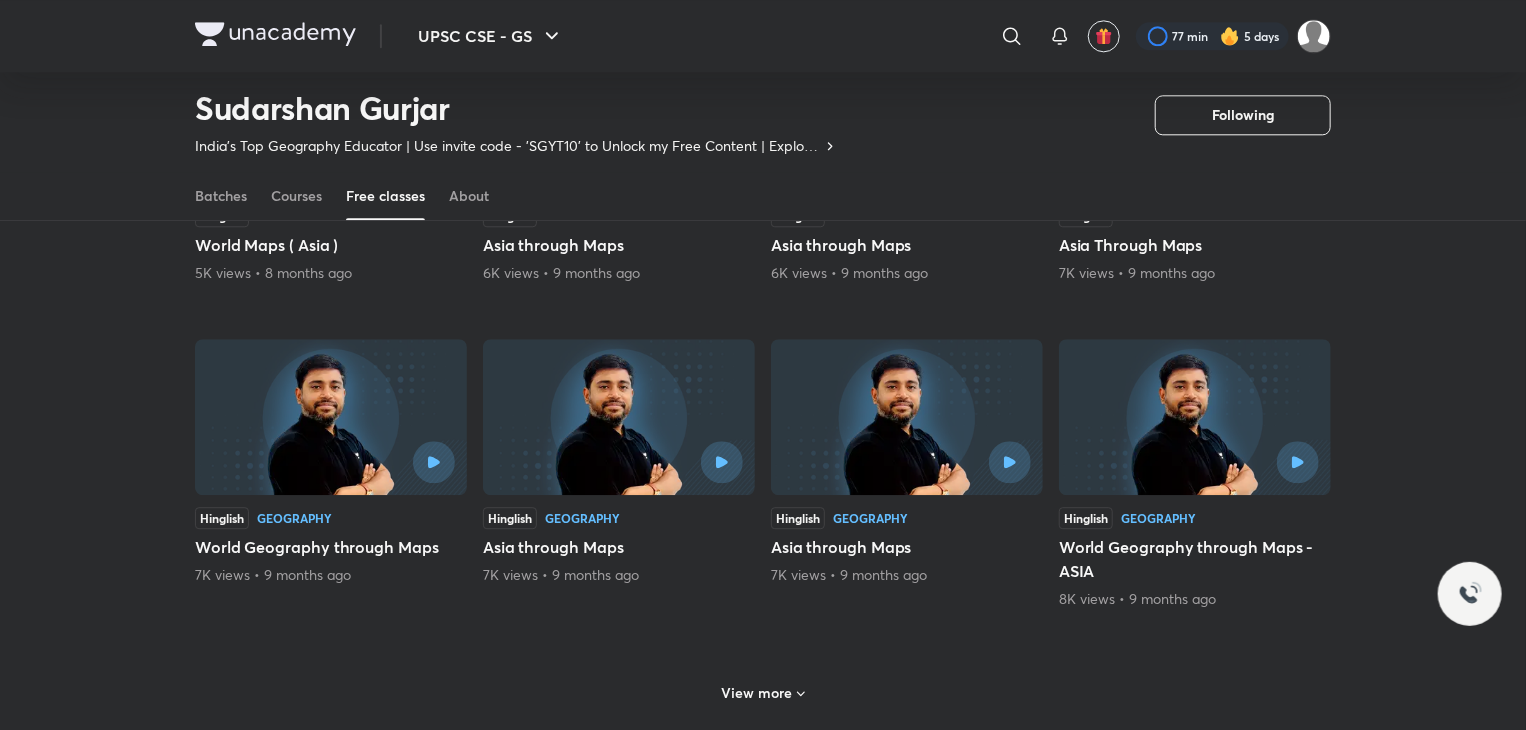scroll, scrollTop: 10111, scrollLeft: 0, axis: vertical 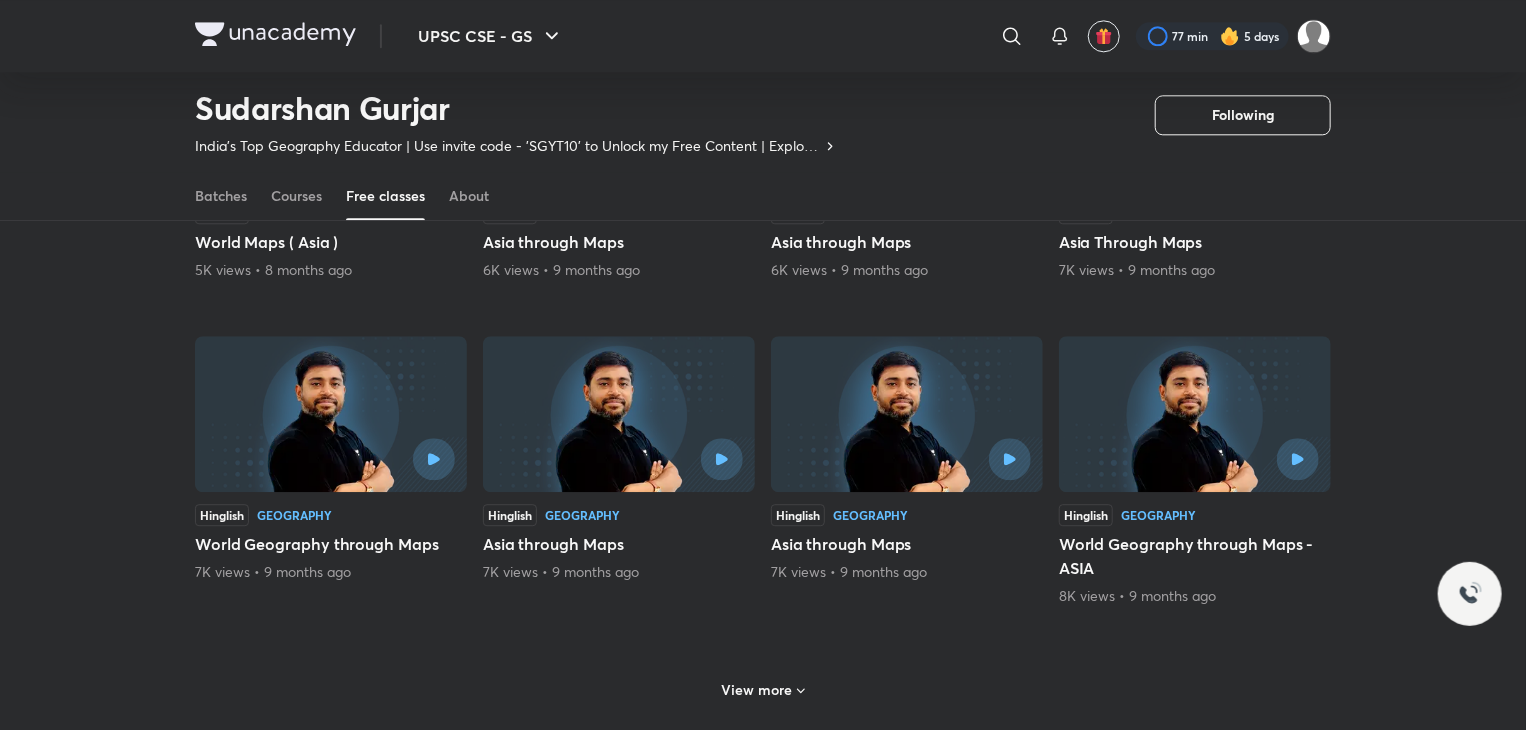 click 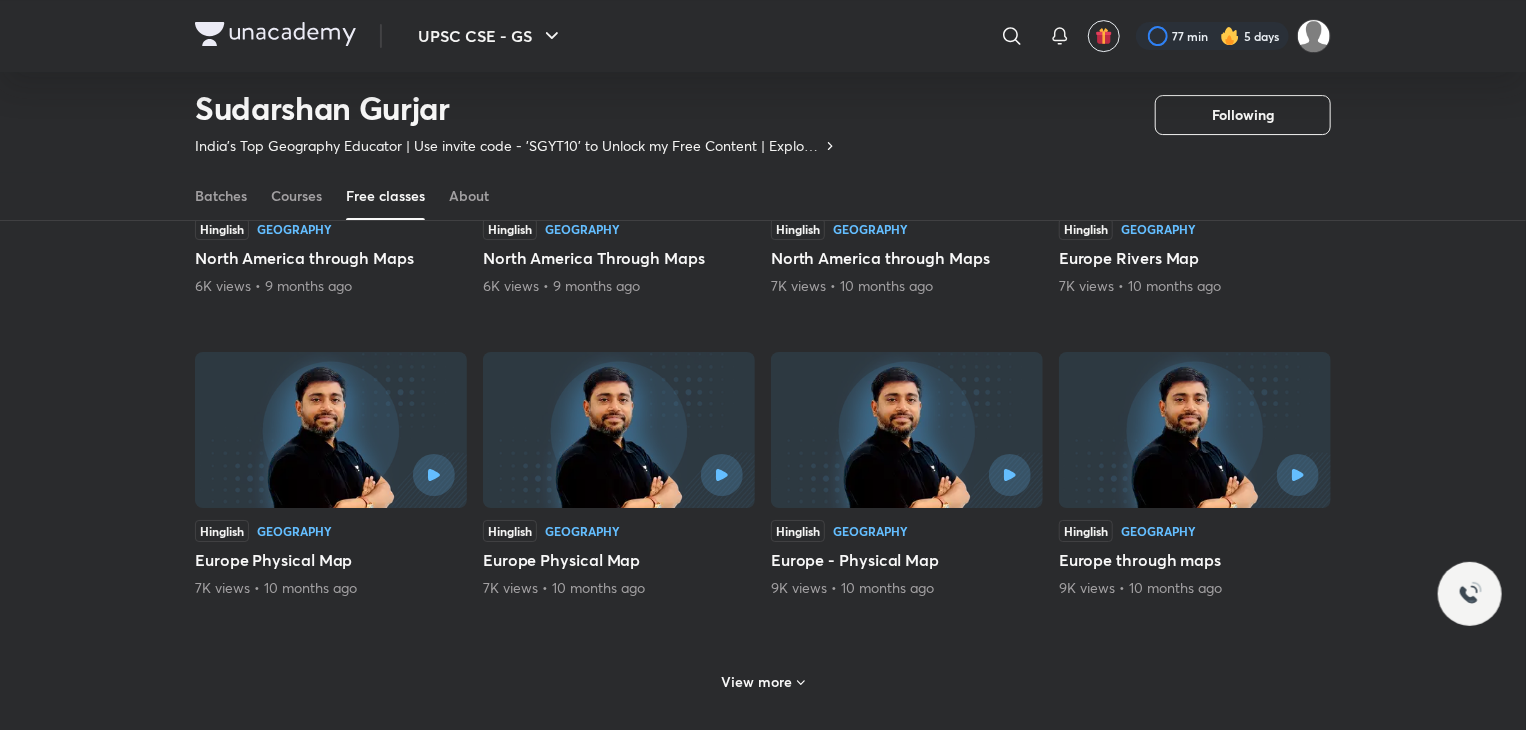 scroll, scrollTop: 11031, scrollLeft: 0, axis: vertical 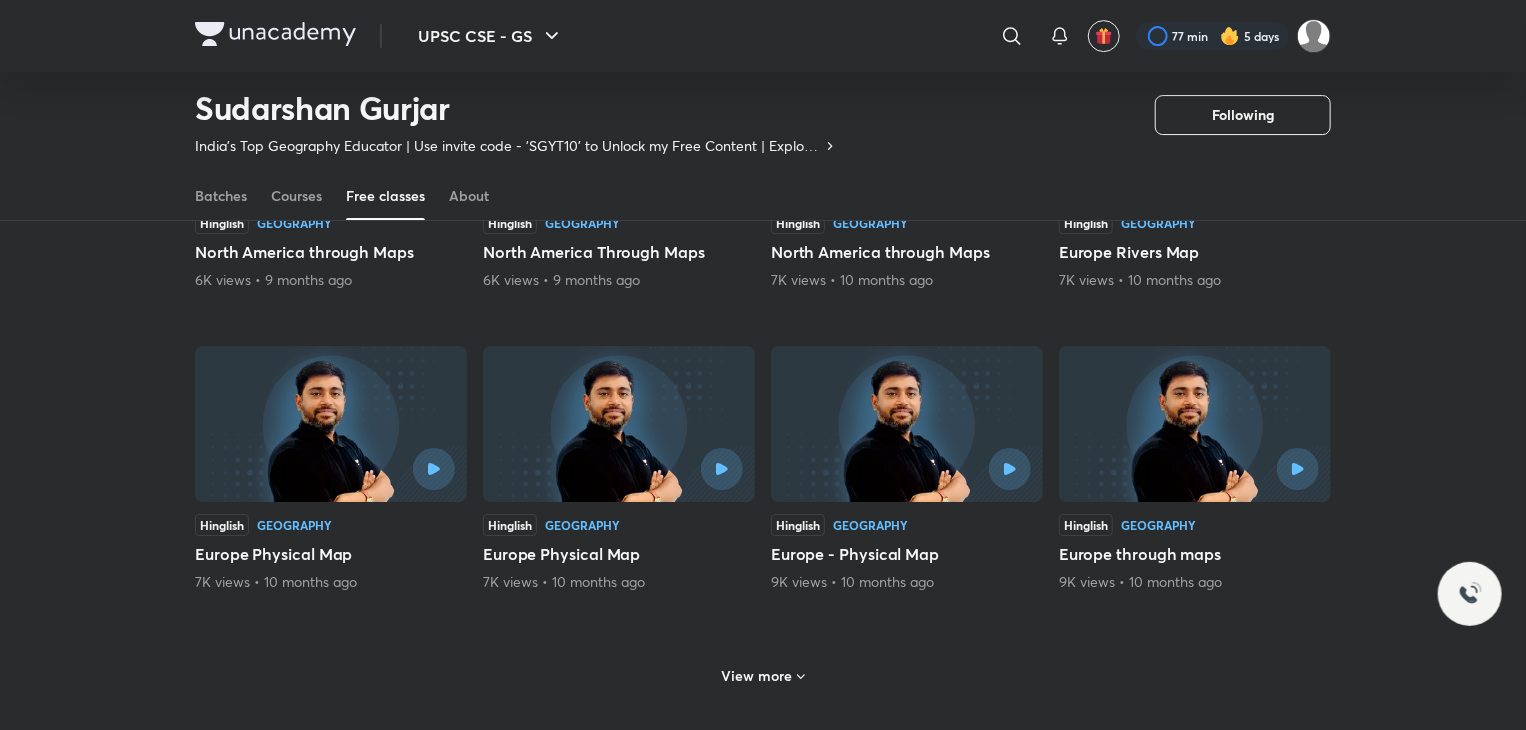 click 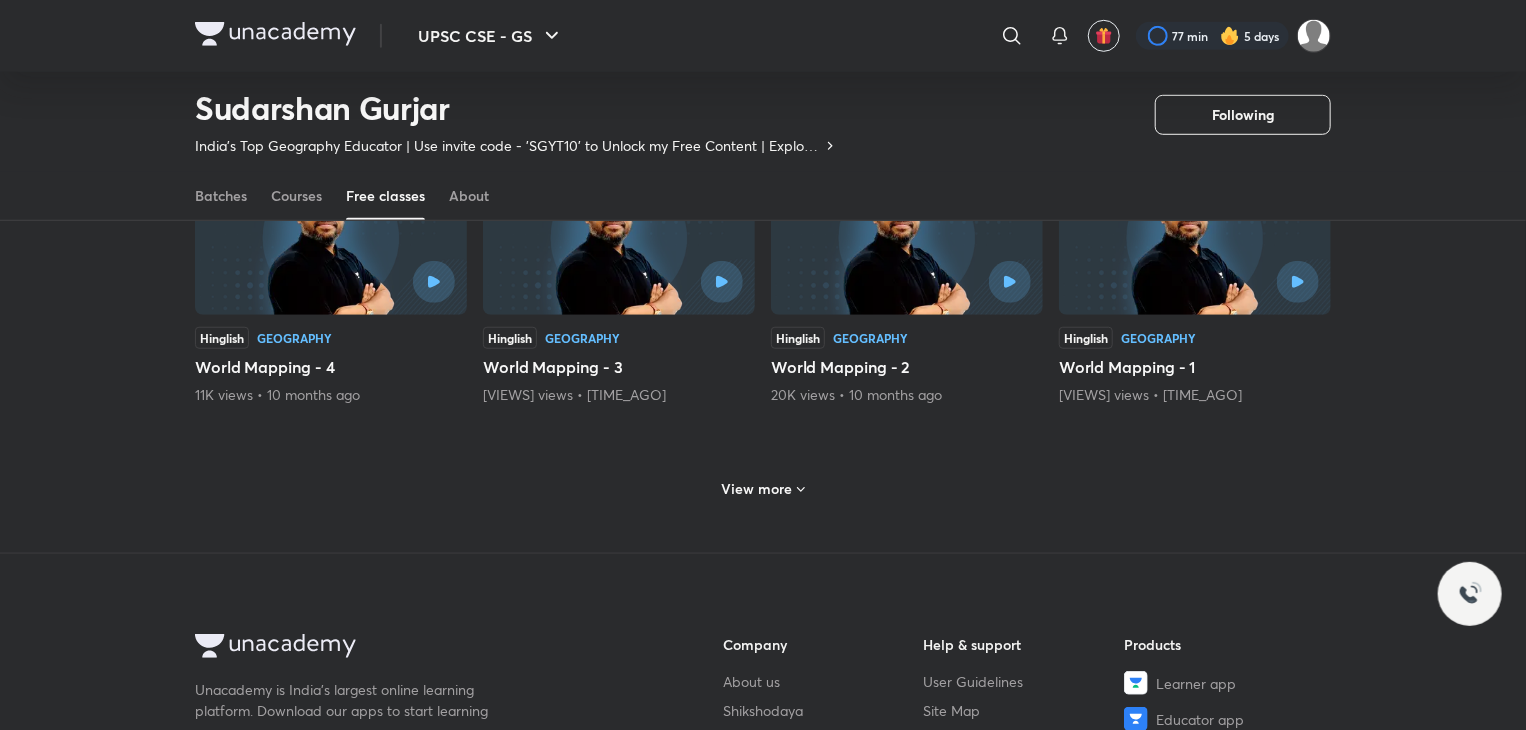 scroll, scrollTop: 12151, scrollLeft: 0, axis: vertical 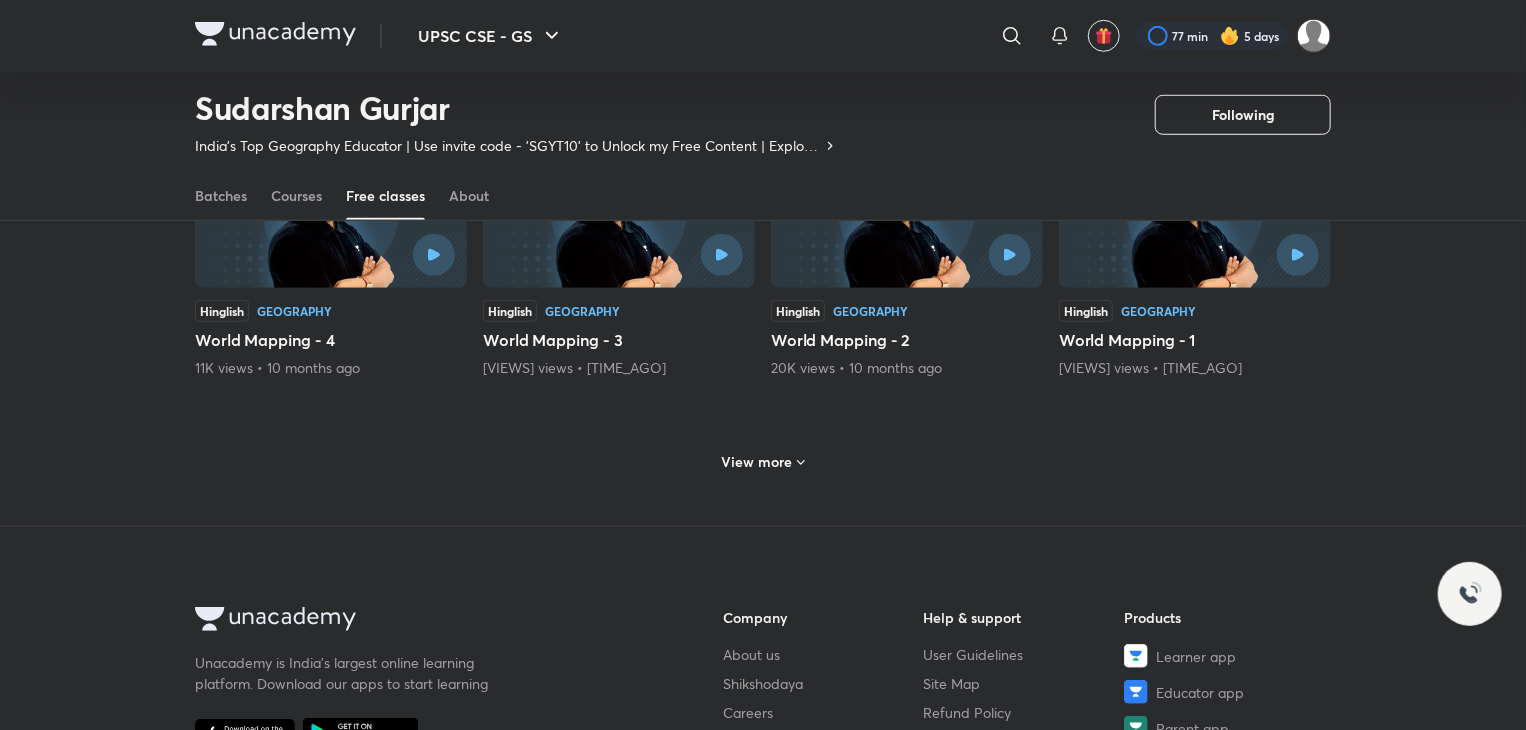 click on "View more" at bounding box center [757, 462] 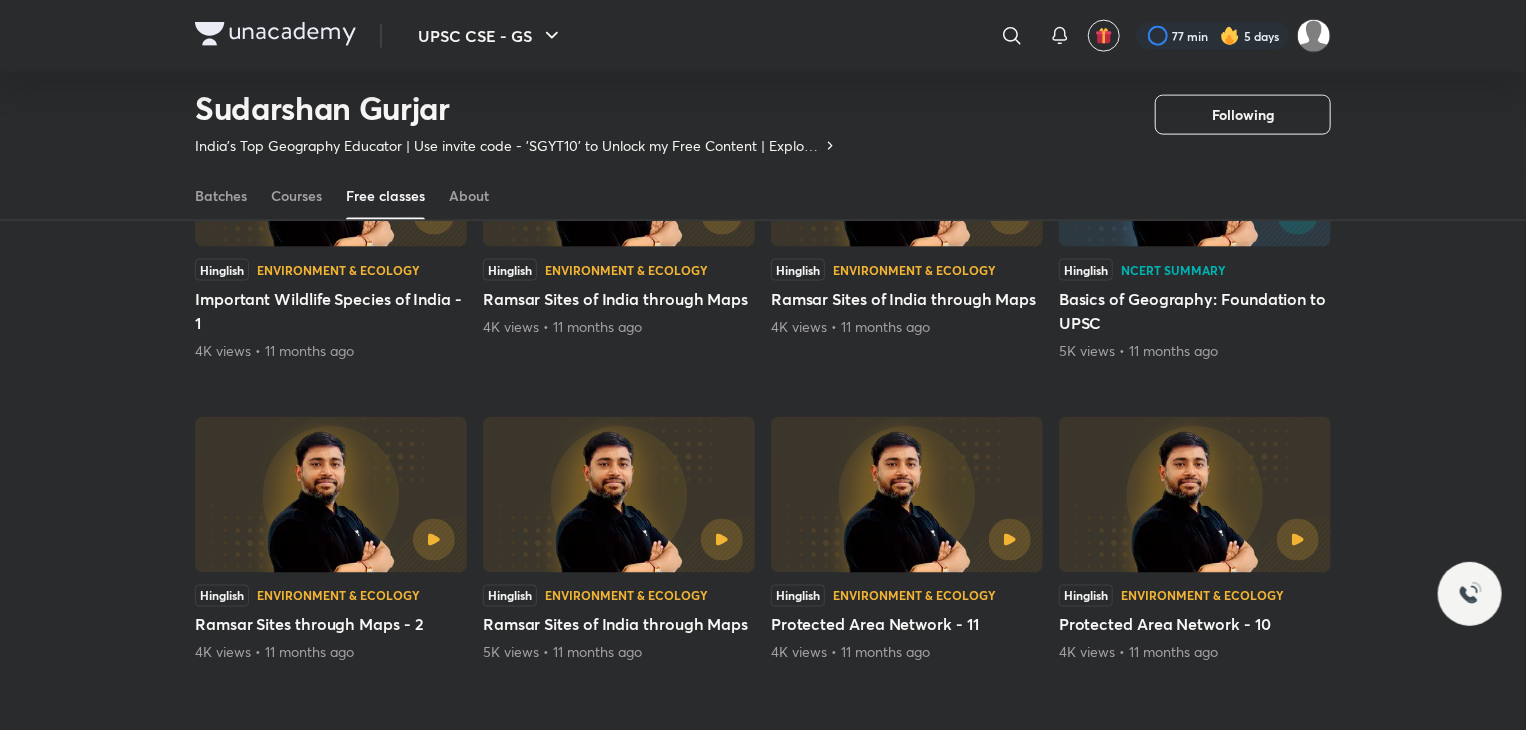 scroll, scrollTop: 12831, scrollLeft: 0, axis: vertical 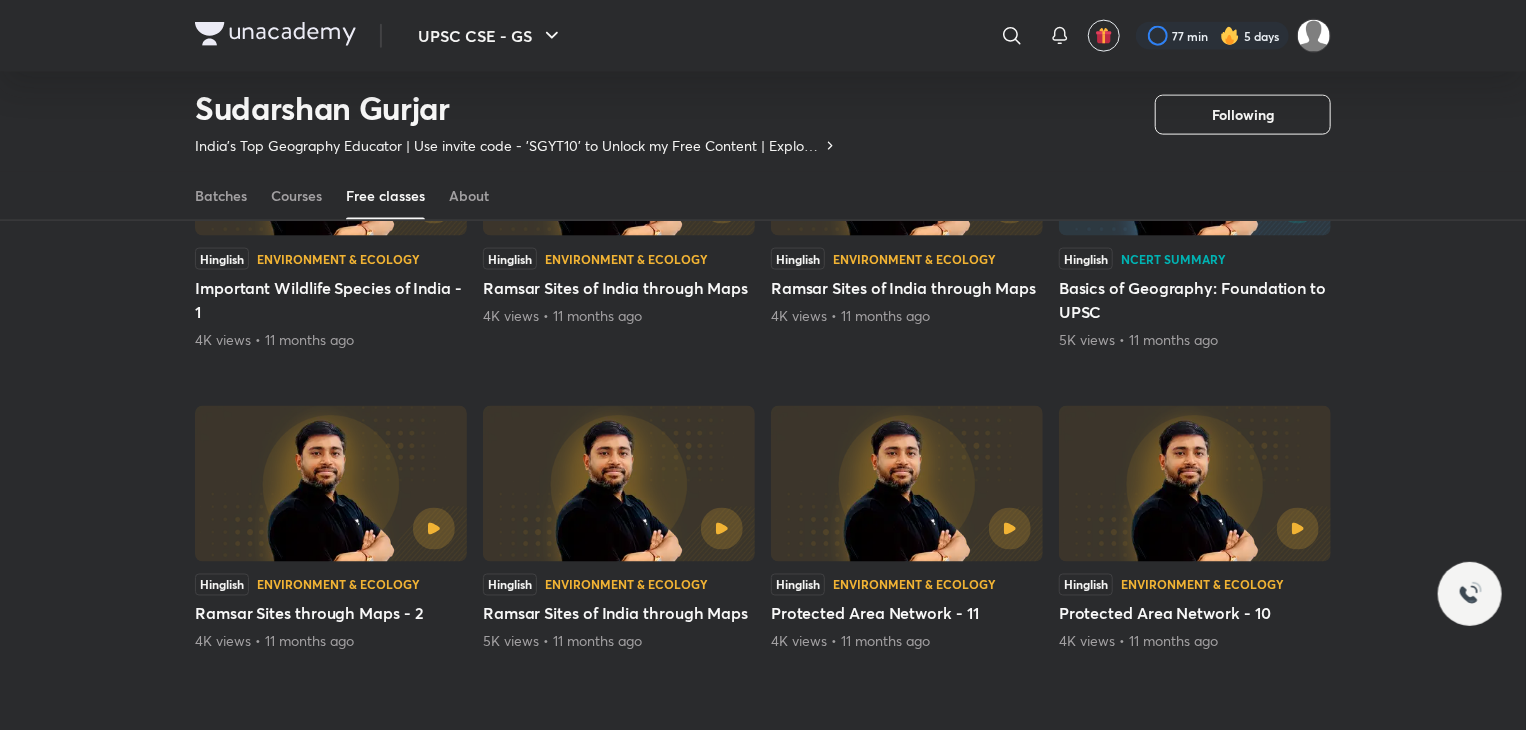 click on "View more" at bounding box center (757, 736) 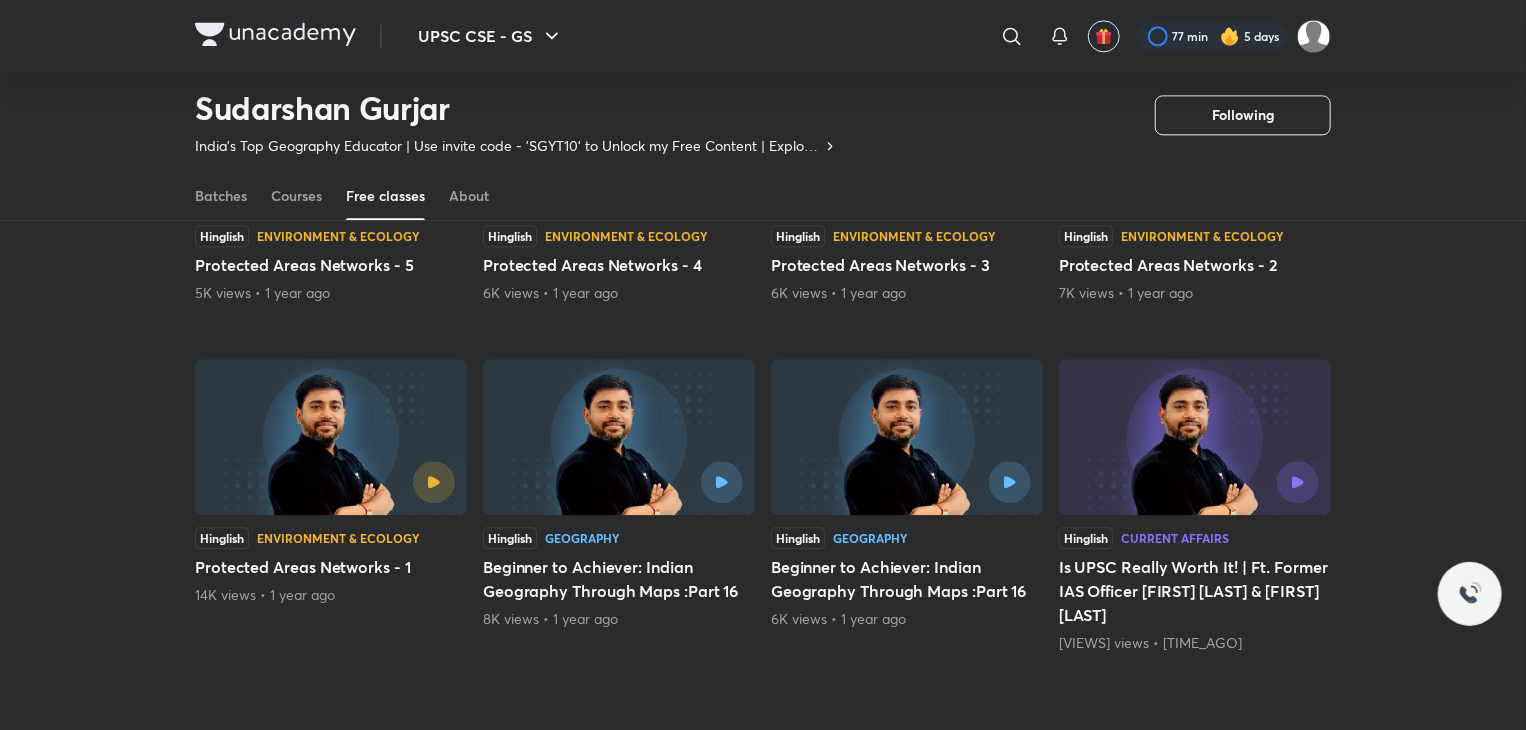 scroll, scrollTop: 13791, scrollLeft: 0, axis: vertical 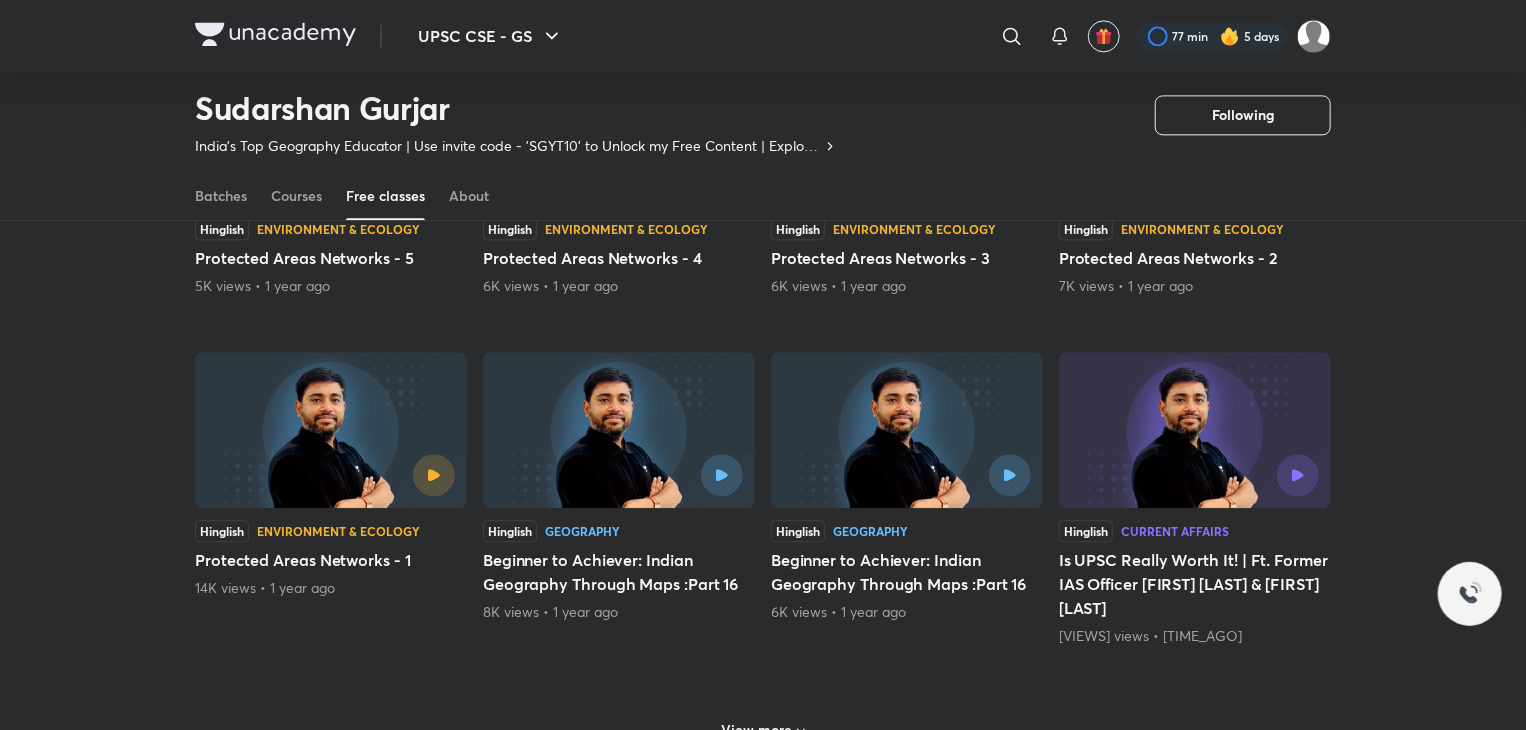 click on "View more" at bounding box center (757, 730) 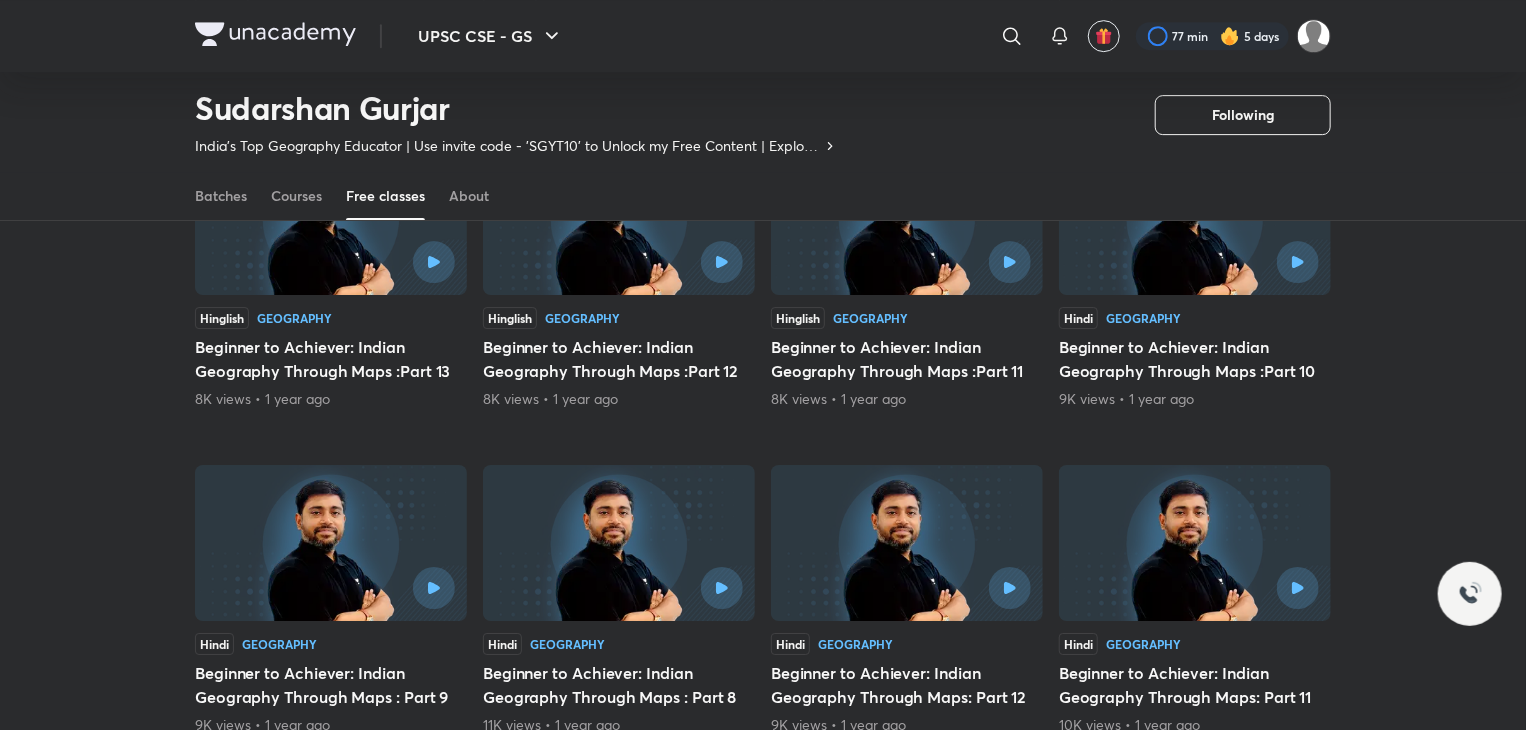 scroll, scrollTop: 14831, scrollLeft: 0, axis: vertical 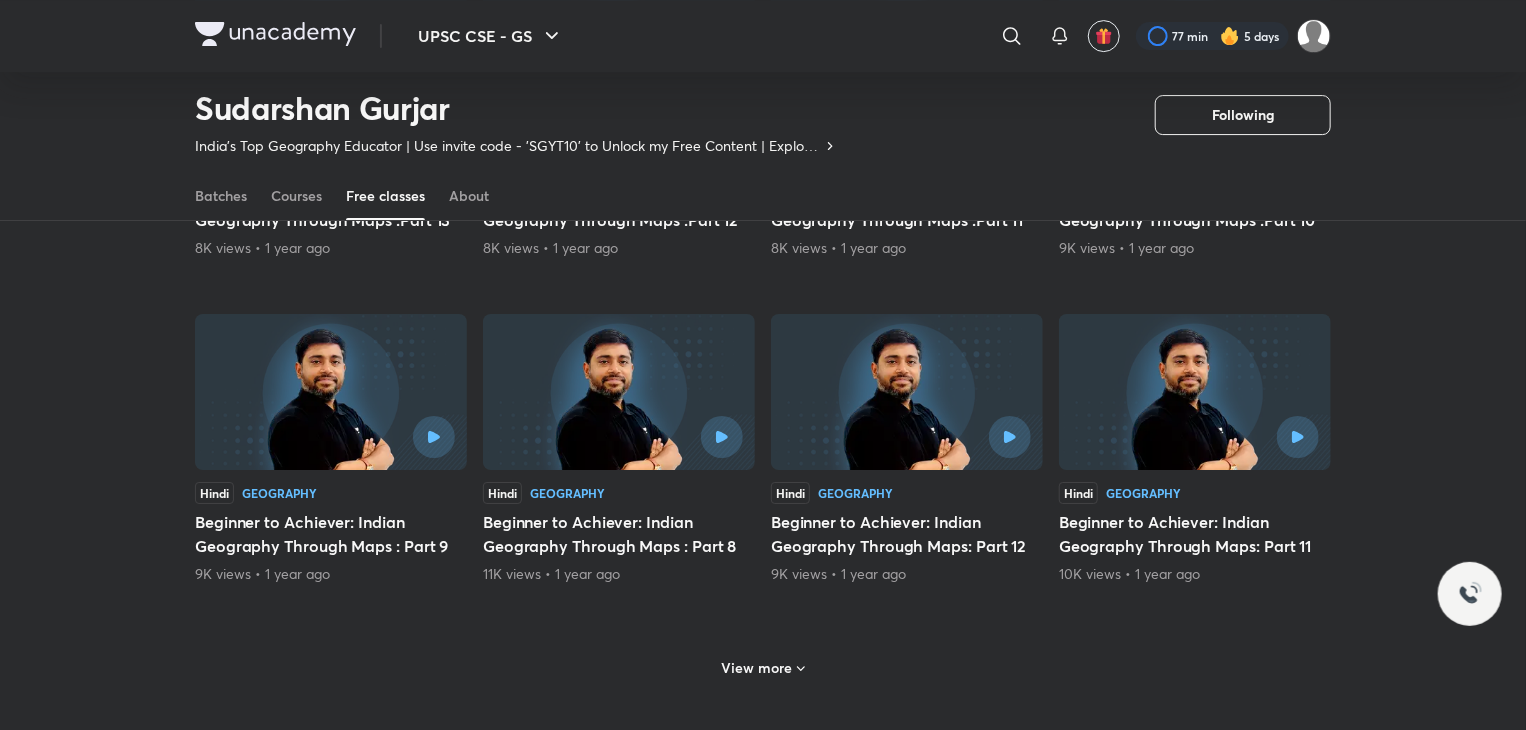 click on "View more" at bounding box center [757, 668] 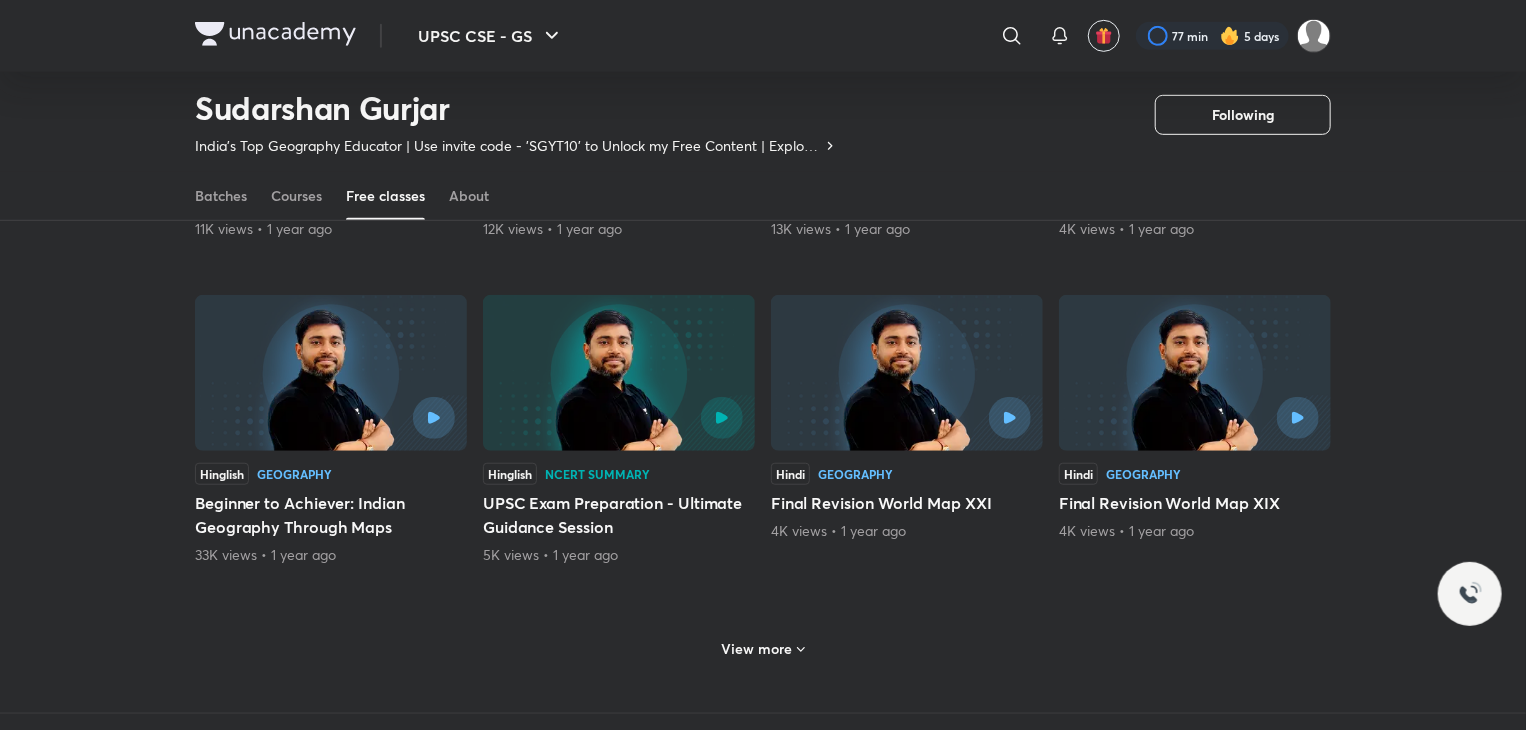 scroll, scrollTop: 15831, scrollLeft: 0, axis: vertical 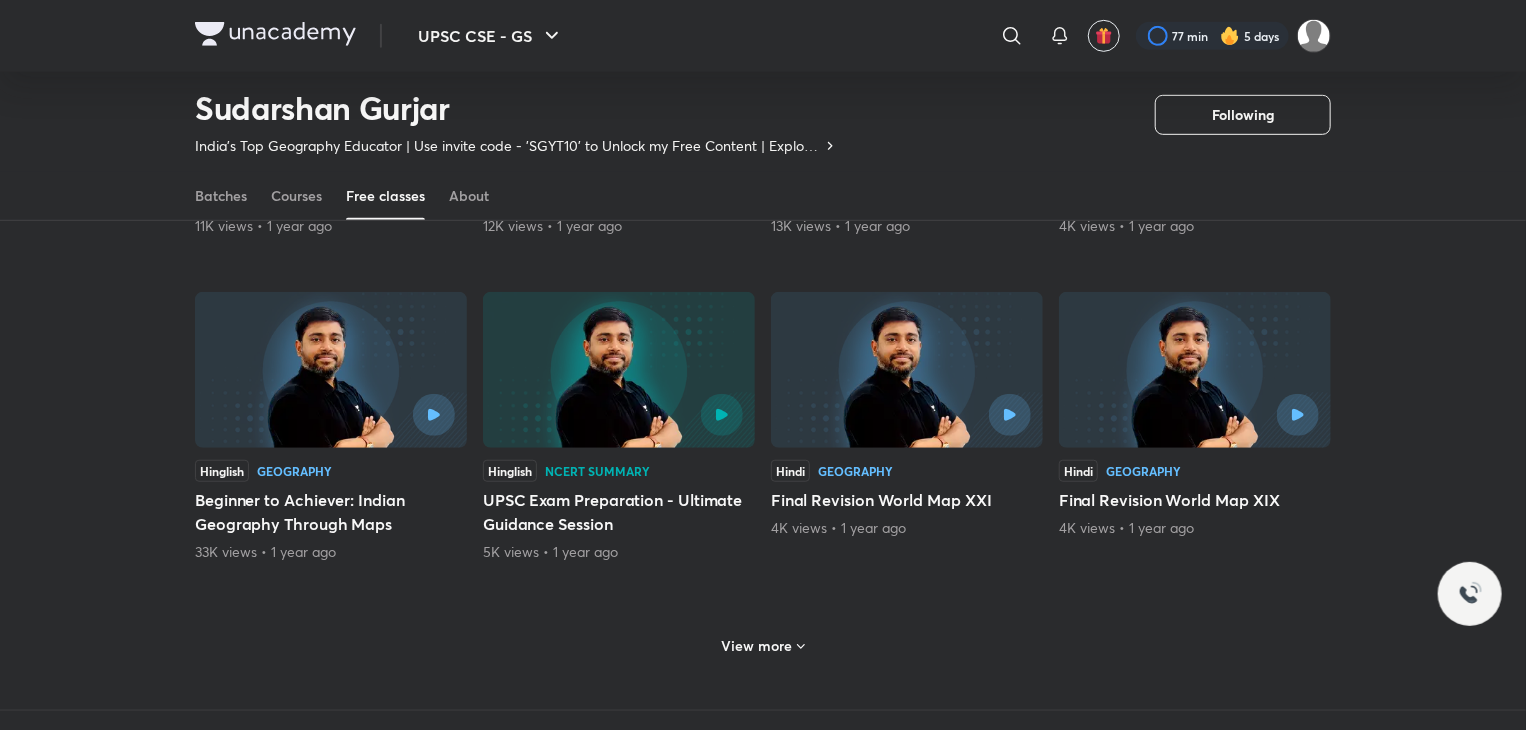 click on "View more" at bounding box center (763, 644) 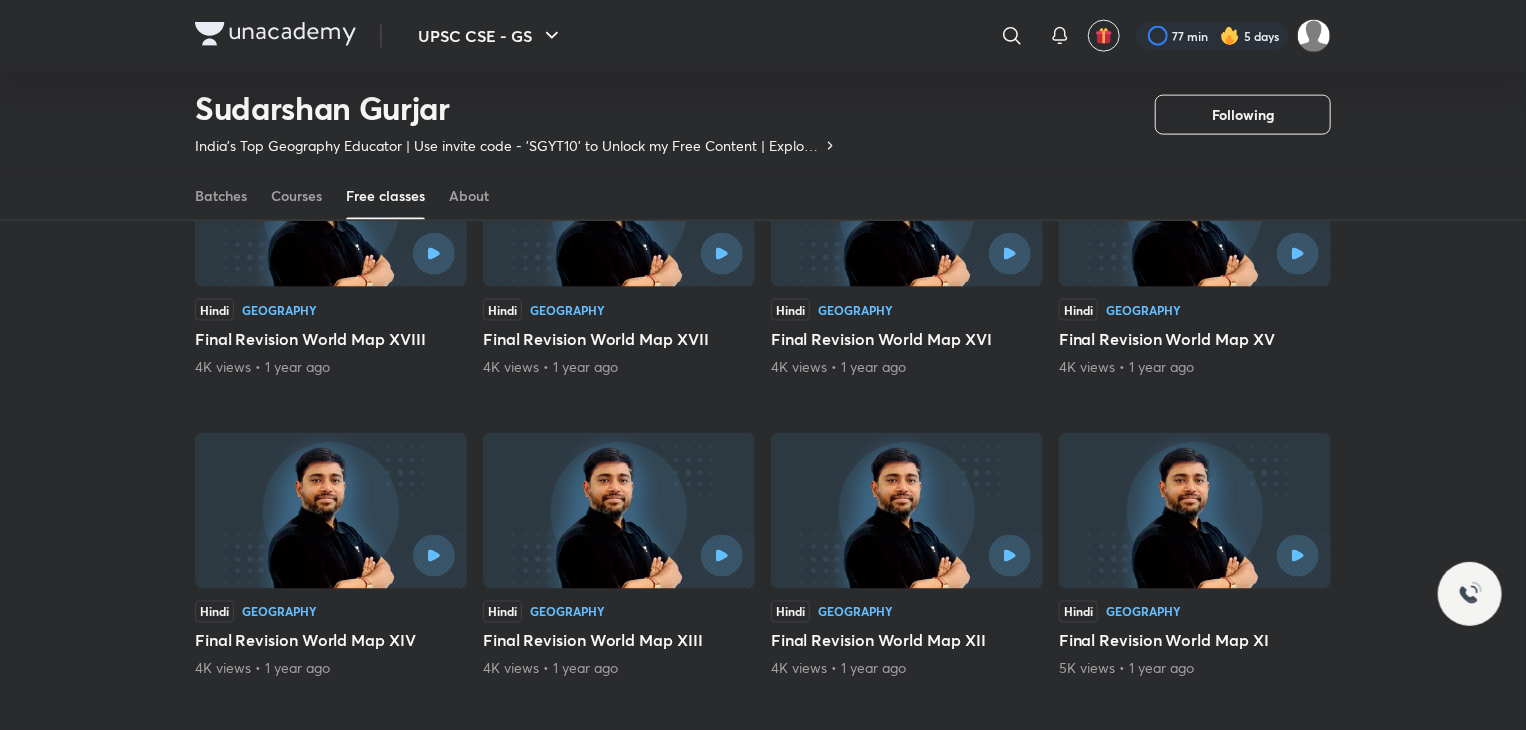 scroll, scrollTop: 16671, scrollLeft: 0, axis: vertical 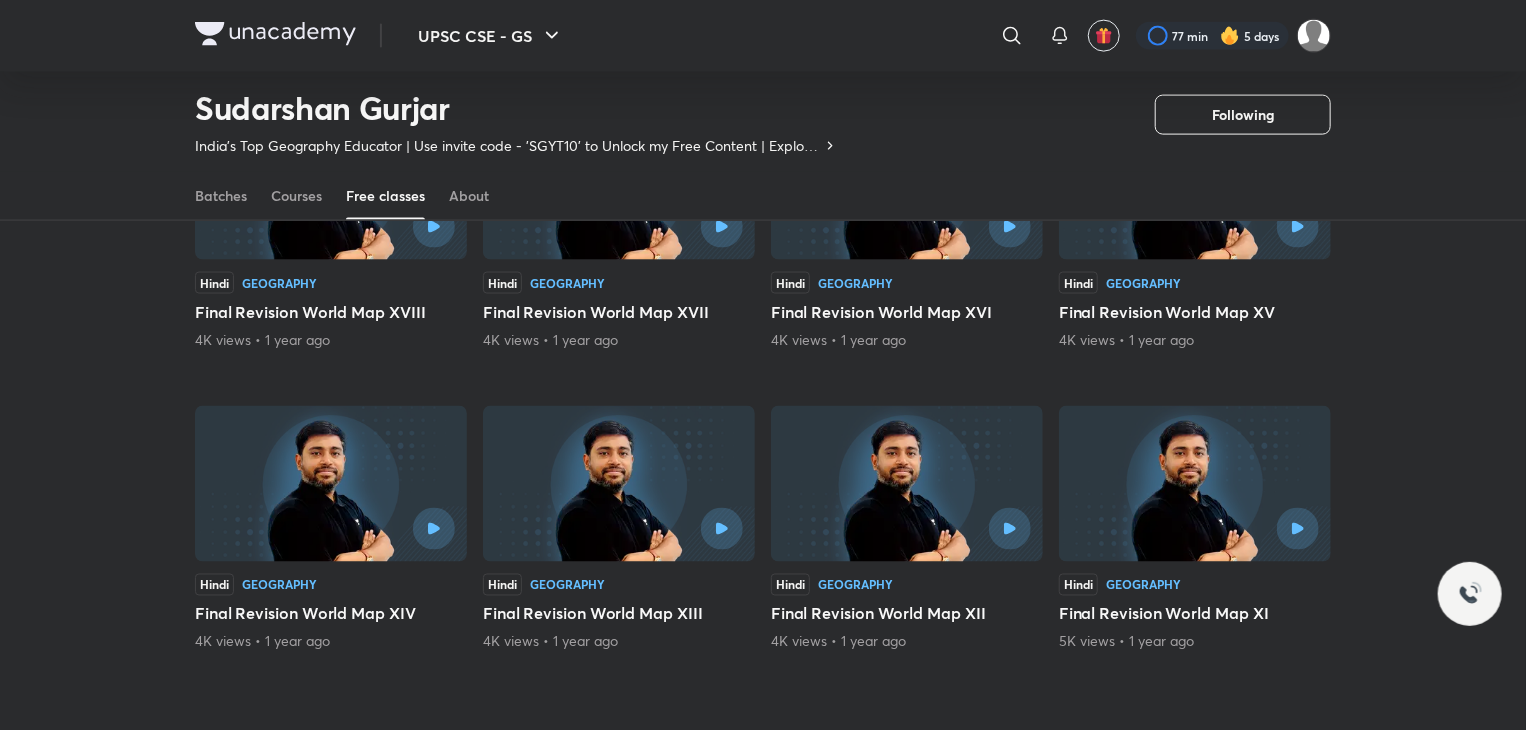 click on "View more" at bounding box center (757, 736) 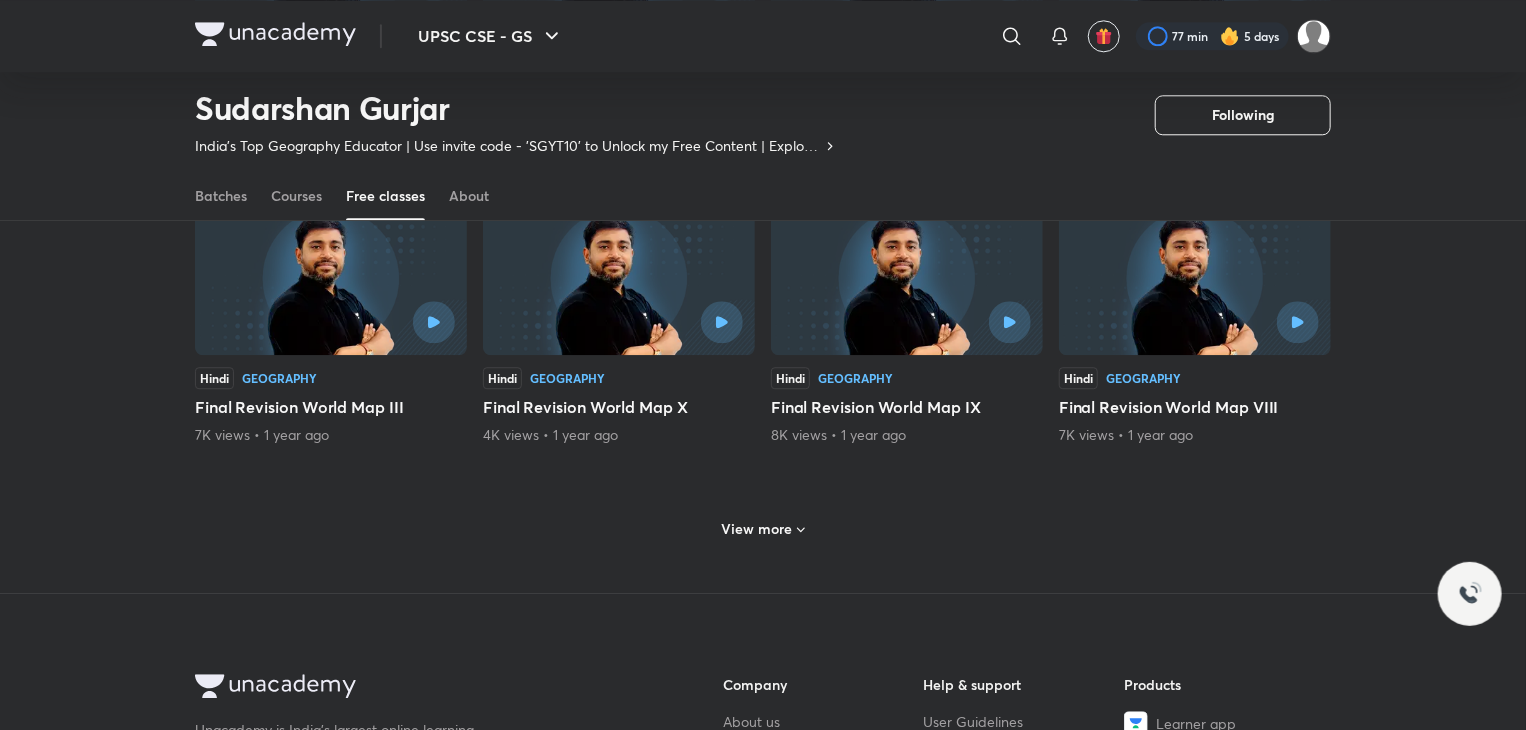 scroll, scrollTop: 17831, scrollLeft: 0, axis: vertical 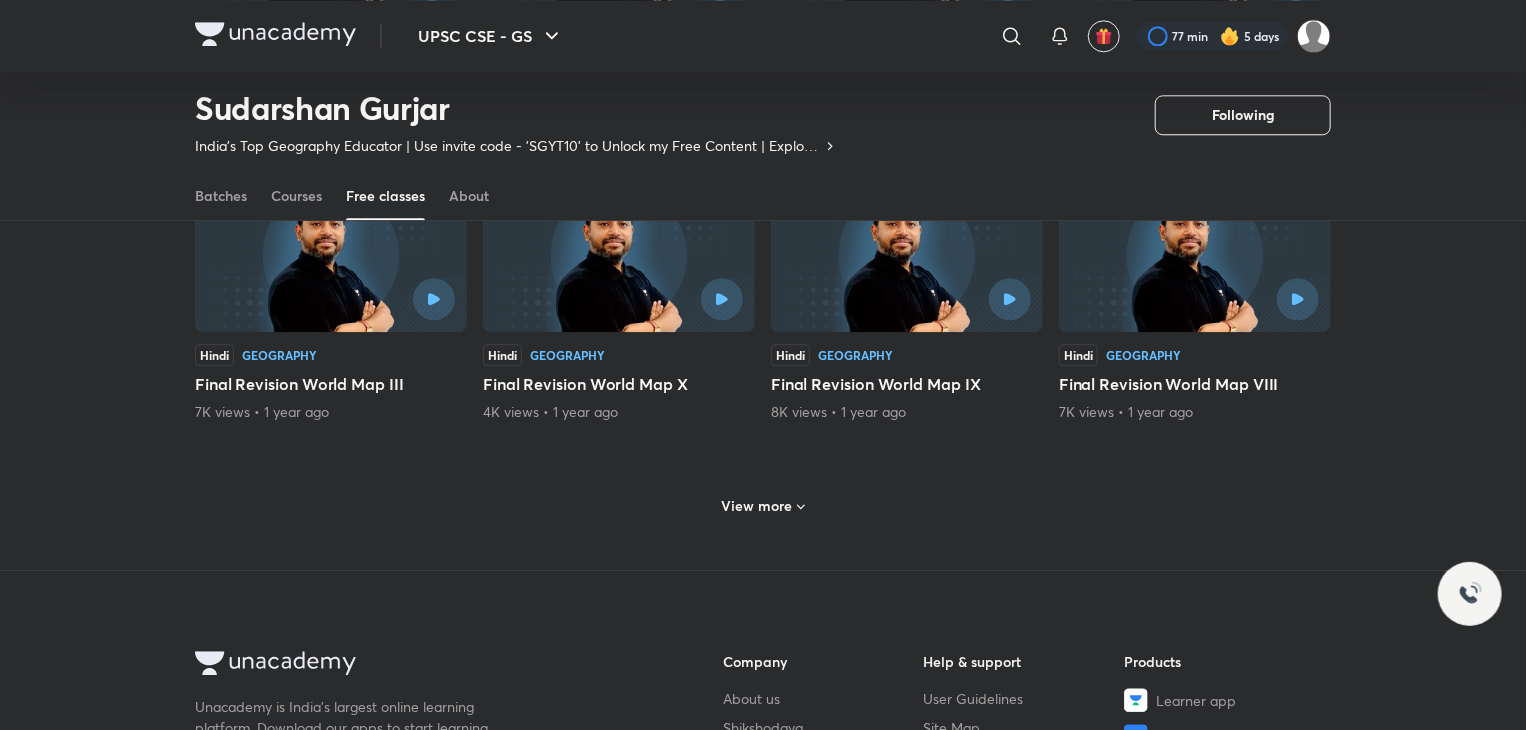 click on "View more" at bounding box center [757, 506] 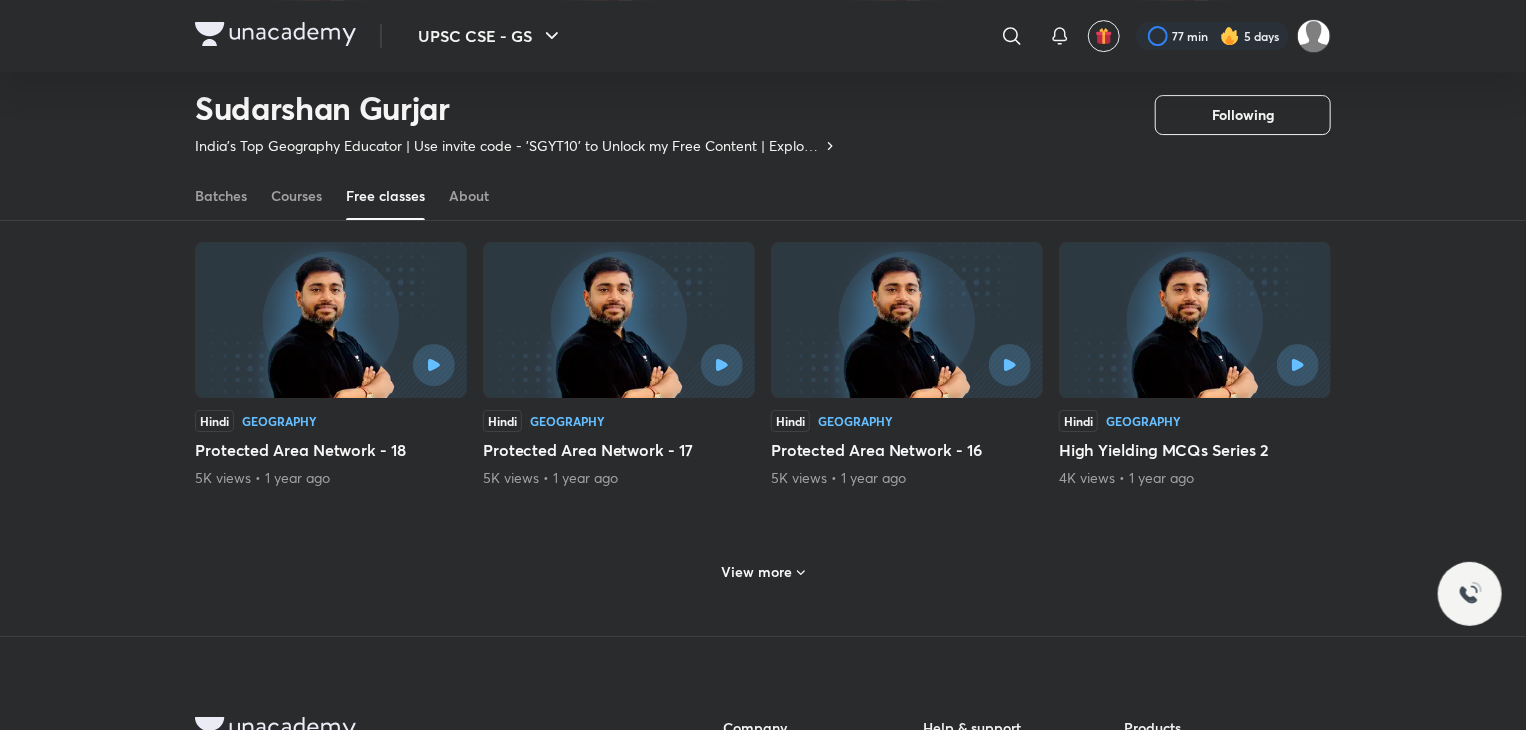 scroll, scrollTop: 18711, scrollLeft: 0, axis: vertical 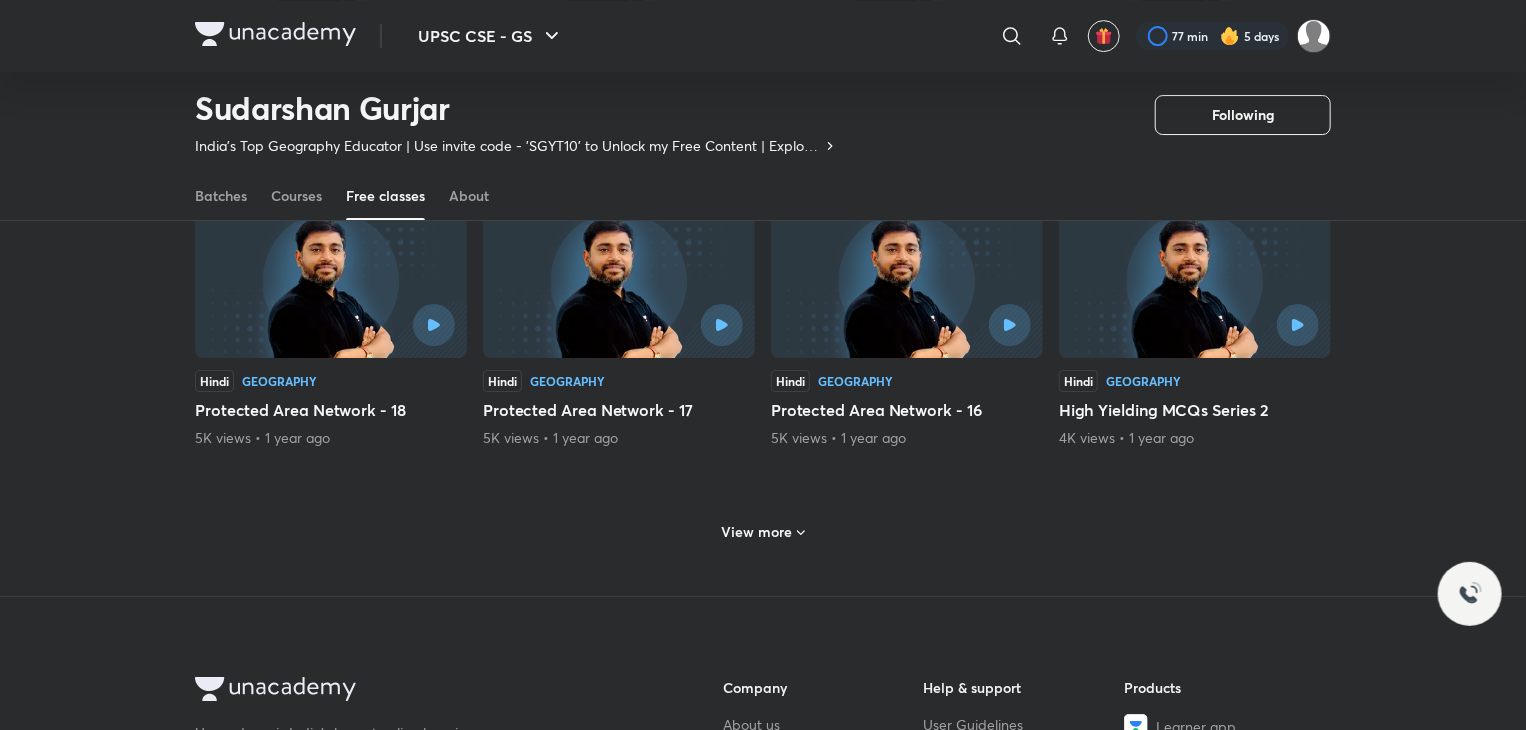 click on "View more" at bounding box center (757, 532) 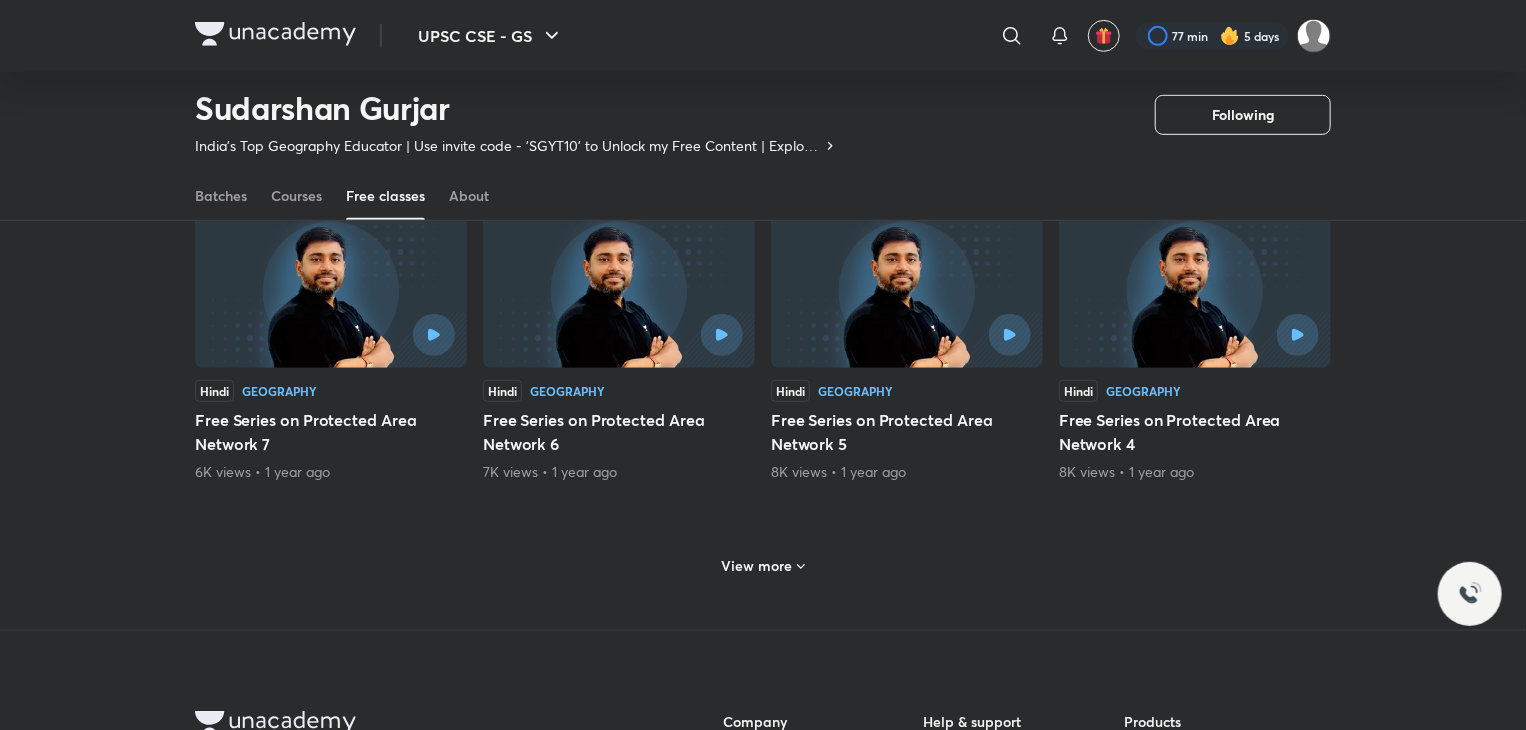 scroll, scrollTop: 19671, scrollLeft: 0, axis: vertical 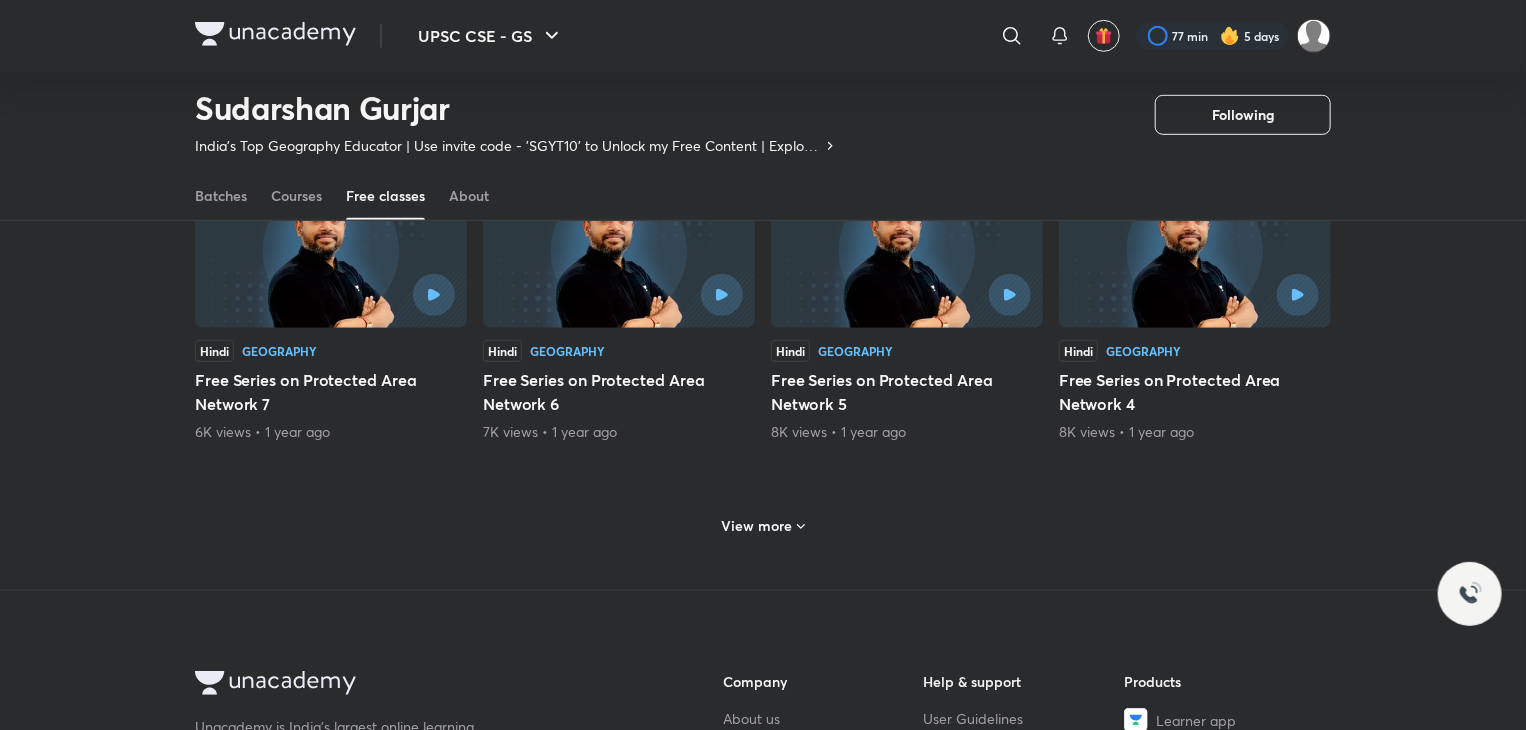 click on "View more" at bounding box center [757, 526] 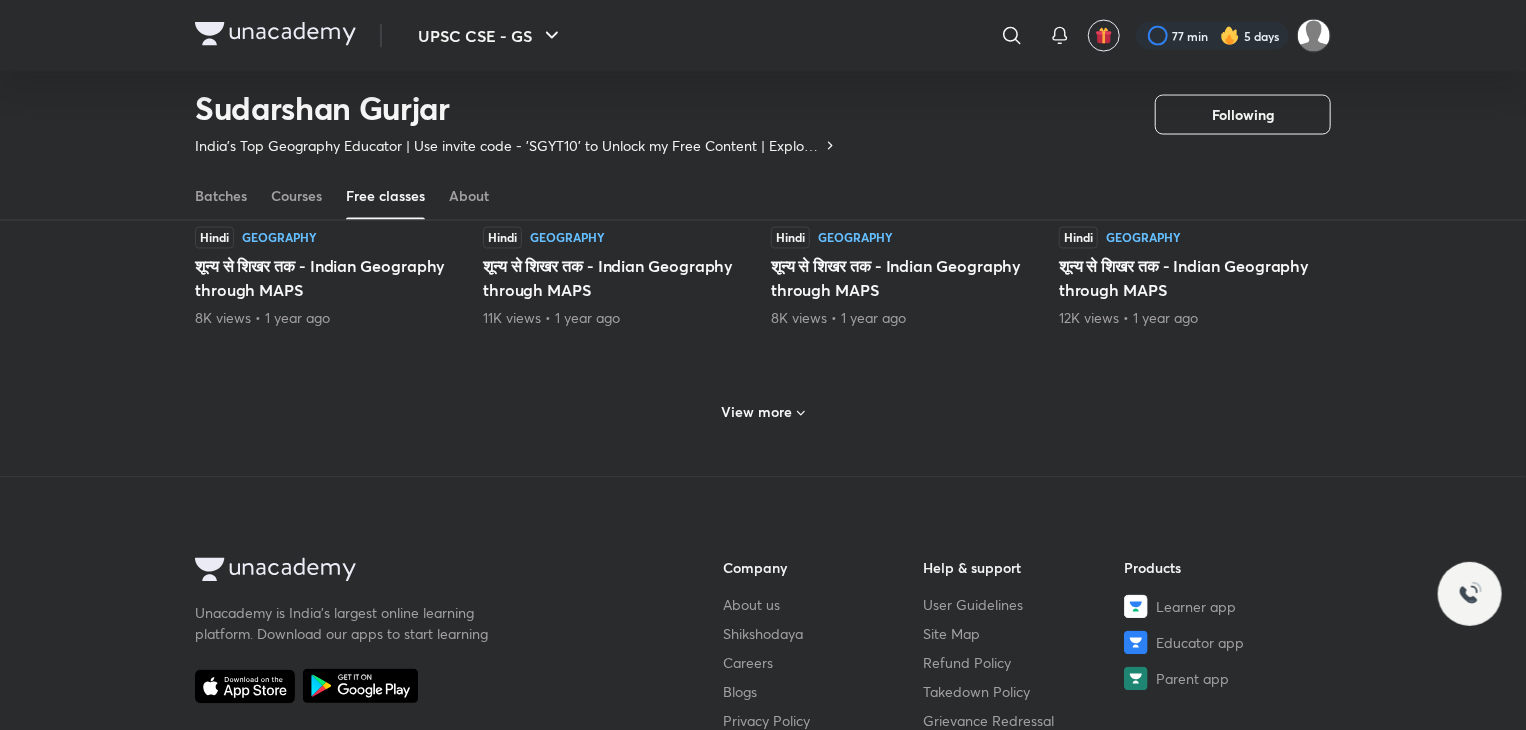 scroll, scrollTop: 20791, scrollLeft: 0, axis: vertical 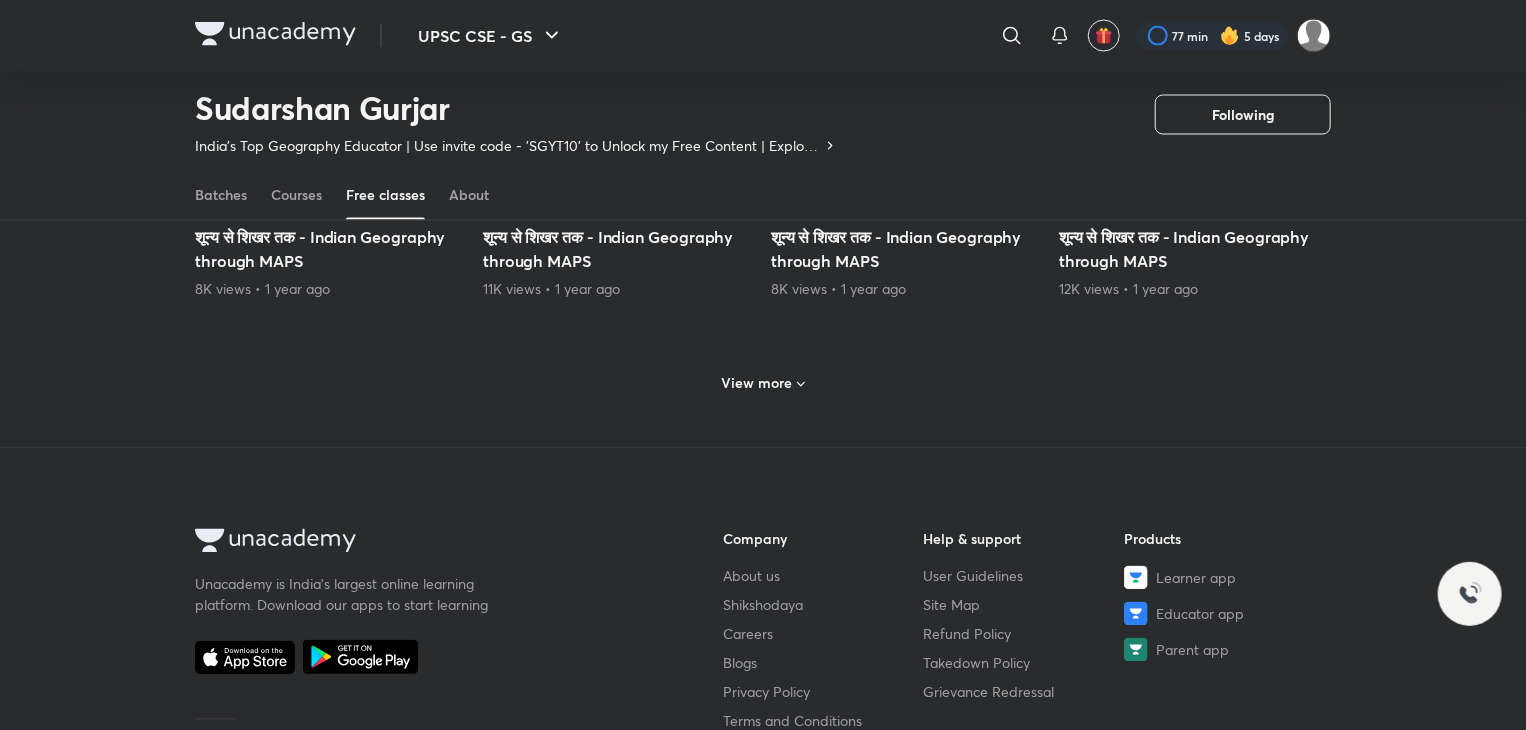 click on "View more" at bounding box center [757, 384] 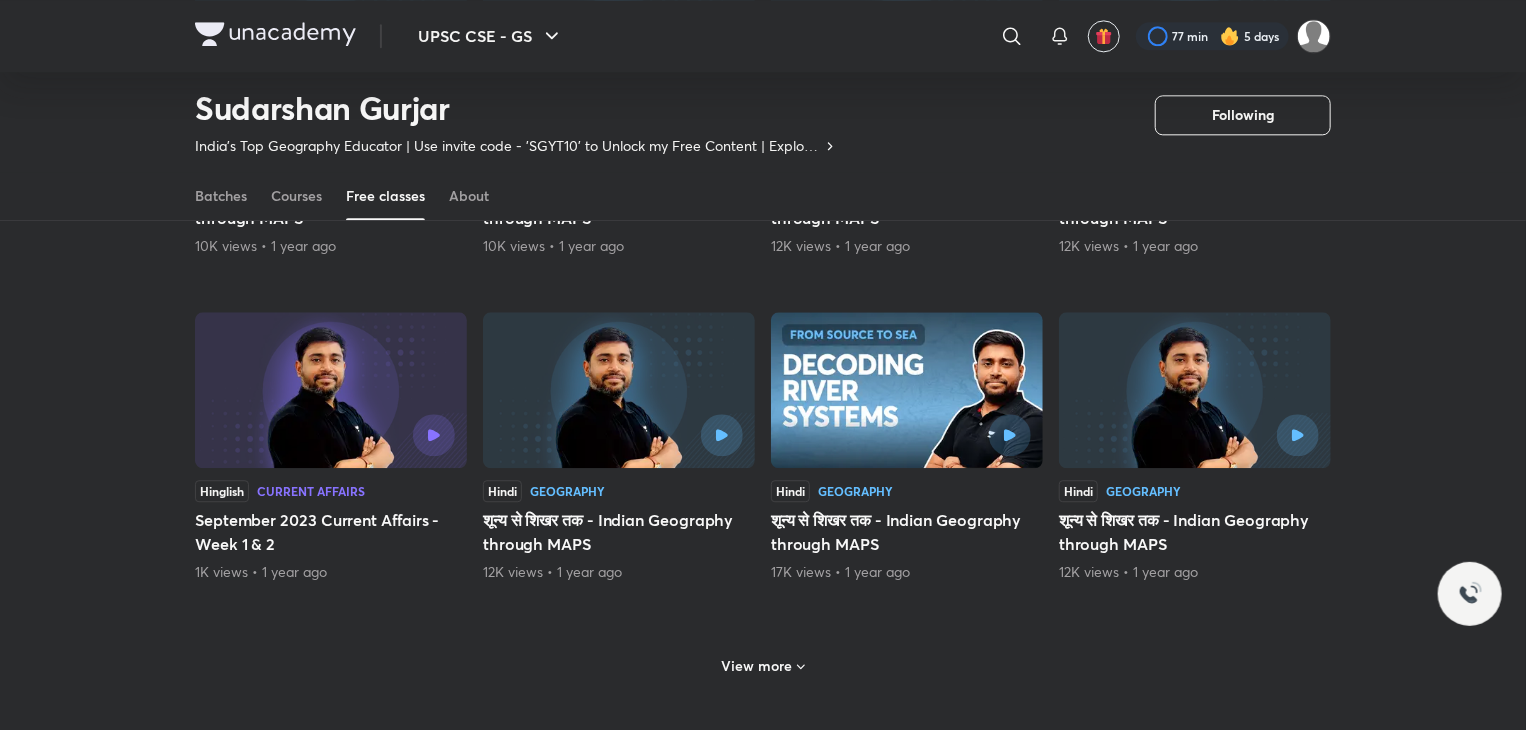 scroll, scrollTop: 21511, scrollLeft: 0, axis: vertical 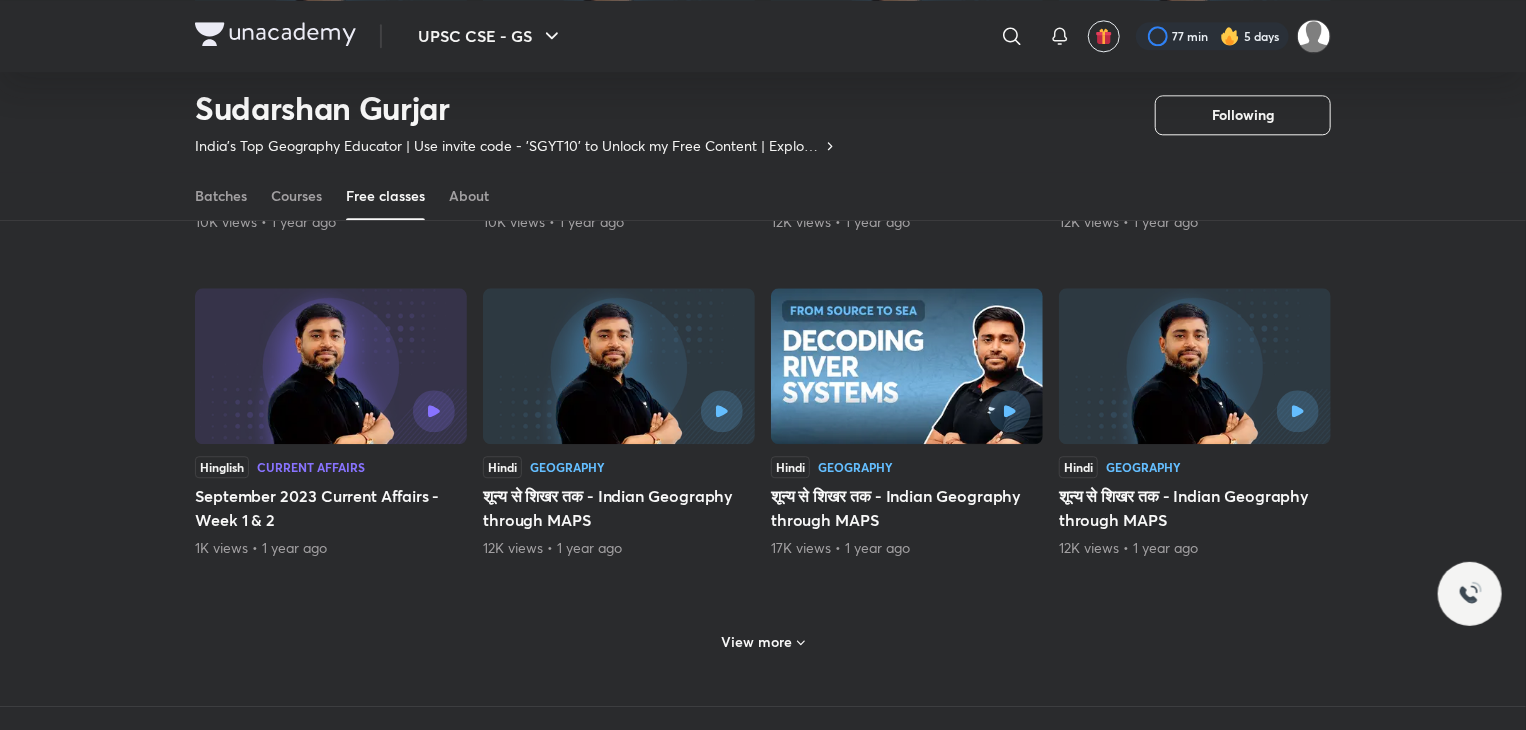 click on "View more" at bounding box center (757, 642) 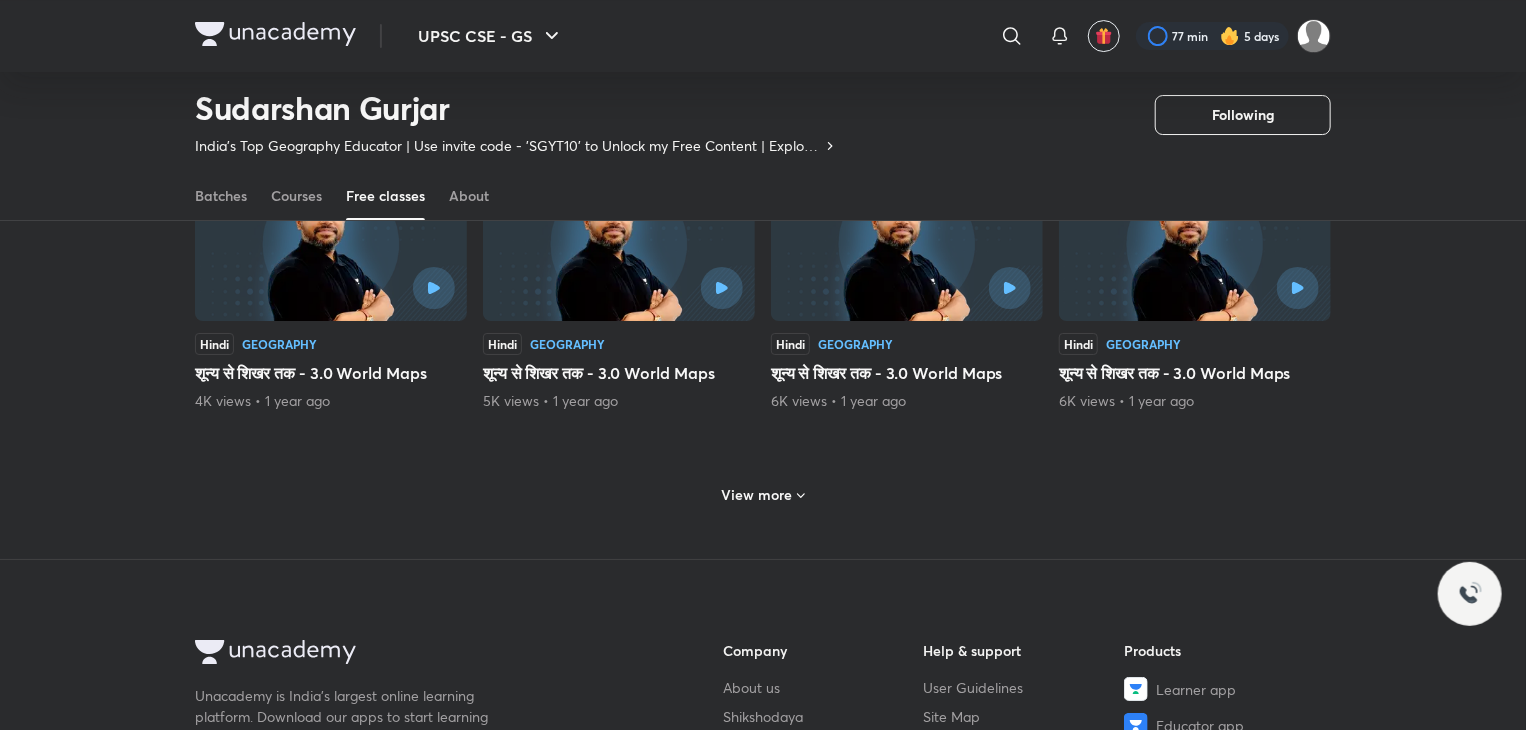 scroll, scrollTop: 22671, scrollLeft: 0, axis: vertical 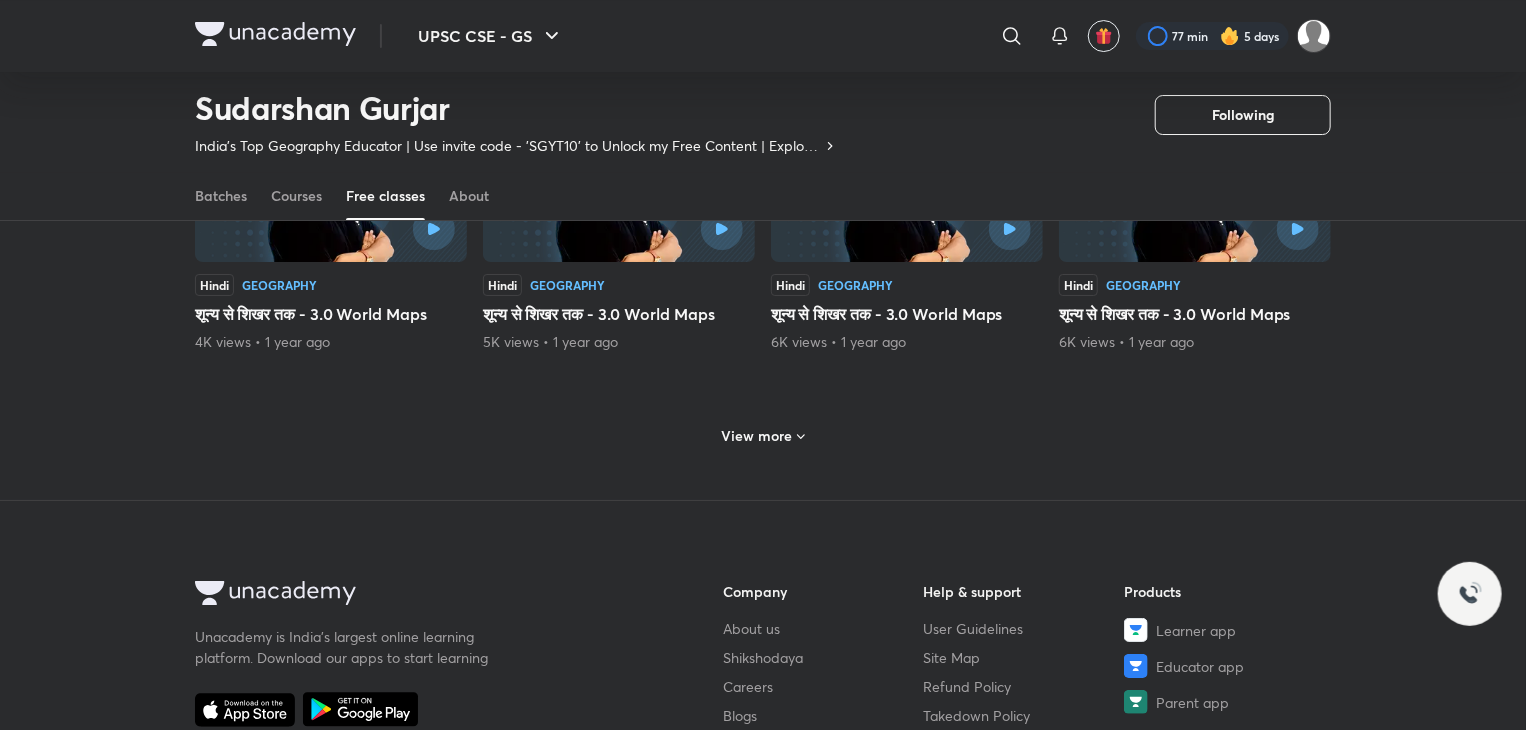 click on "View more" at bounding box center [757, 436] 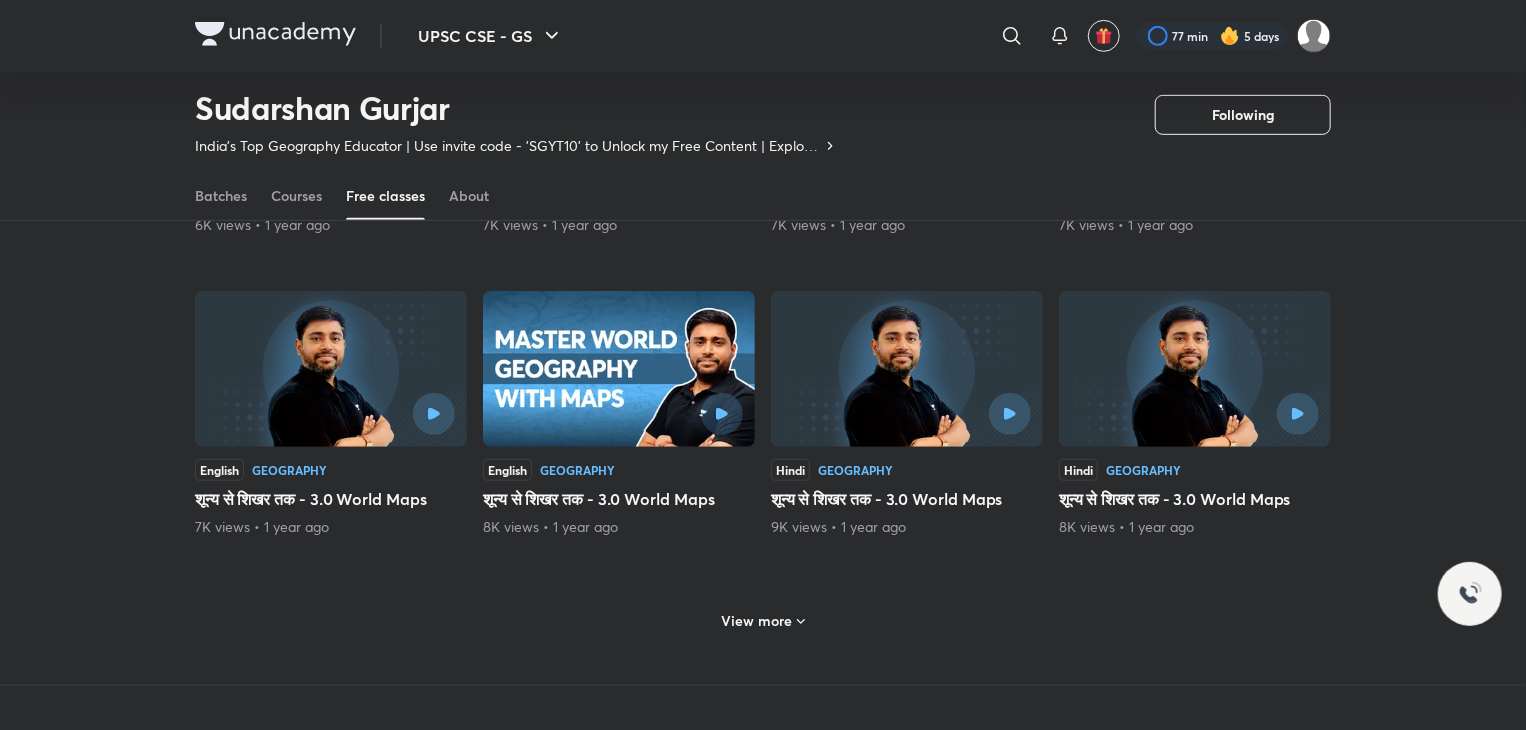 scroll, scrollTop: 23431, scrollLeft: 0, axis: vertical 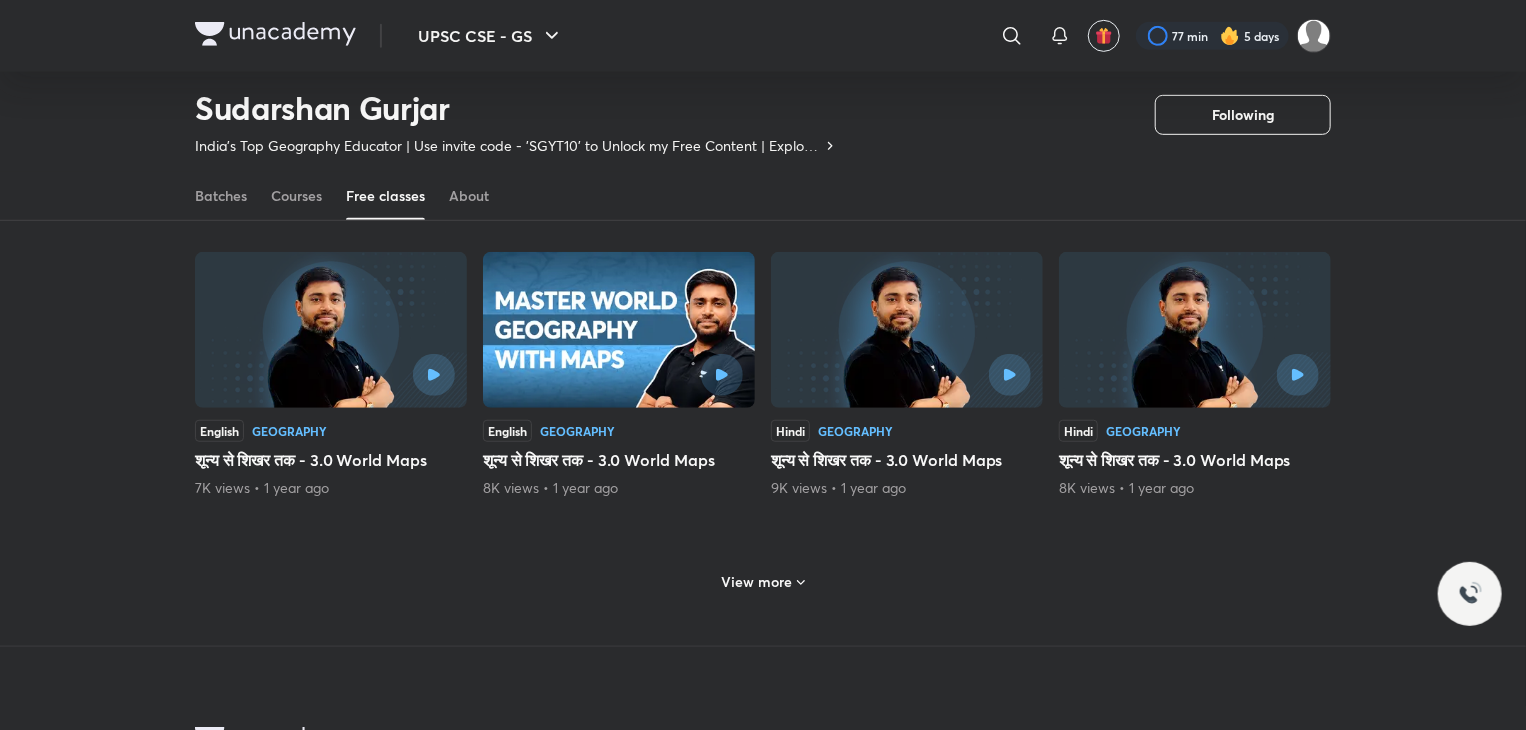 click on "View more" at bounding box center (757, 582) 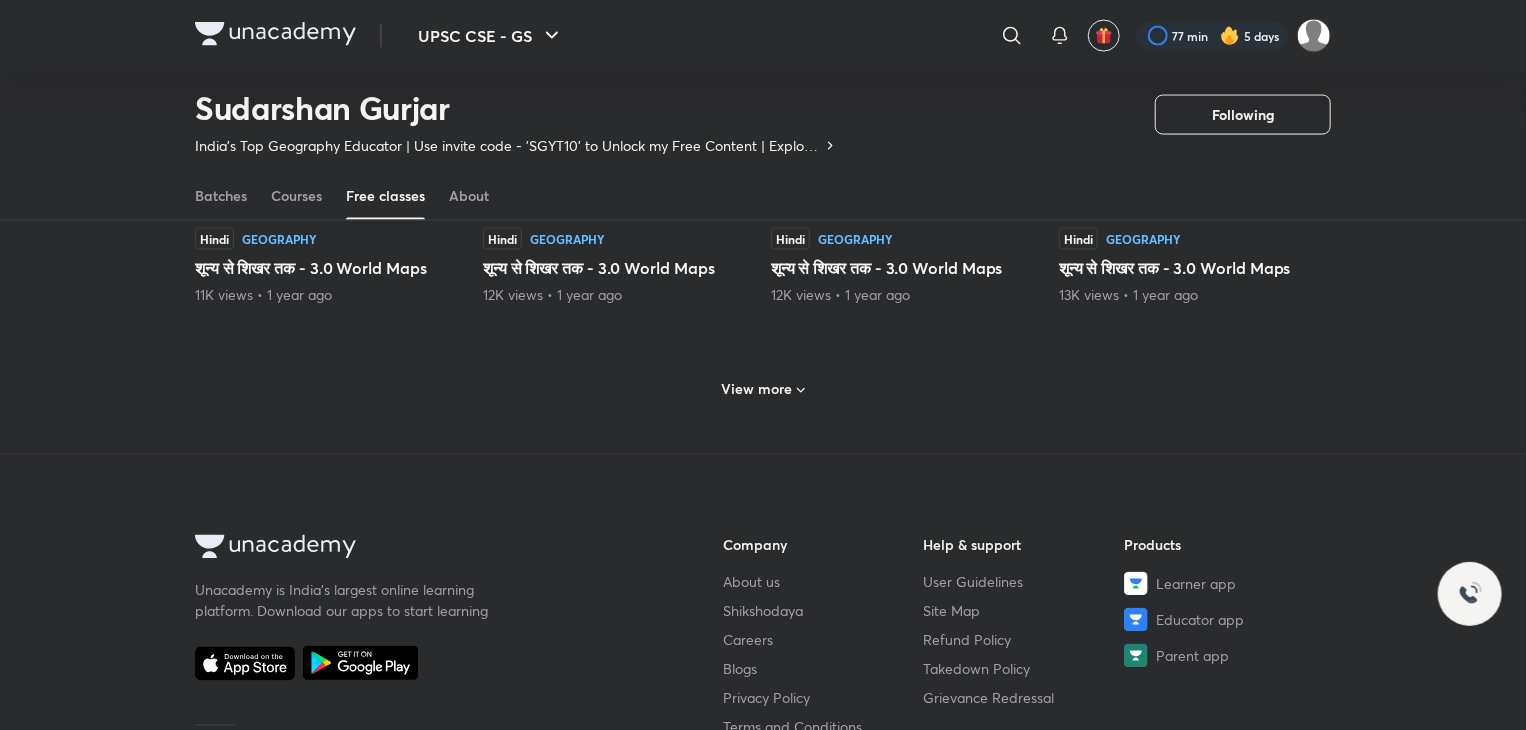 scroll, scrollTop: 24551, scrollLeft: 0, axis: vertical 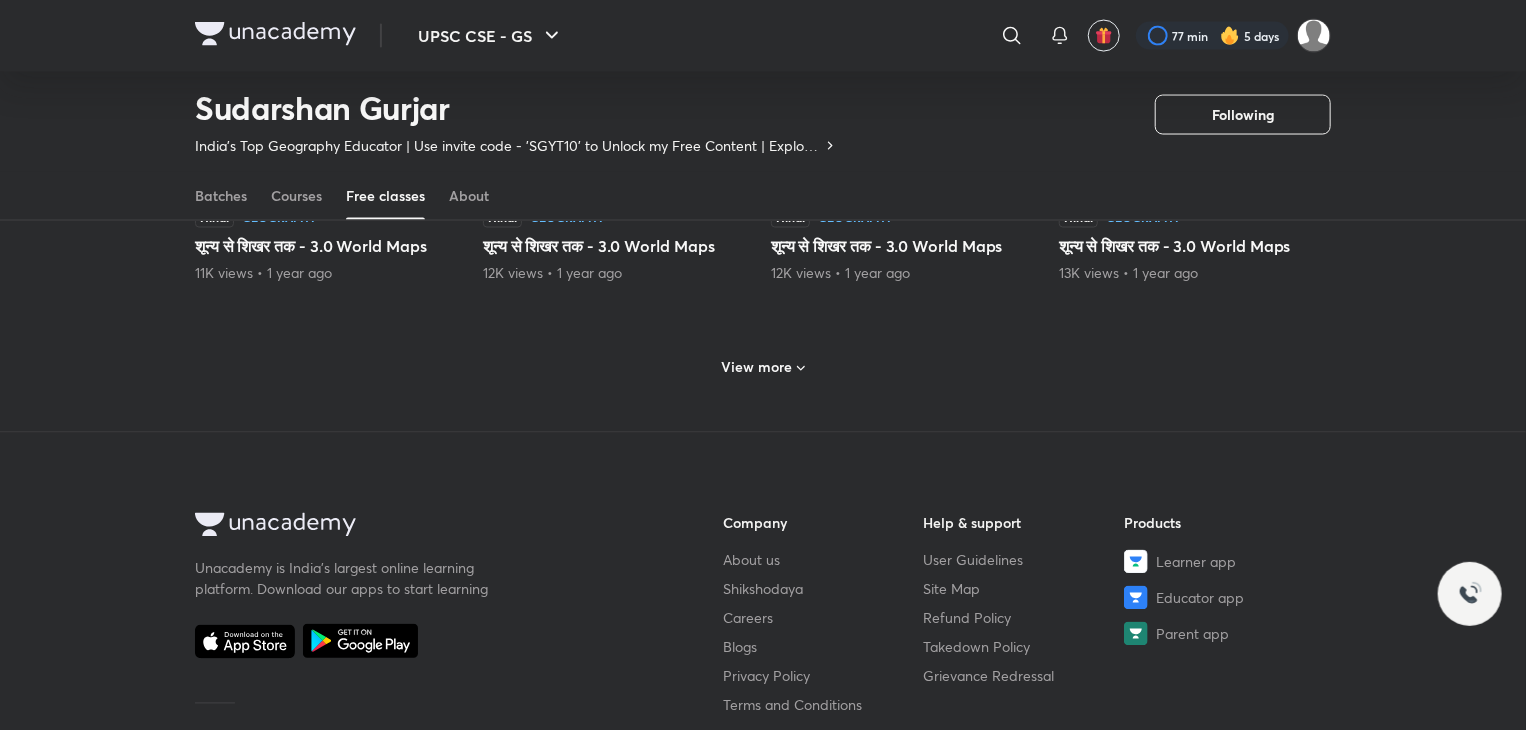 click on "View more" at bounding box center (757, 368) 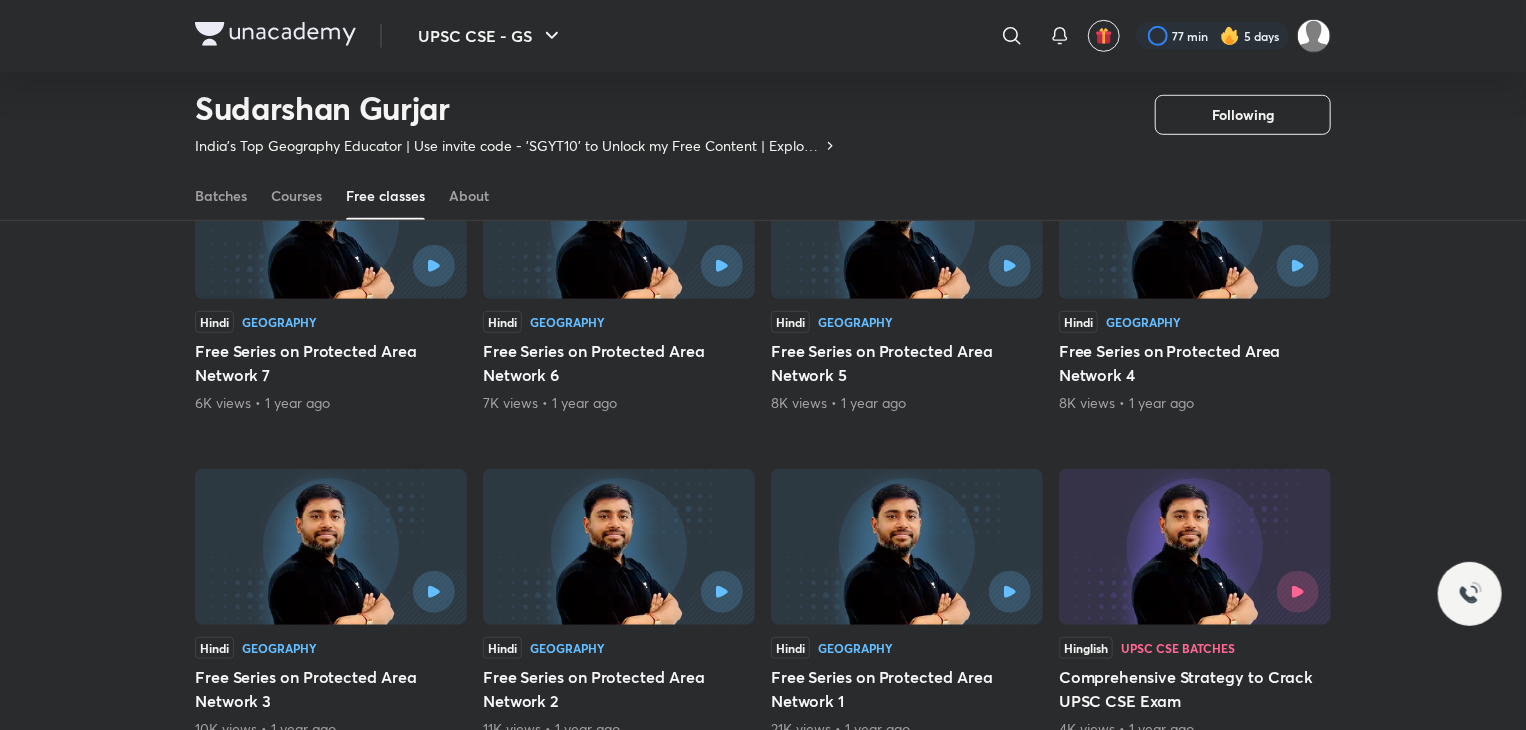 scroll, scrollTop: 19711, scrollLeft: 0, axis: vertical 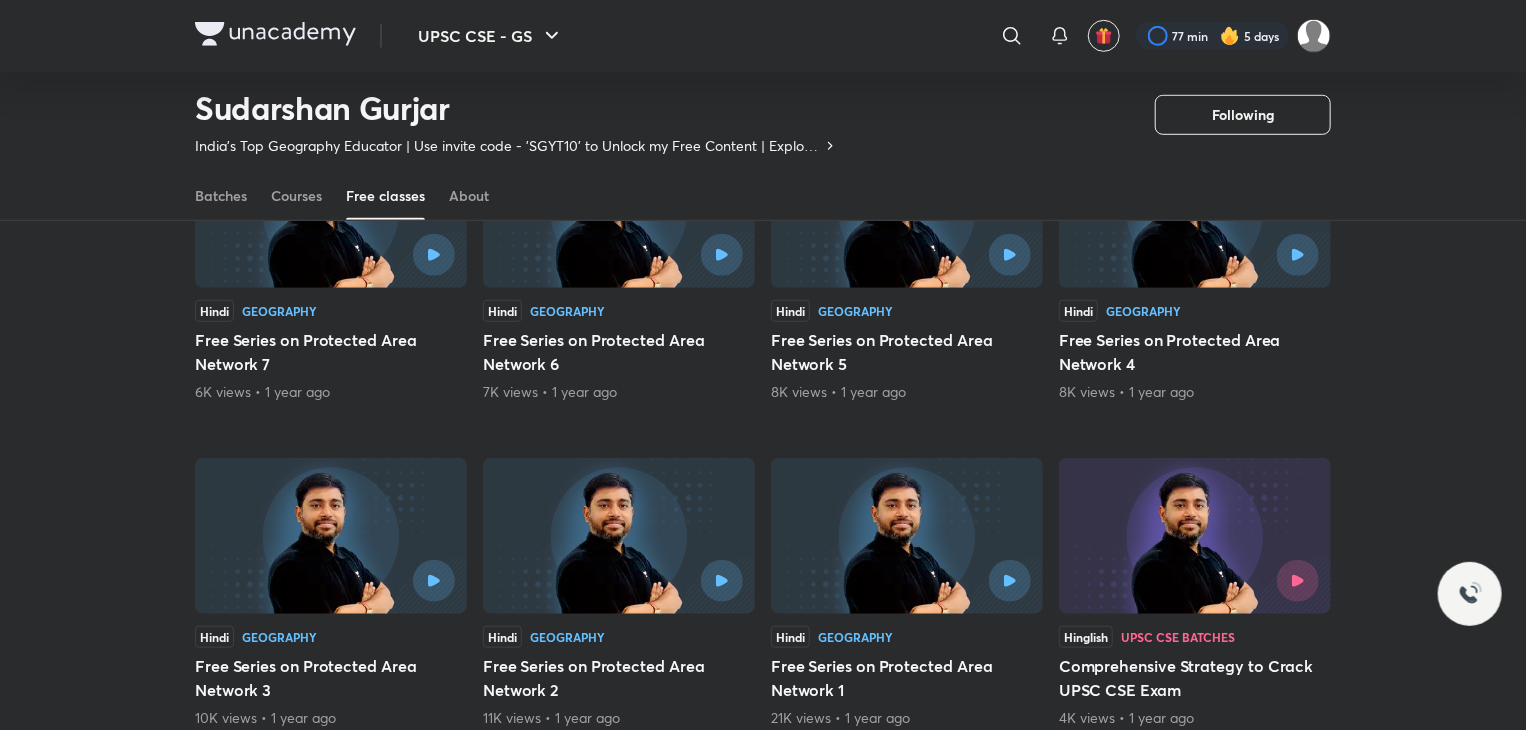 click at bounding box center [907, 536] 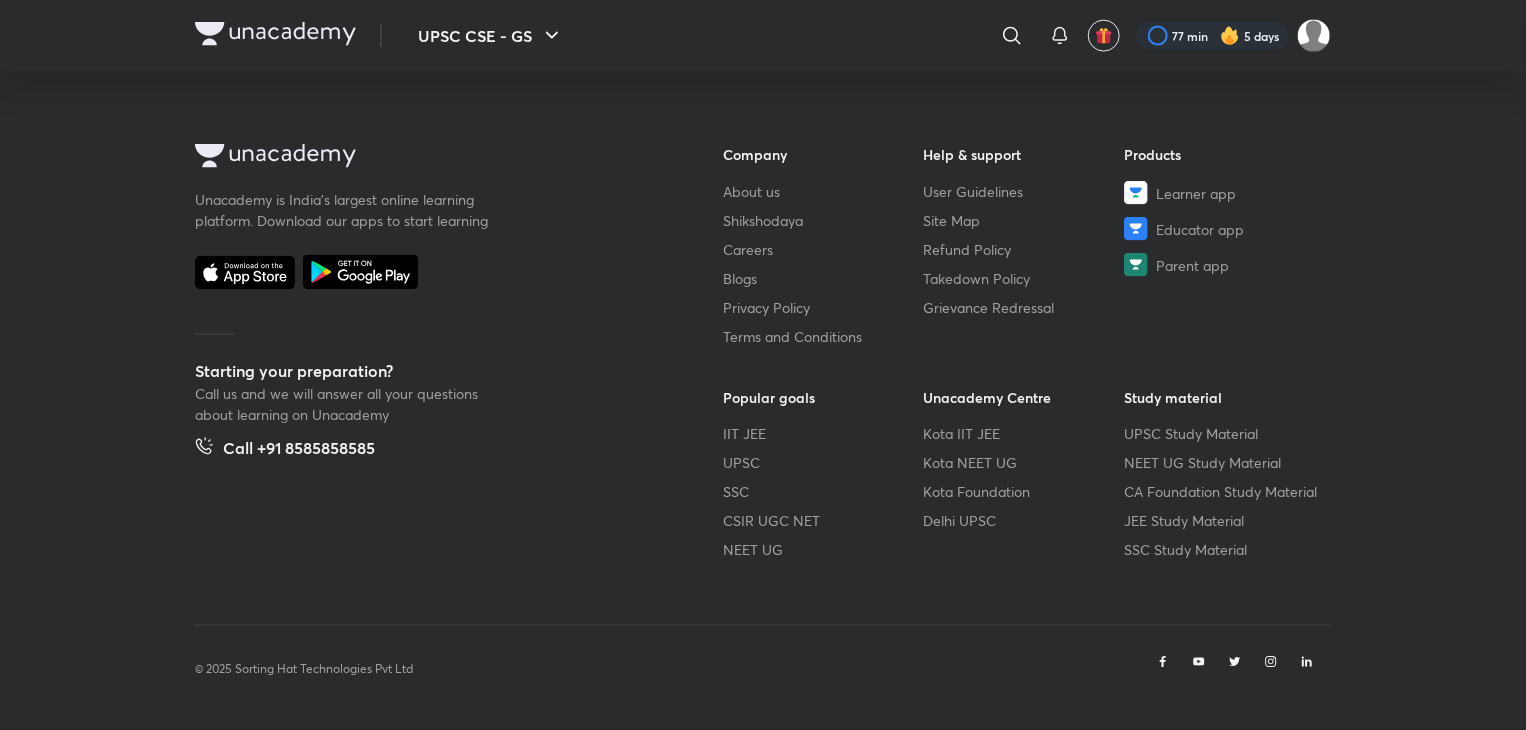 scroll, scrollTop: 0, scrollLeft: 0, axis: both 